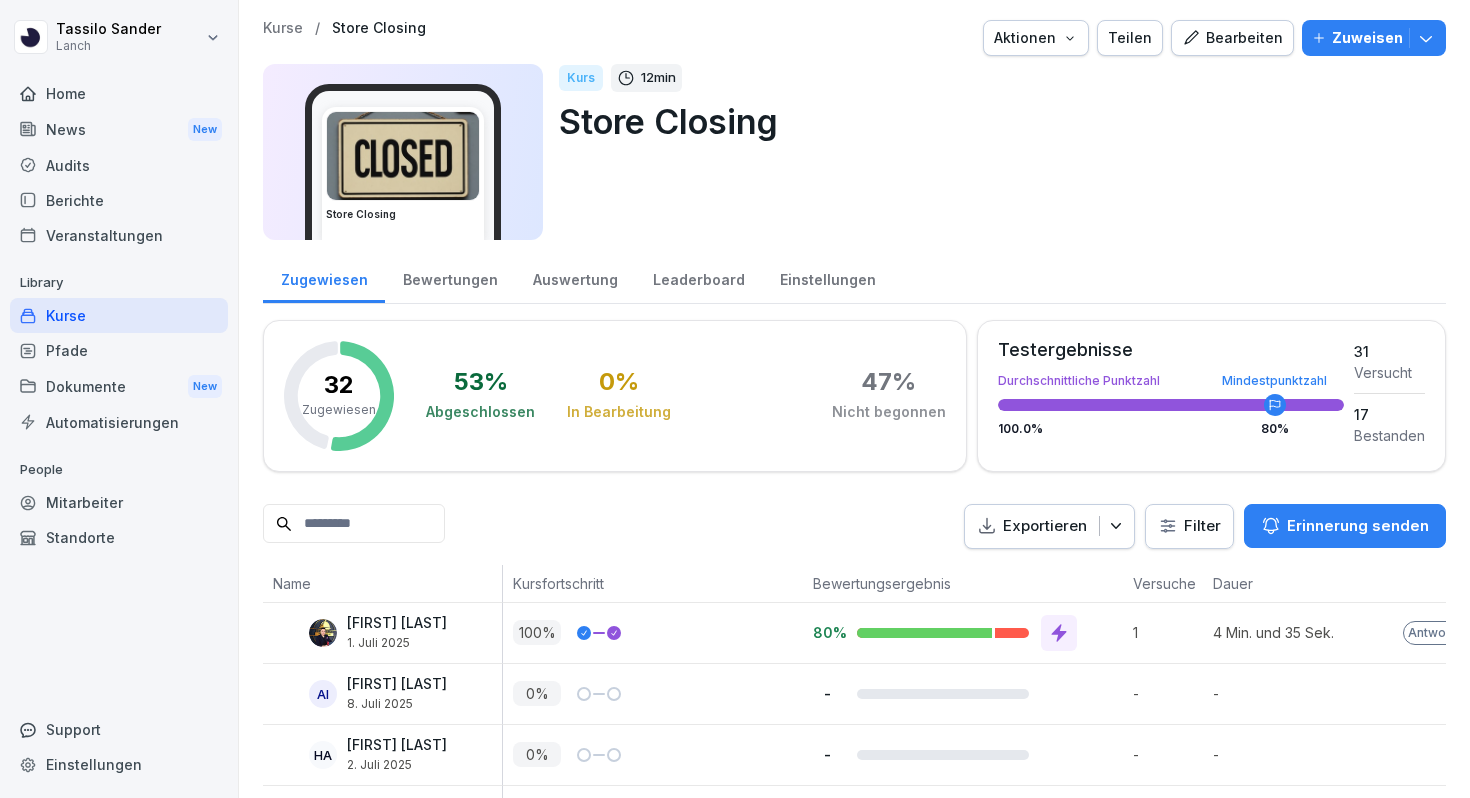 scroll, scrollTop: 0, scrollLeft: 0, axis: both 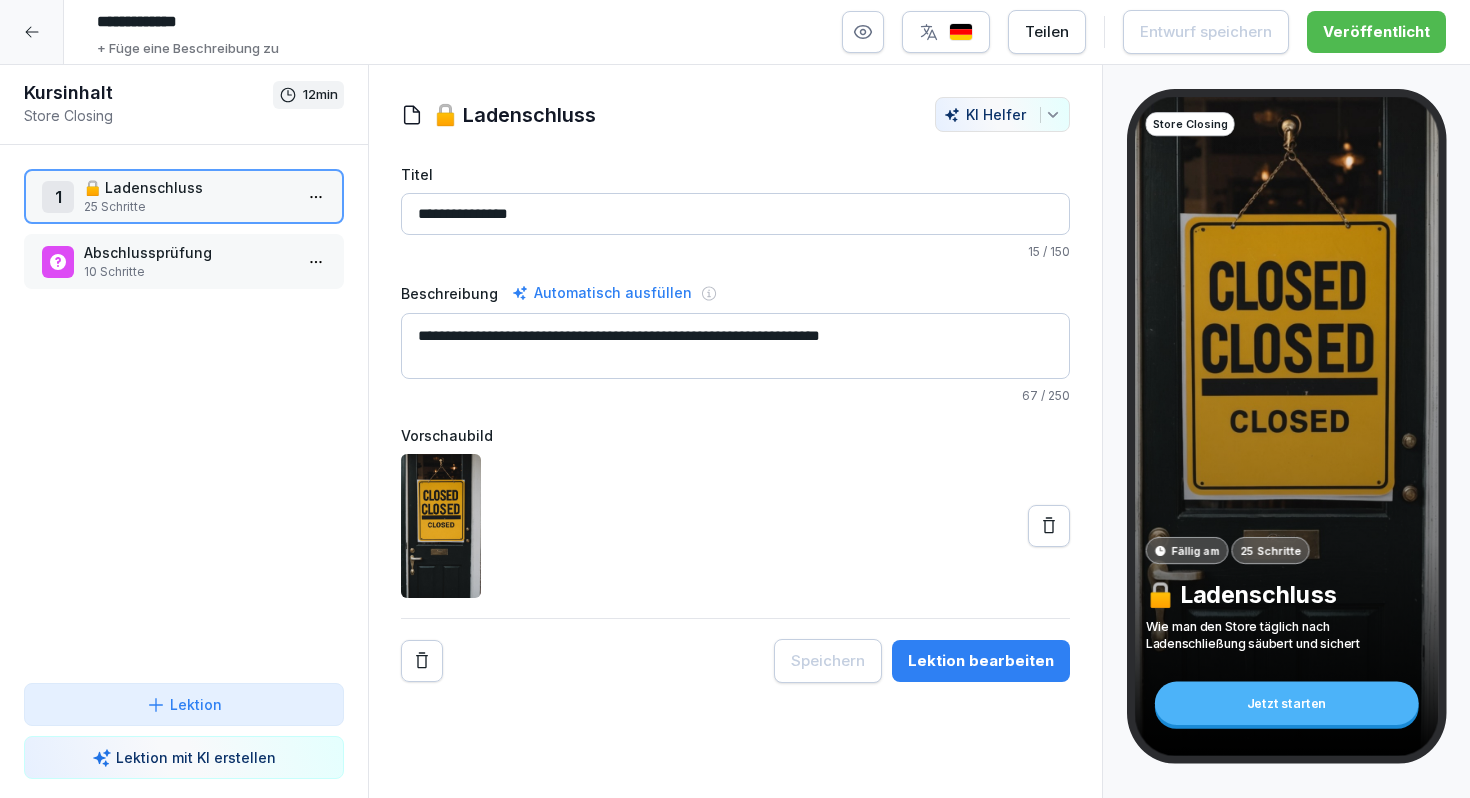 click on "🔒 Ladenschluss" at bounding box center (188, 187) 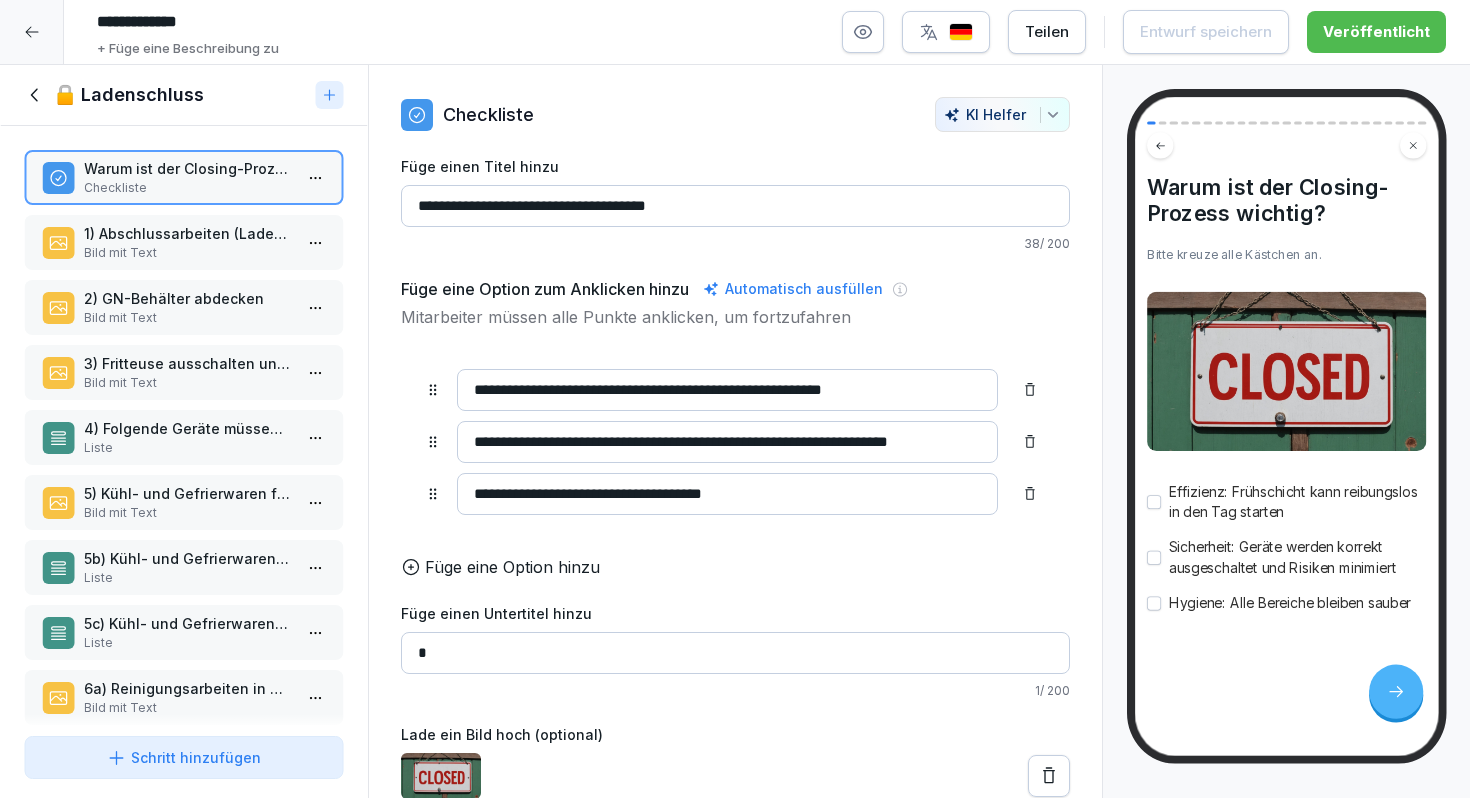 click on "1) Abschlussarbeiten (Laden abschließen)" at bounding box center (188, 233) 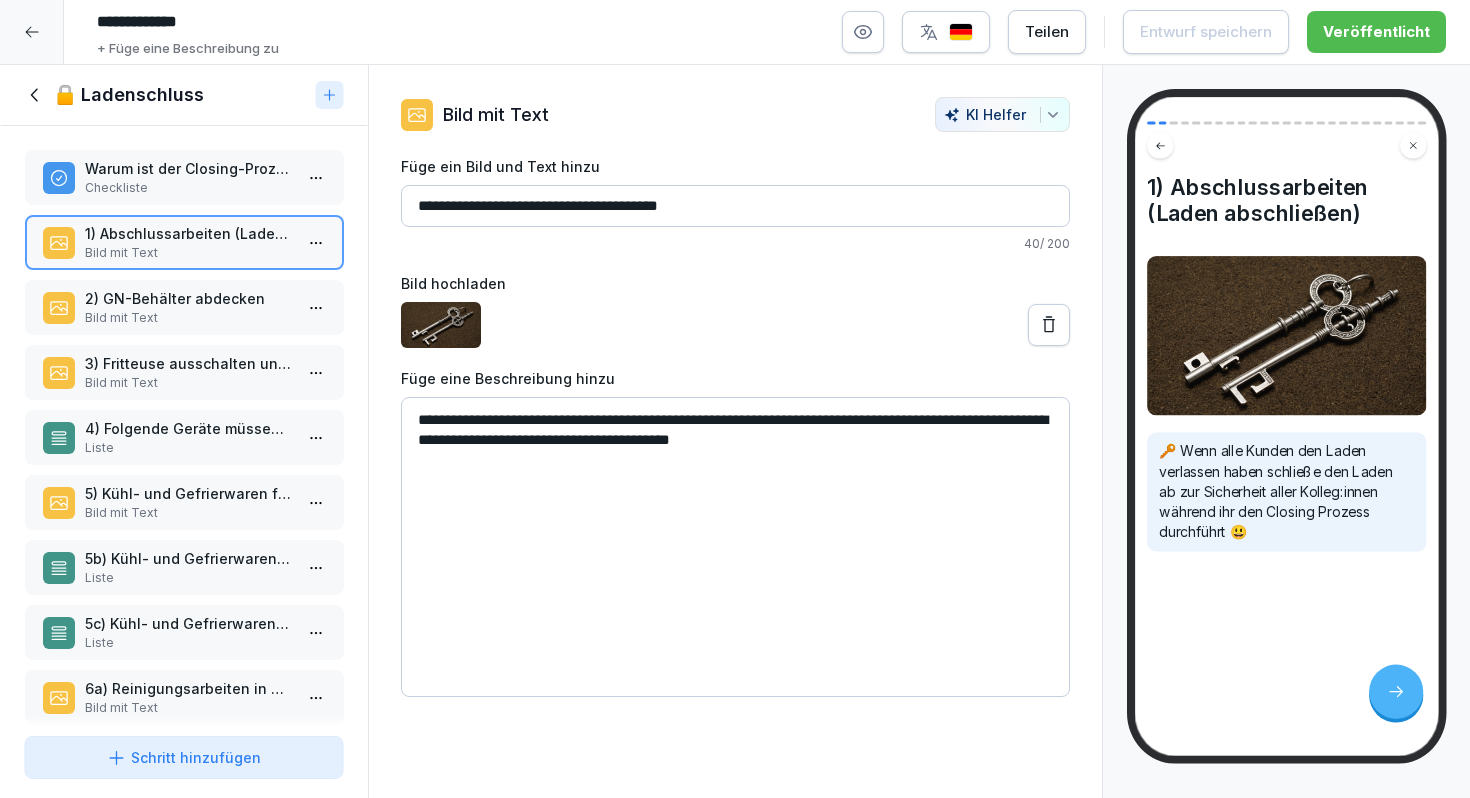 click on "Bild mit Text" at bounding box center (188, 318) 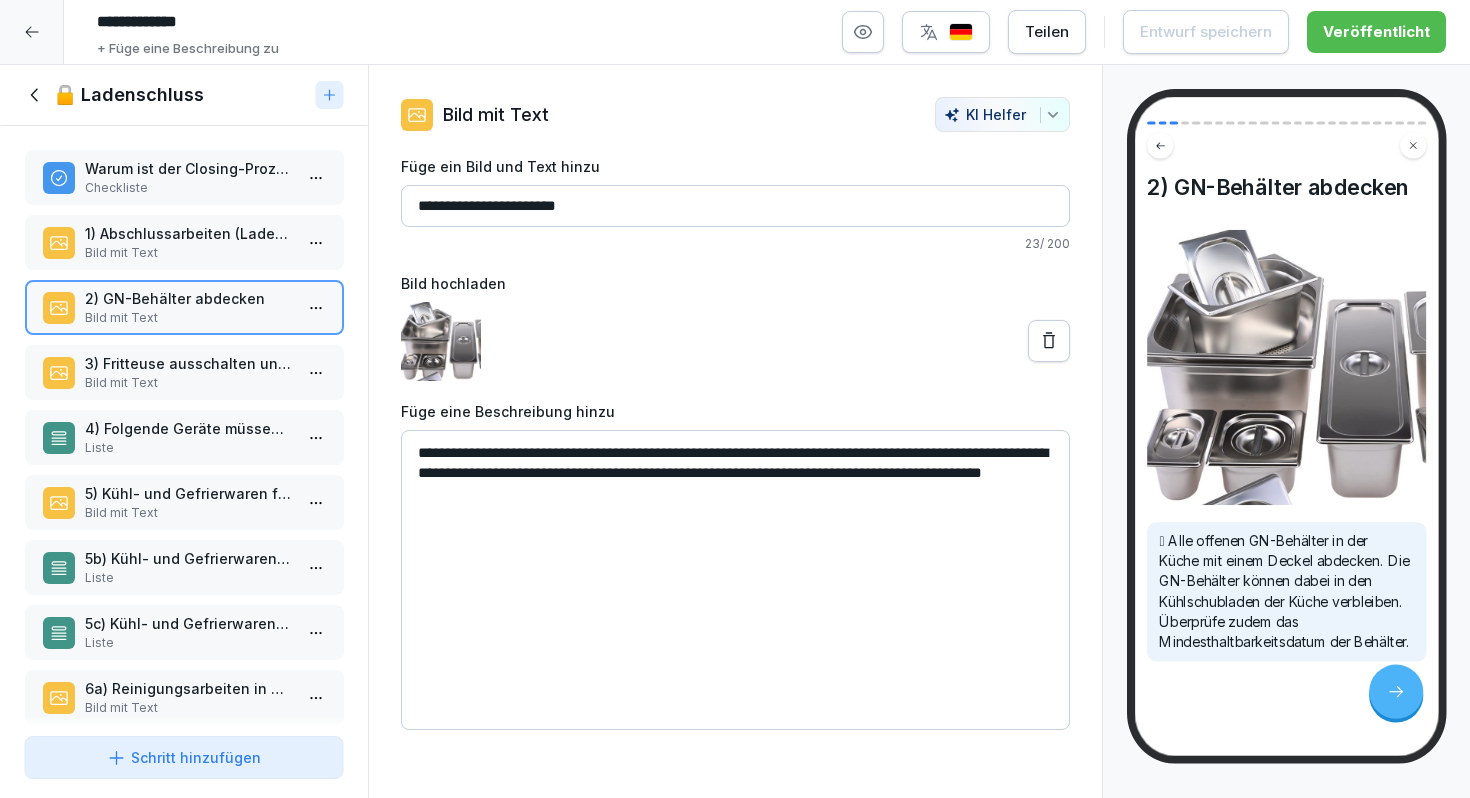 click on "3) Fritteuse ausschalten und reinigen" at bounding box center (188, 363) 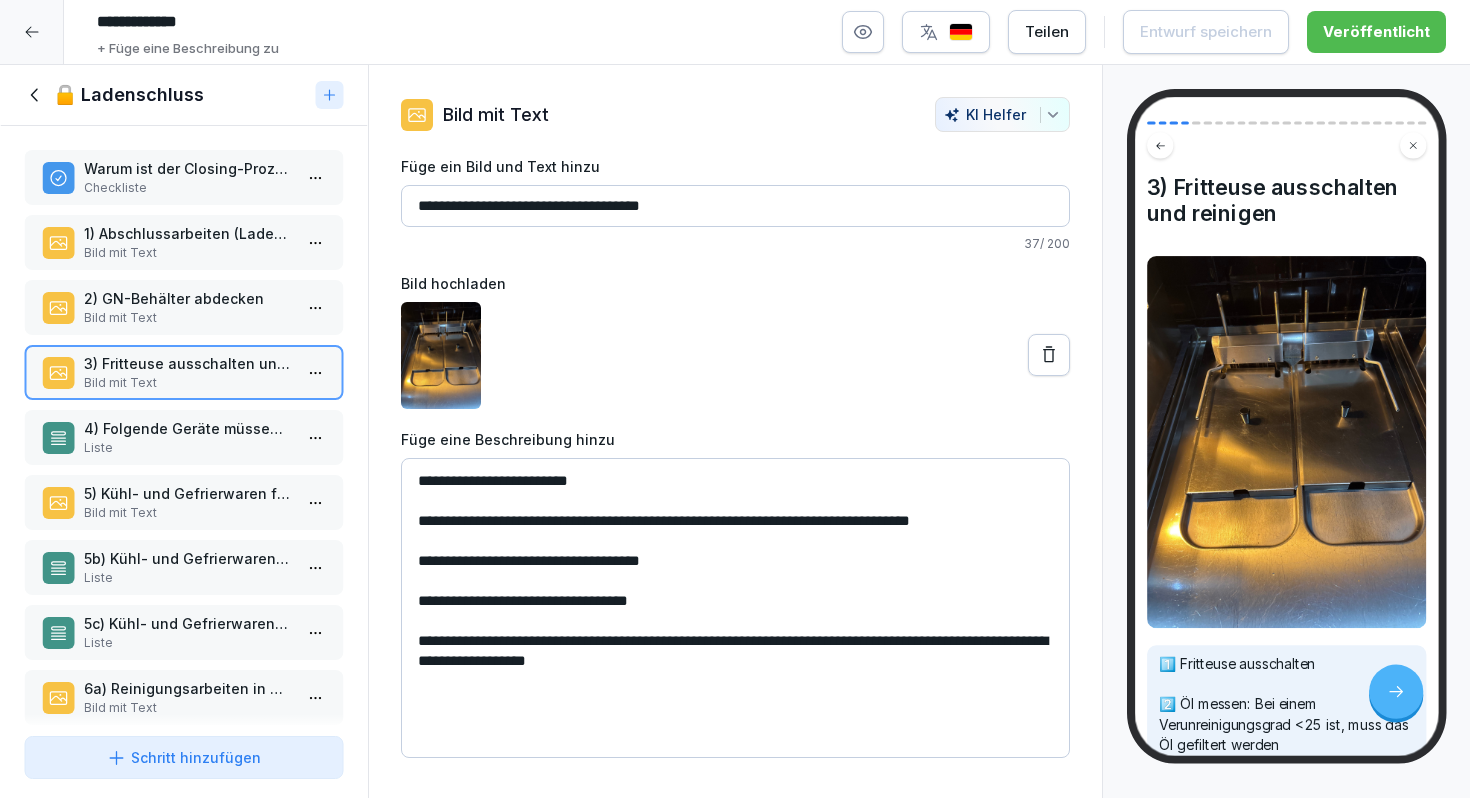 click on "4) Folgende Geräte müssen ausgeschaltet werden:" at bounding box center (188, 428) 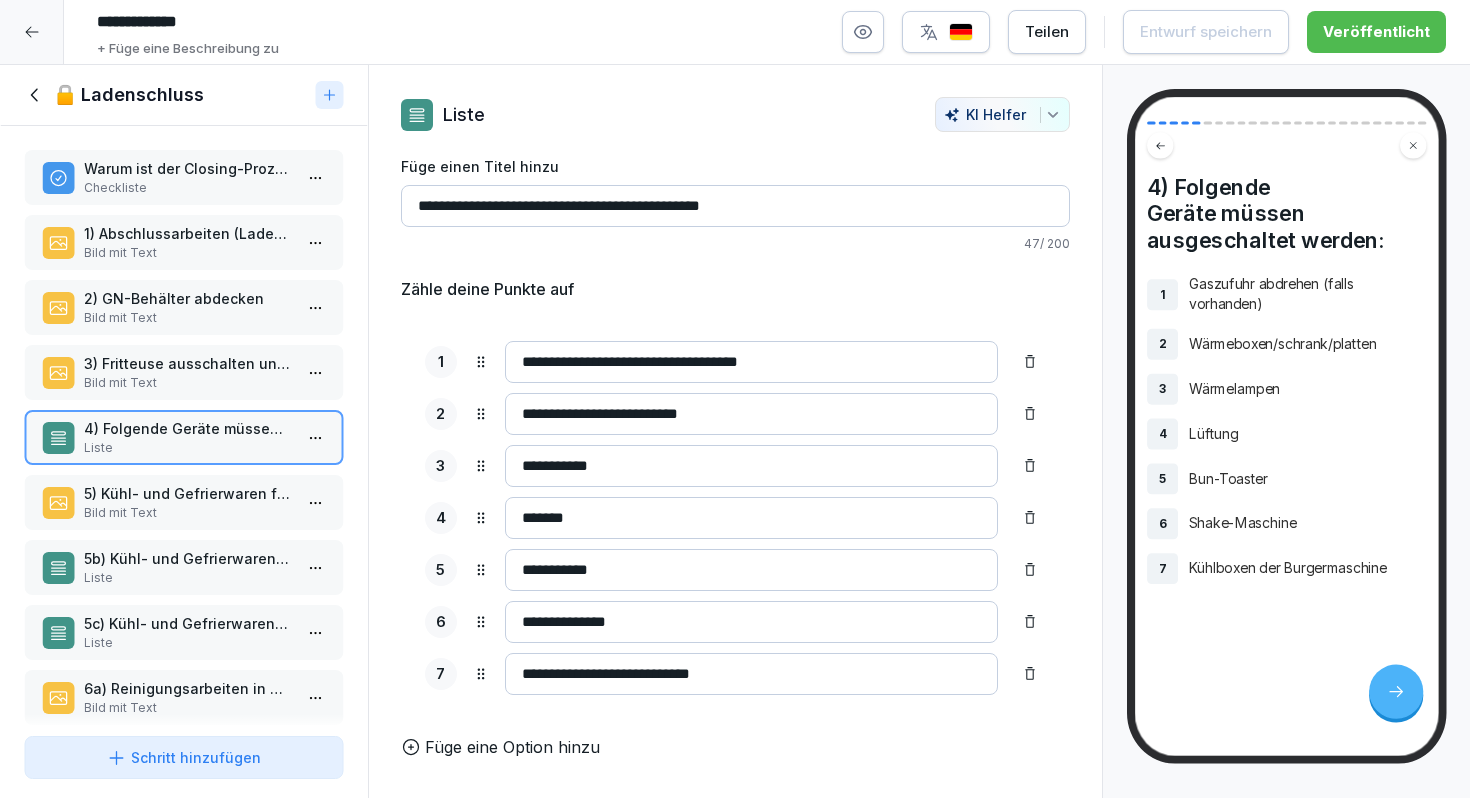 click on "5) Kühl- und Gefrierwaren für den nächsten Tag auffüllen  Bild mit Text" at bounding box center [184, 502] 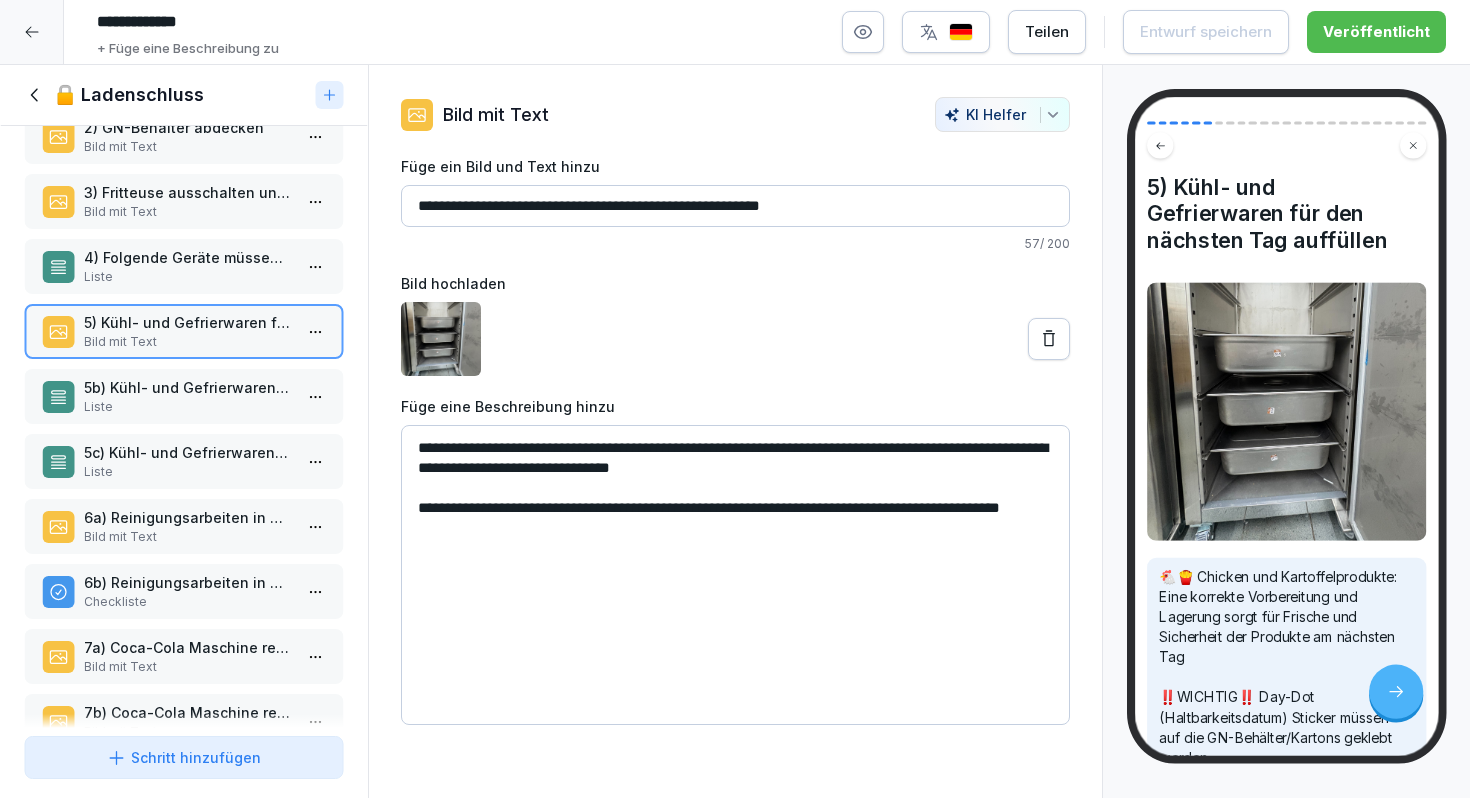 scroll, scrollTop: 179, scrollLeft: 0, axis: vertical 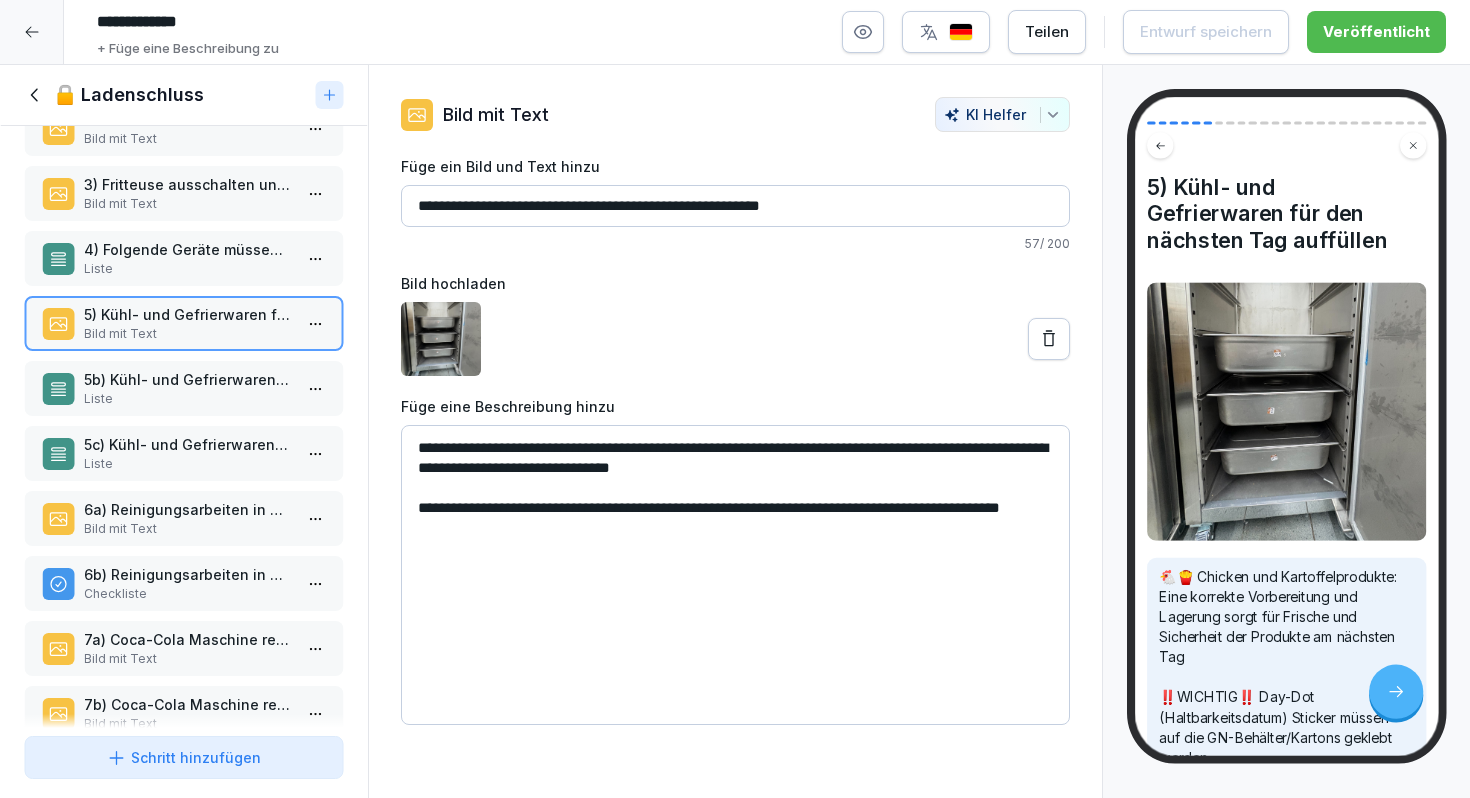 click on "Warum ist der Closing-Prozess wichtig? Checkliste 1) Abschlussarbeiten (Laden abschließen) Bild mit Text 2) GN-Behälter abdecken Bild mit Text 3) Fritteuse ausschalten und reinigen Bild mit Text 4) Folgende Geräte müssen ausgeschaltet werden: Liste 5) Kühl- und Gefrierwaren für den nächsten Tag auffüllen  Bild mit Text 5b) Kühl- und Gefrierwaren auffüllen (Chickenprodukte) Liste 5c) Kühl- und Gefrierwaren auffüllen (Kartoffelprodukte) Liste 6a) Reinigungsarbeiten in der Küche Bild mit Text 6b) Reinigungsarbeiten in der Küche Checkliste 7a) Coca-Cola Maschine reinigen Bild mit Text 7b) Coca-Cola Maschine reinigen Bild mit Text 7c) Coca-Cola Maschine reinigen Bild mit Text 7d) Coca-Cola Maschine reinigen Bild mit Text 8a) Reinigung der Gastflächen Bild mit Text 8b) Reinigung der Gastflächen Liste 9a) Toilettenreinigung Bild mit Text 9b) Toilettenreinigung Liste 10) Bodenreinigung im ganzen Laden Bild mit Text 11a) Abfallmanagement Bild mit Text 11b) Abfallmanagement Bild mit Text Bild mit Text" at bounding box center [184, 427] 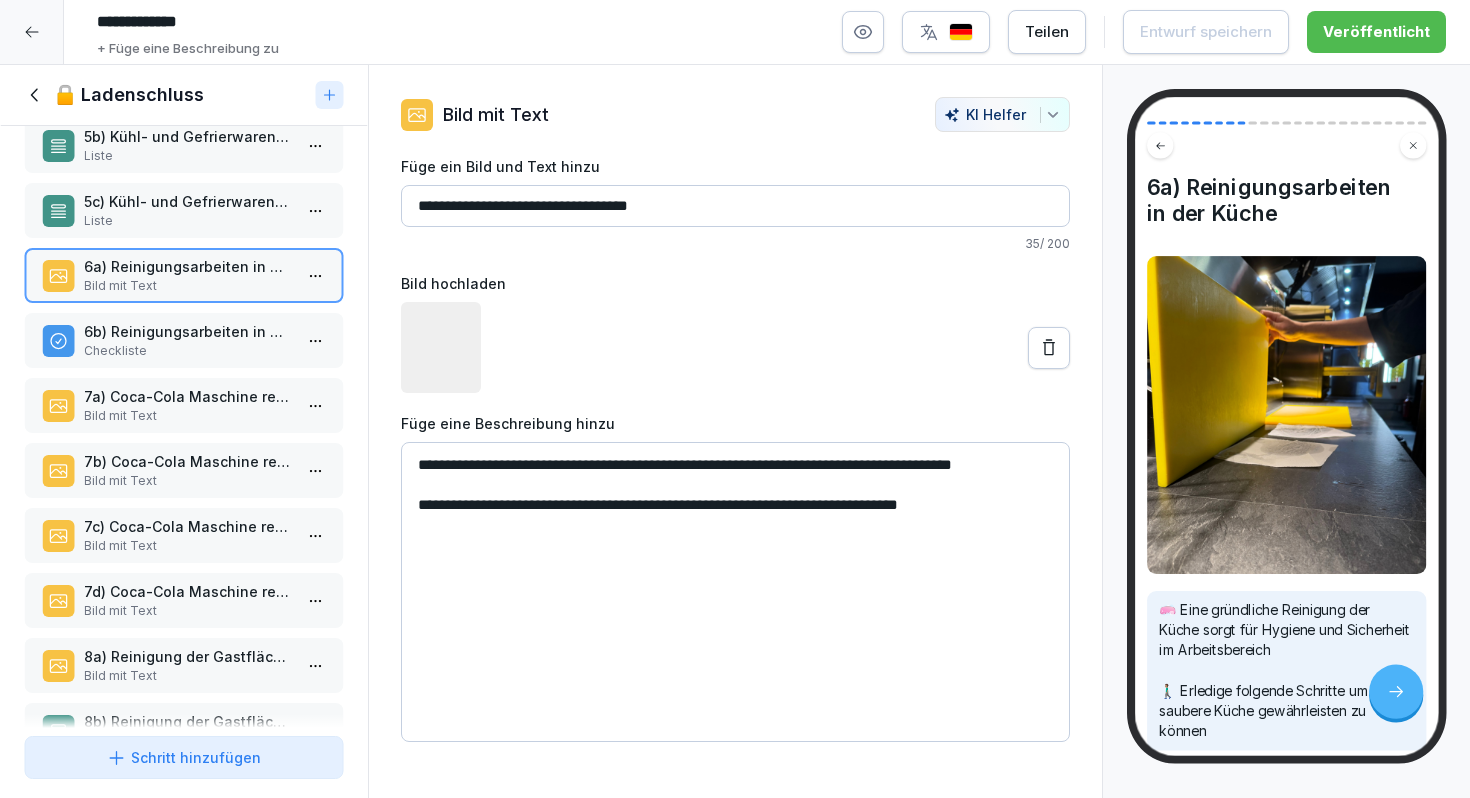 scroll, scrollTop: 426, scrollLeft: 0, axis: vertical 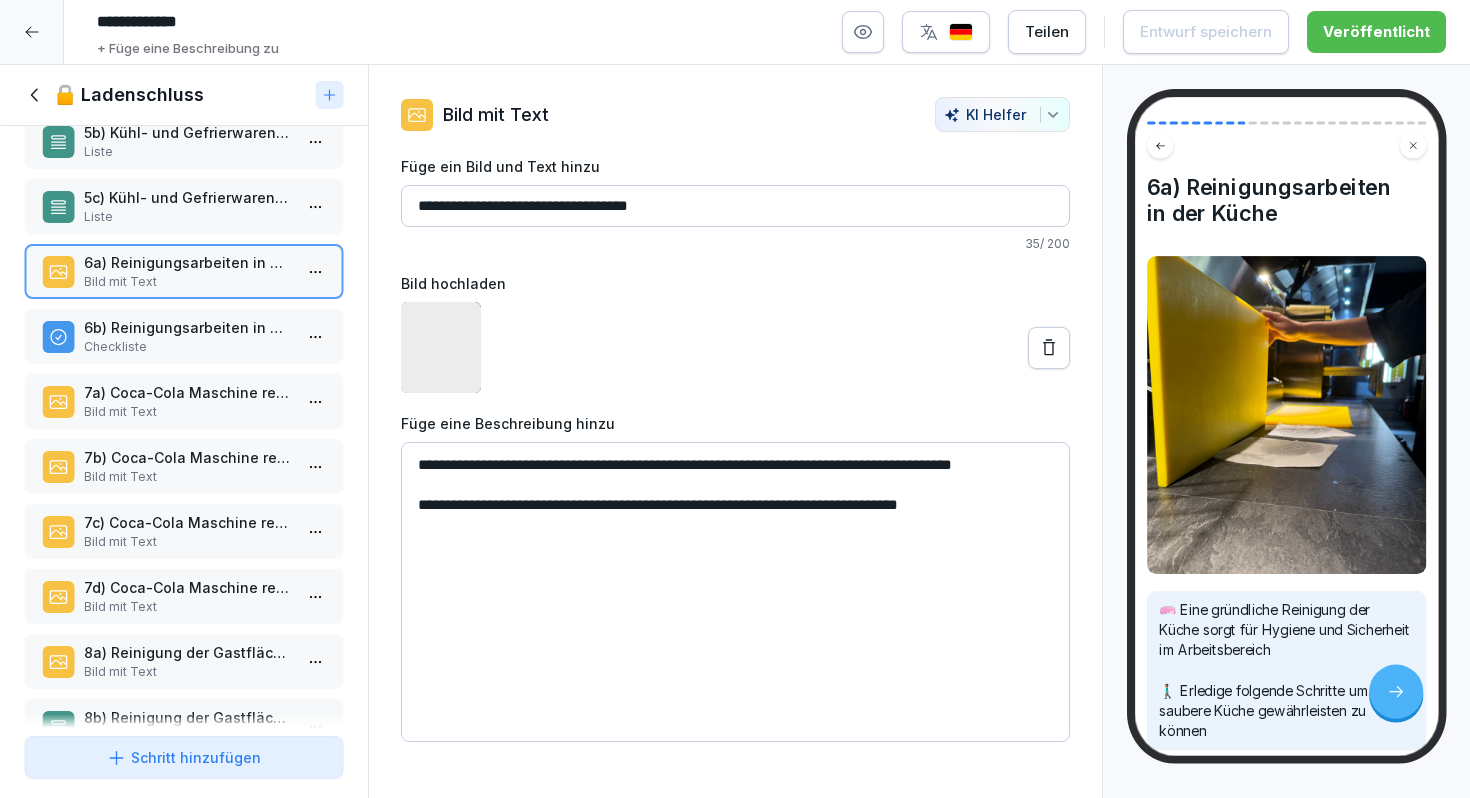 click on "Bild mit Text" at bounding box center (188, 412) 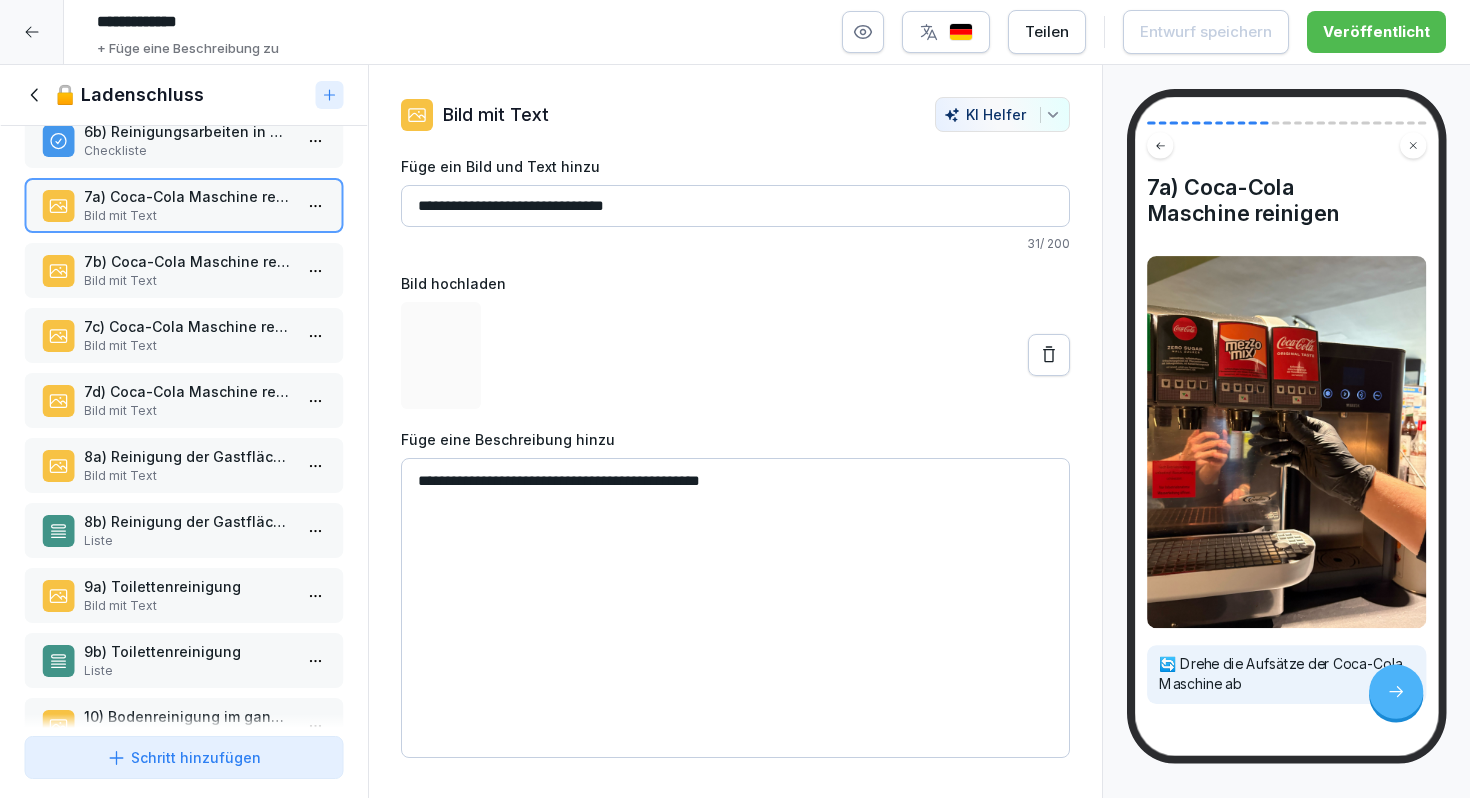 scroll, scrollTop: 624, scrollLeft: 0, axis: vertical 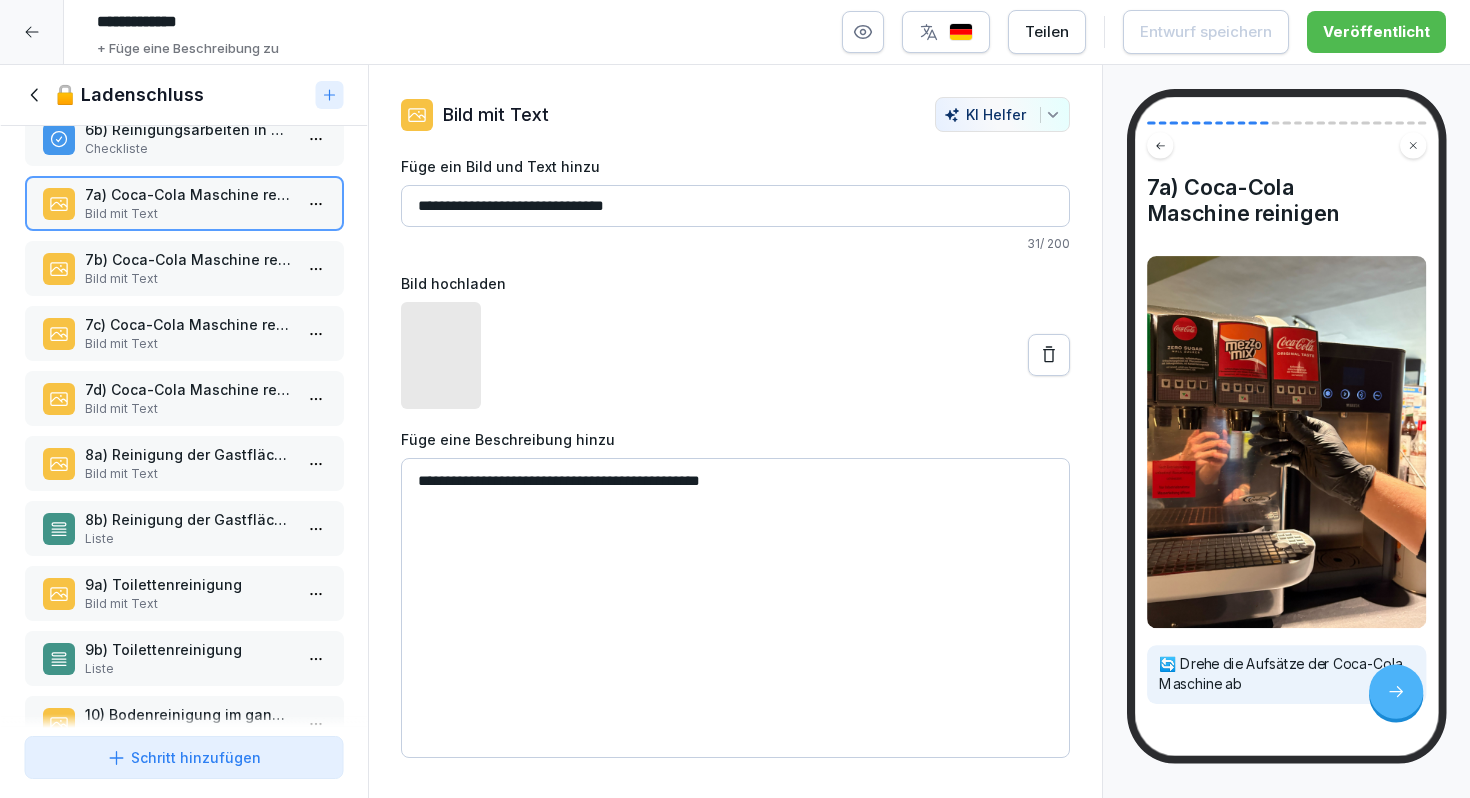click on "8a) Reinigung der Gastflächen" at bounding box center [188, 454] 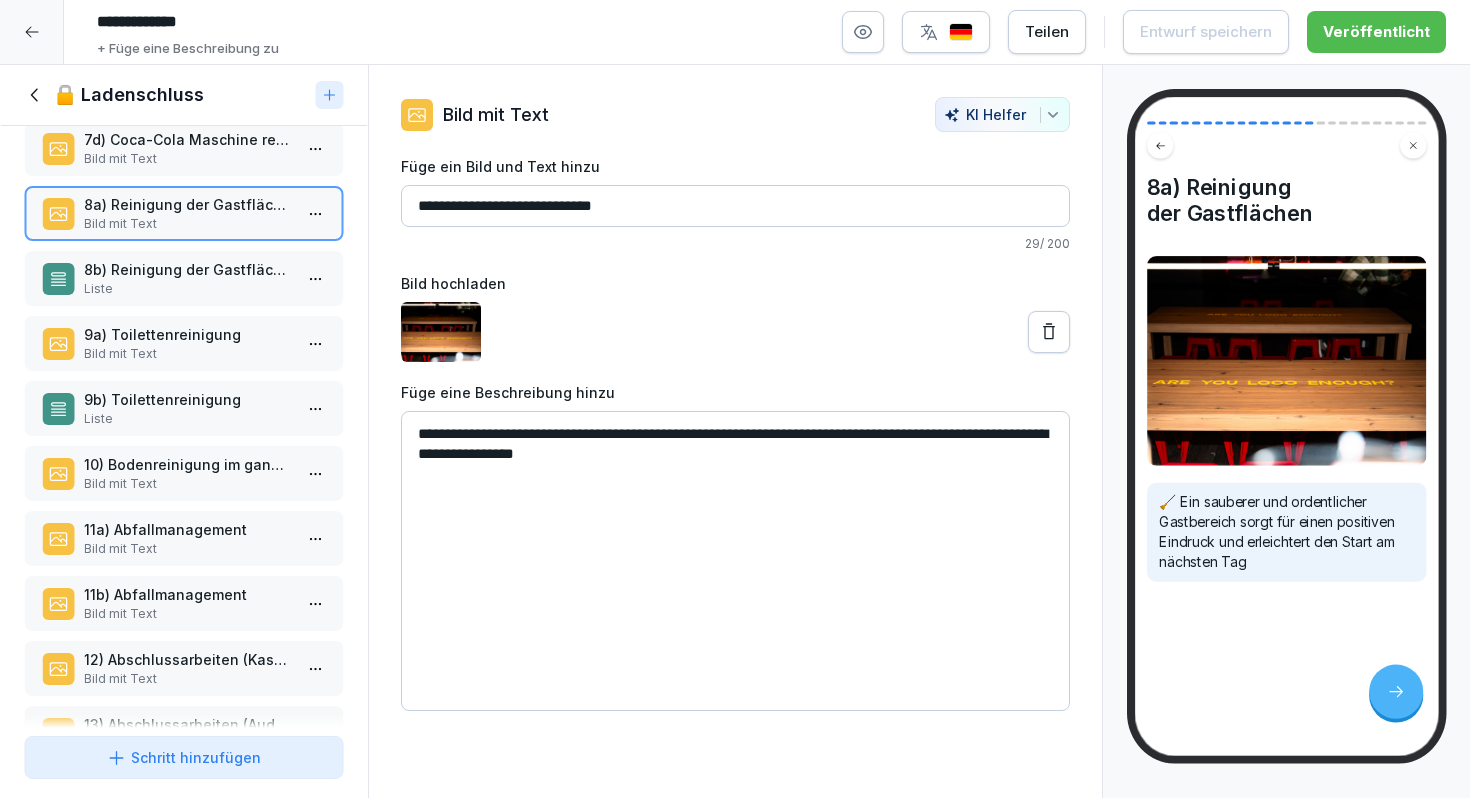 scroll, scrollTop: 875, scrollLeft: 0, axis: vertical 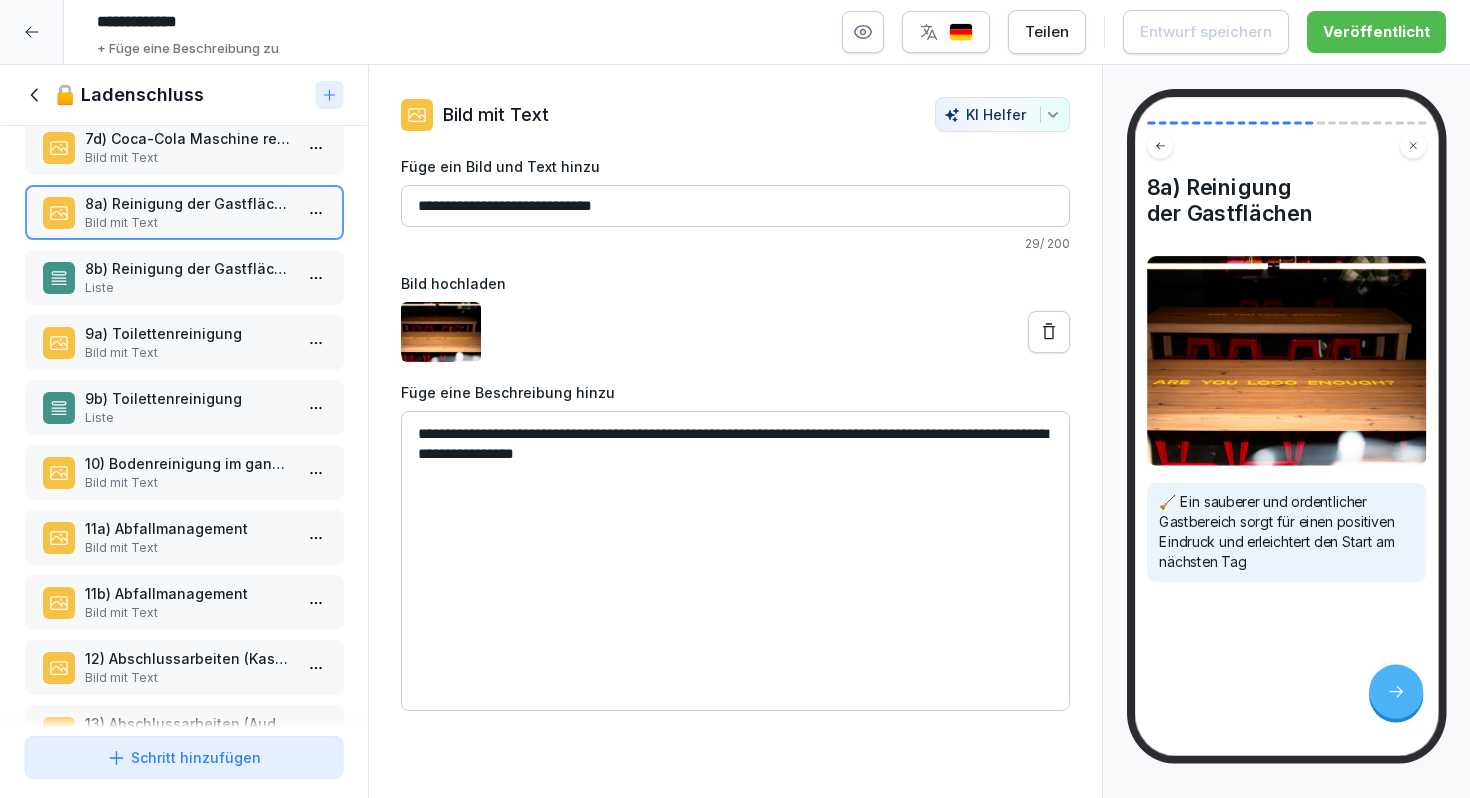 click on "9a) Toilettenreinigung" at bounding box center [188, 333] 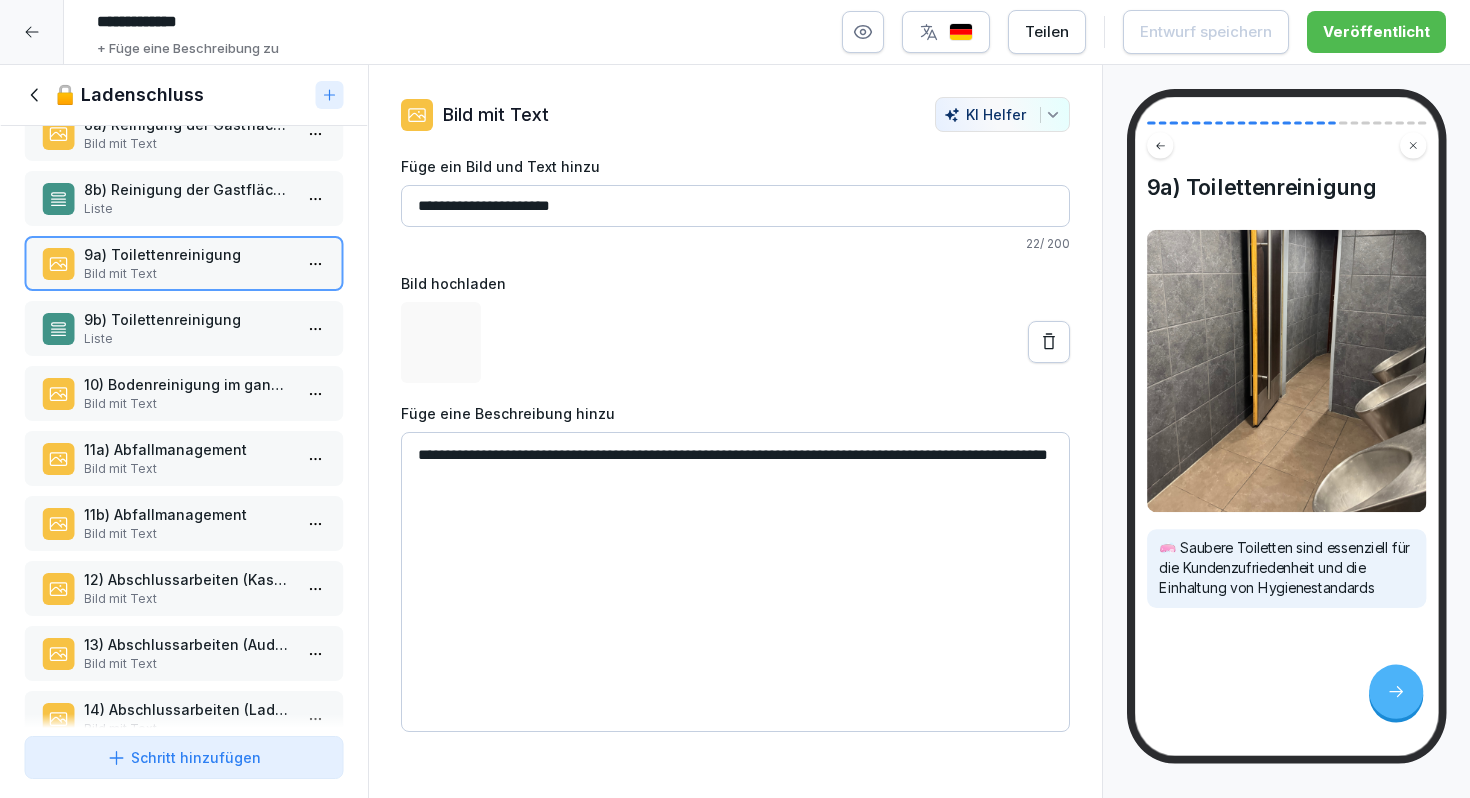 scroll, scrollTop: 955, scrollLeft: 0, axis: vertical 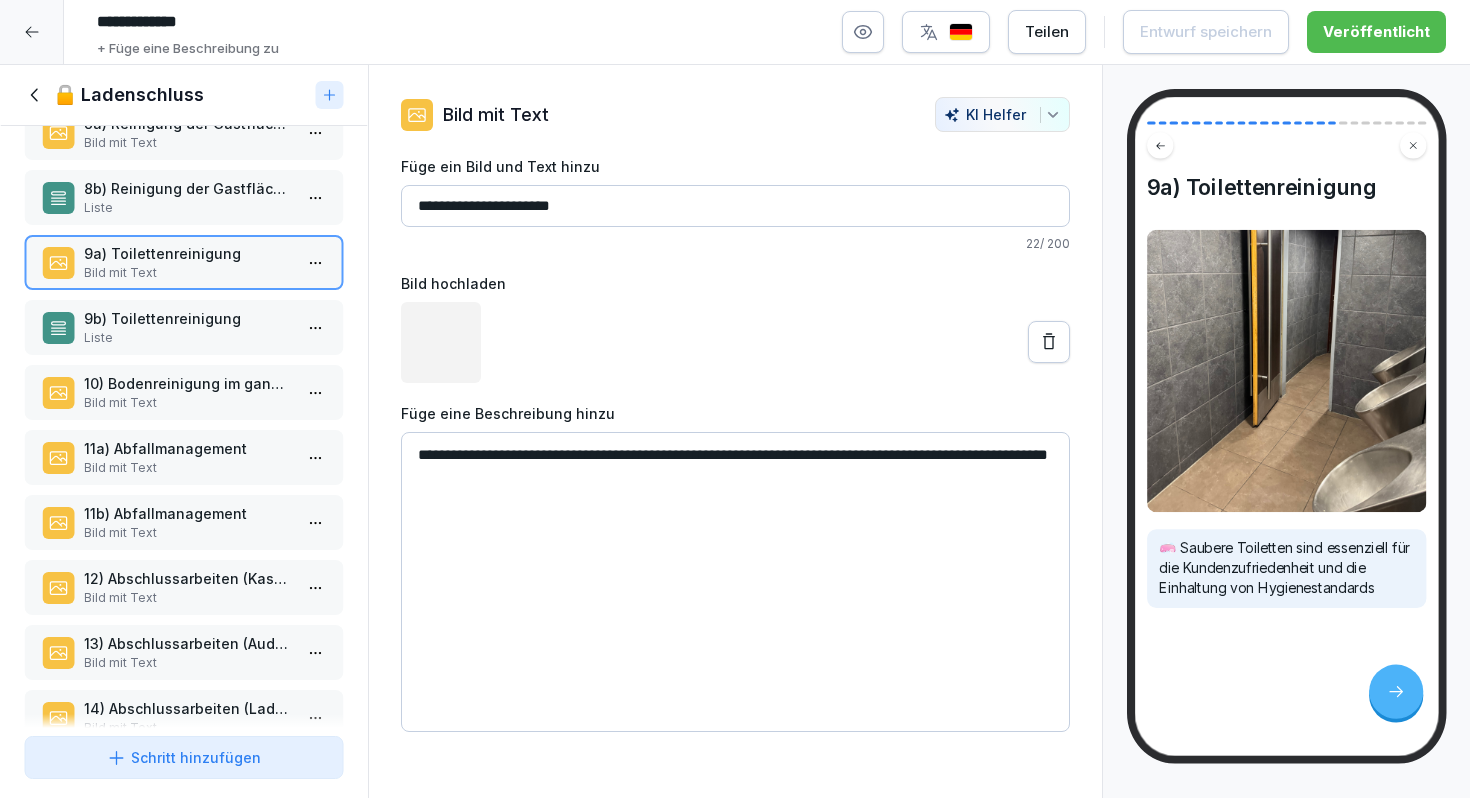 click on "10) Bodenreinigung im ganzen Laden" at bounding box center (188, 383) 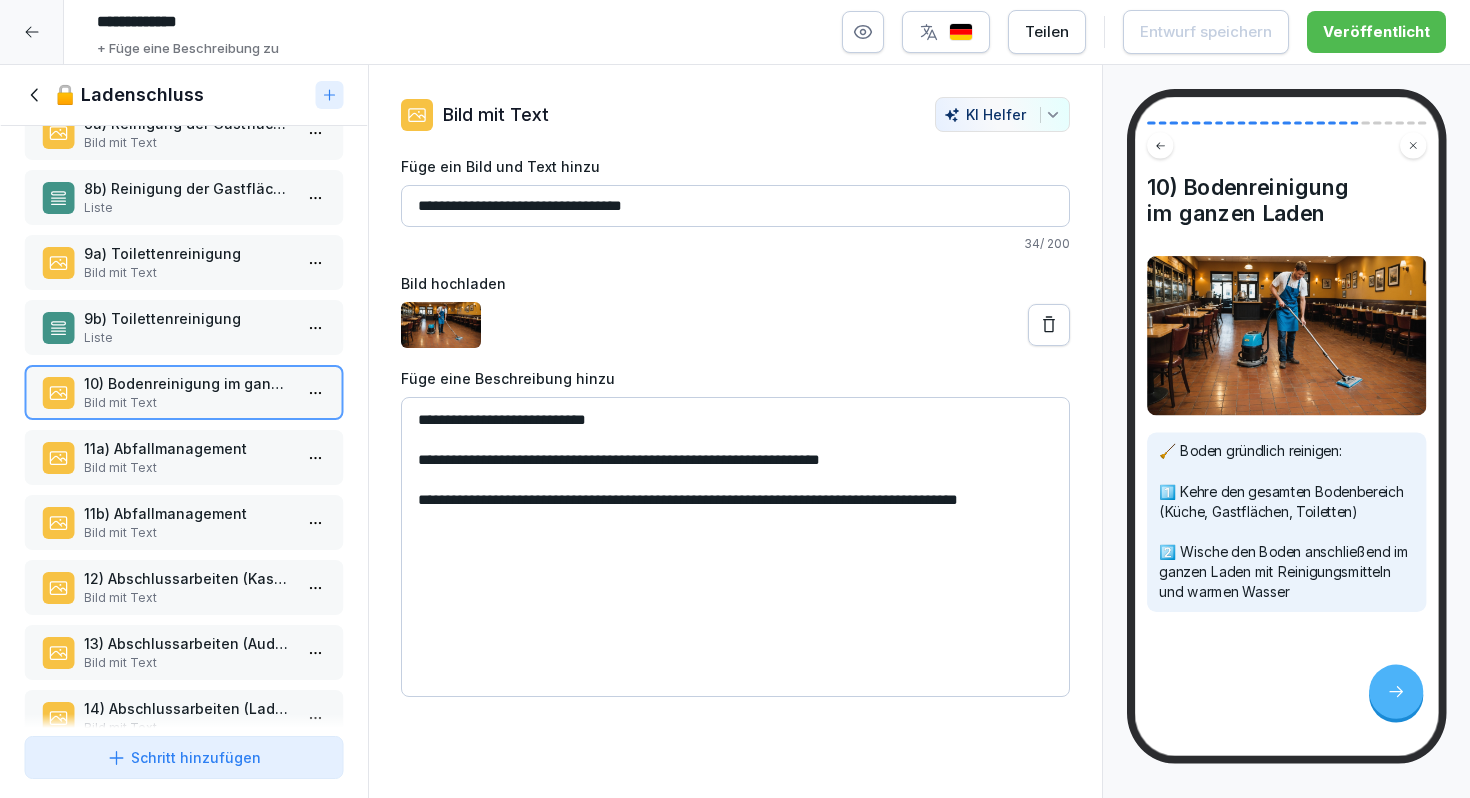 click on "Warum ist der Closing-Prozess wichtig? Checkliste 1) Abschlussarbeiten (Laden abschließen) Bild mit Text 2) GN-Behälter abdecken Bild mit Text 3) Fritteuse ausschalten und reinigen Bild mit Text 4) Folgende Geräte müssen ausgeschaltet werden: Liste 5) Kühl- und Gefrierwaren für den nächsten Tag auffüllen  Bild mit Text 5b) Kühl- und Gefrierwaren auffüllen (Chickenprodukte) Liste 5c) Kühl- und Gefrierwaren auffüllen (Kartoffelprodukte) Liste 6a) Reinigungsarbeiten in der Küche Bild mit Text 6b) Reinigungsarbeiten in der Küche Checkliste 7a) Coca-Cola Maschine reinigen Bild mit Text 7b) Coca-Cola Maschine reinigen Bild mit Text 7c) Coca-Cola Maschine reinigen Bild mit Text 7d) Coca-Cola Maschine reinigen Bild mit Text 8a) Reinigung der Gastflächen Bild mit Text 8b) Reinigung der Gastflächen Liste 9a) Toilettenreinigung Bild mit Text 9b) Toilettenreinigung Liste 10) Bodenreinigung im ganzen Laden Bild mit Text 11a) Abfallmanagement Bild mit Text 11b) Abfallmanagement Bild mit Text Bild mit Text" at bounding box center [184, 427] 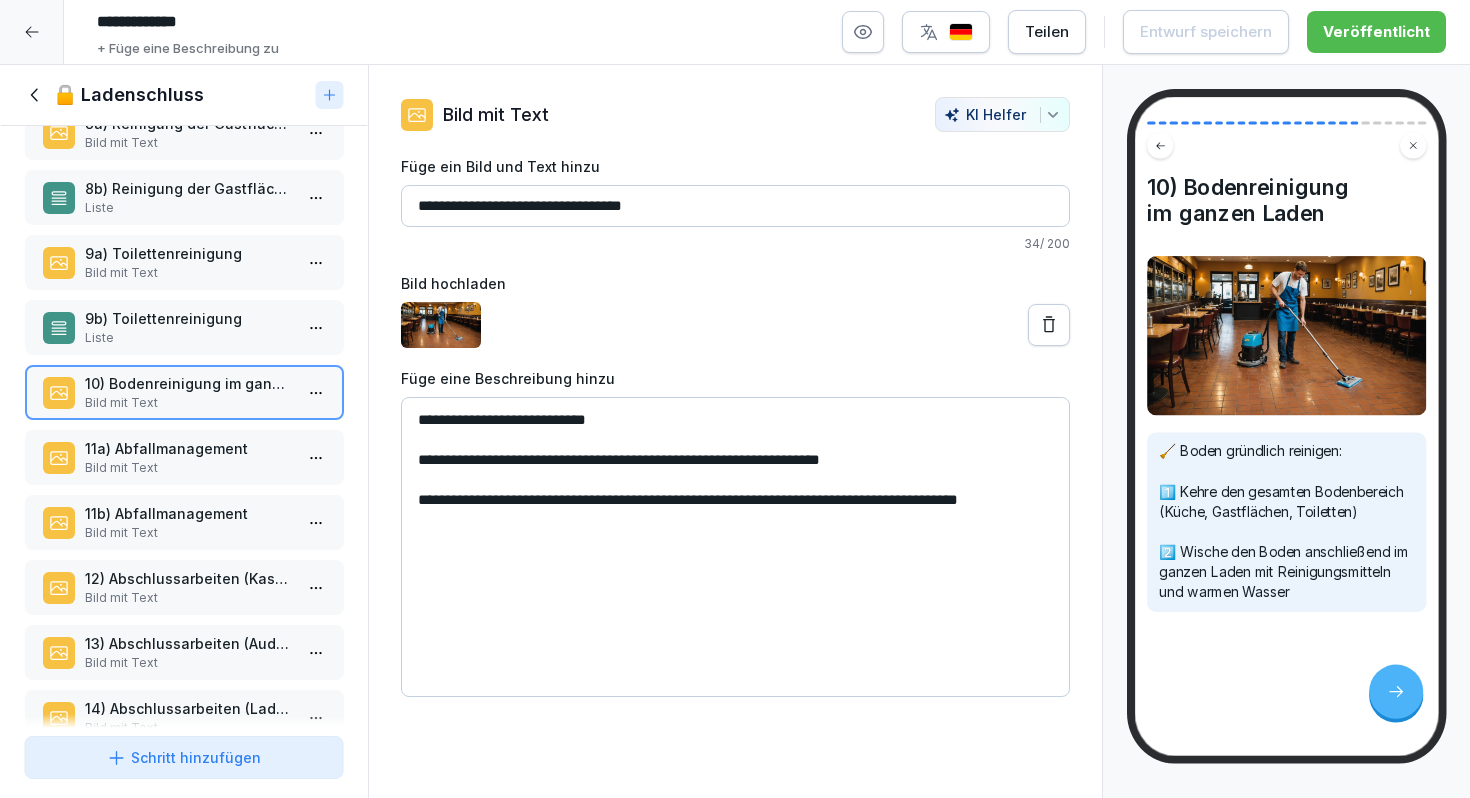 click on "11a) Abfallmanagement" at bounding box center (188, 448) 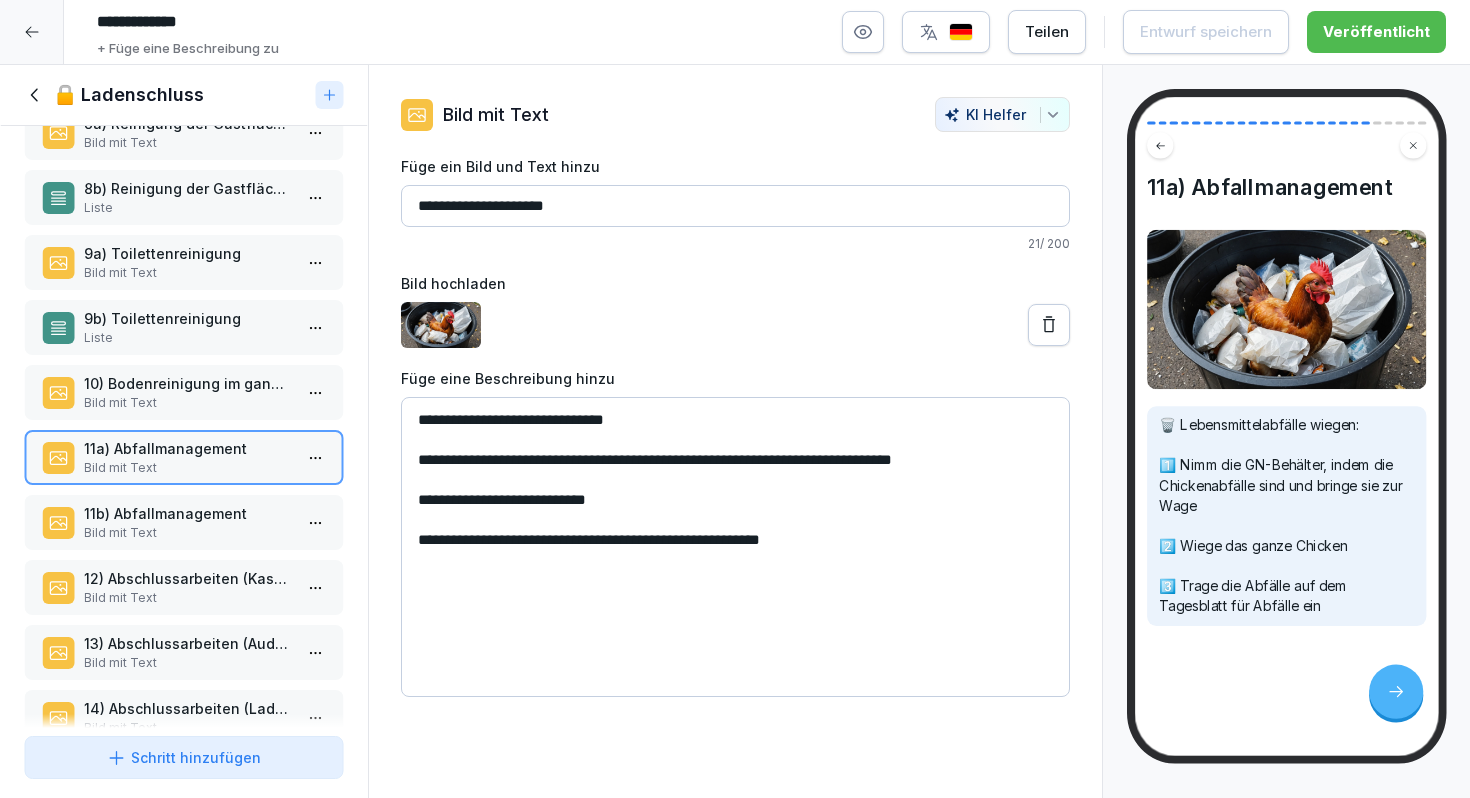 click on "Bild mit Text" at bounding box center [188, 533] 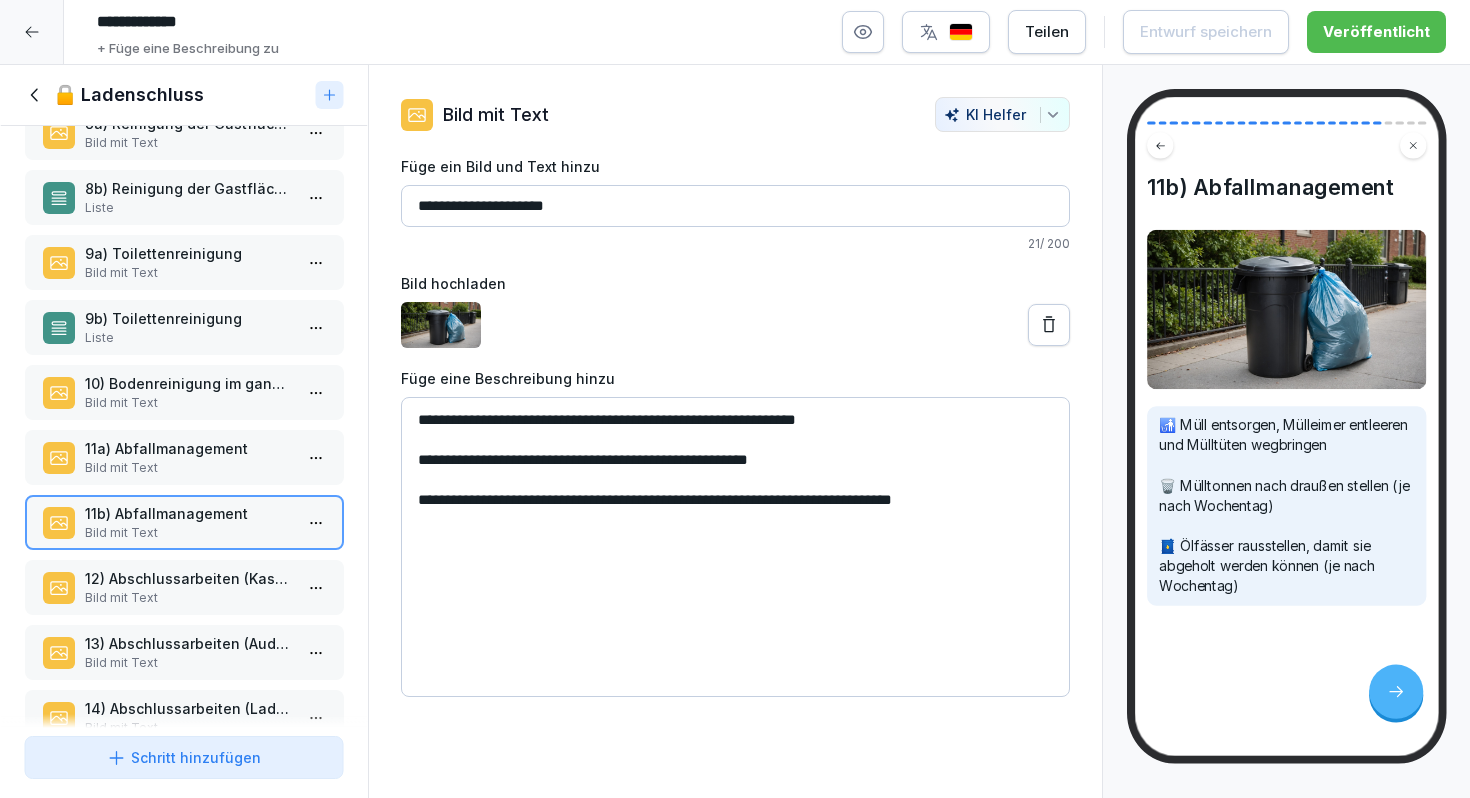 click on "11a) Abfallmanagement" at bounding box center (188, 448) 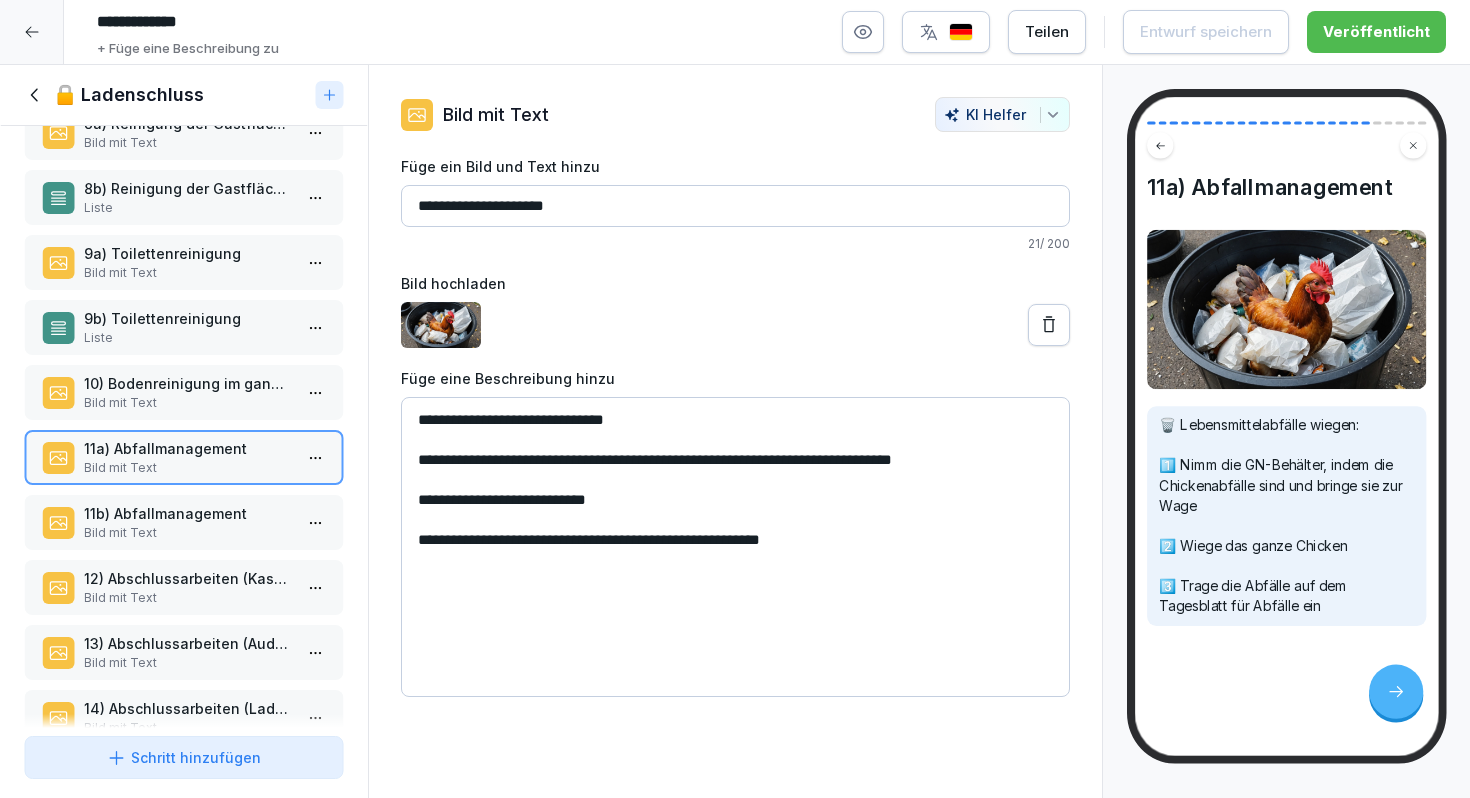 click on "Schritt hinzufügen" at bounding box center (184, 757) 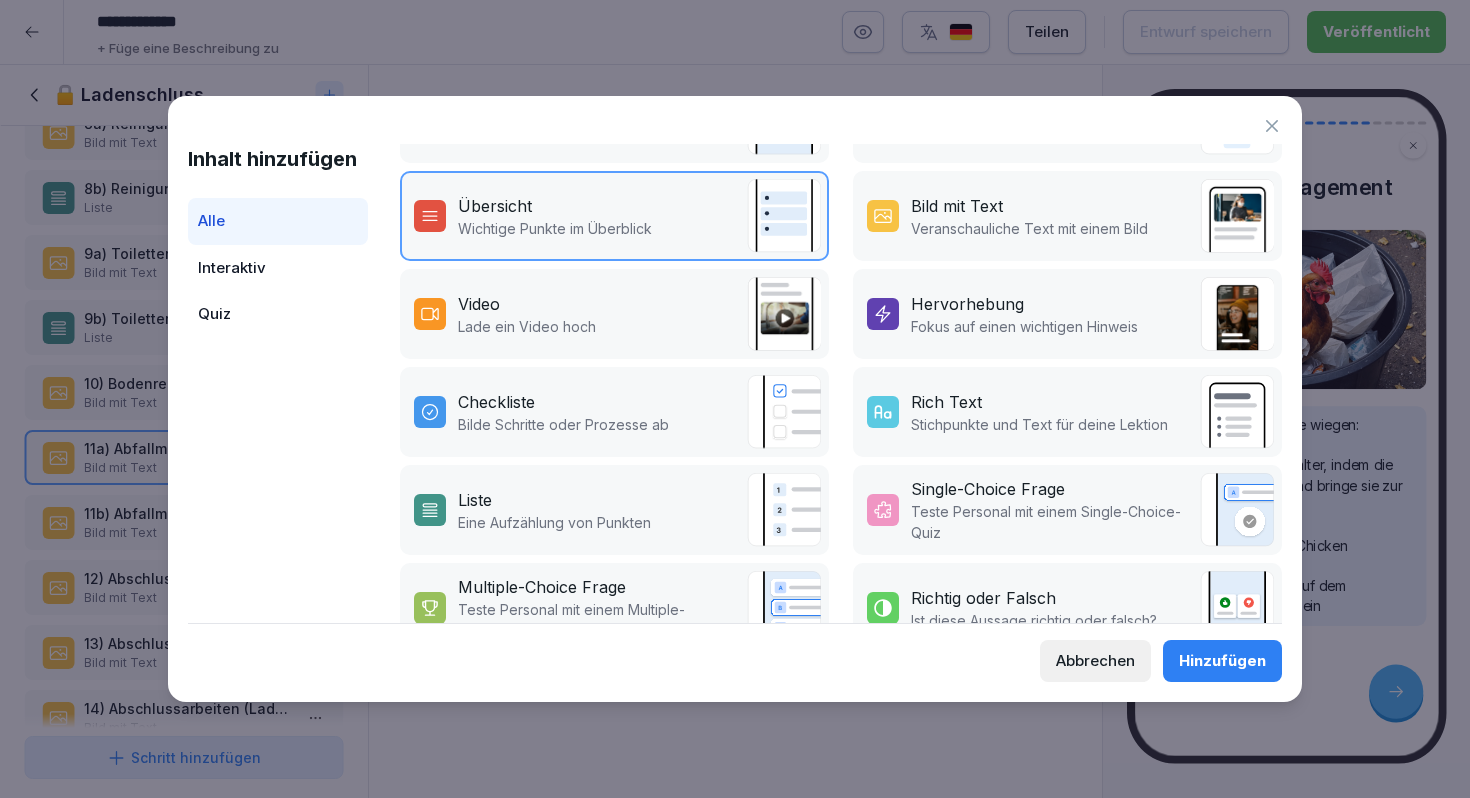 scroll, scrollTop: 269, scrollLeft: 0, axis: vertical 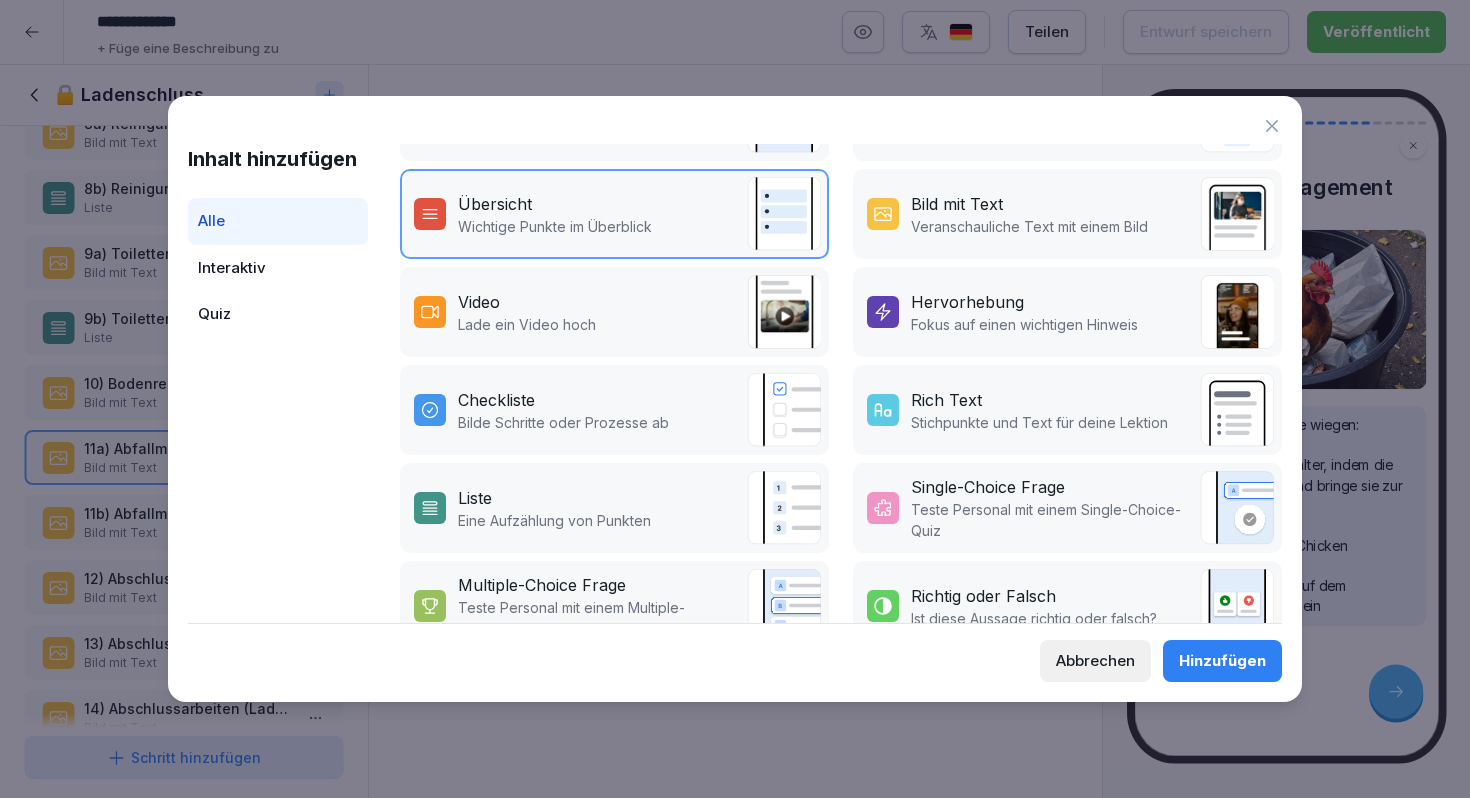 click on "Stichpunkte und Text für deine Lektion" at bounding box center [1039, 422] 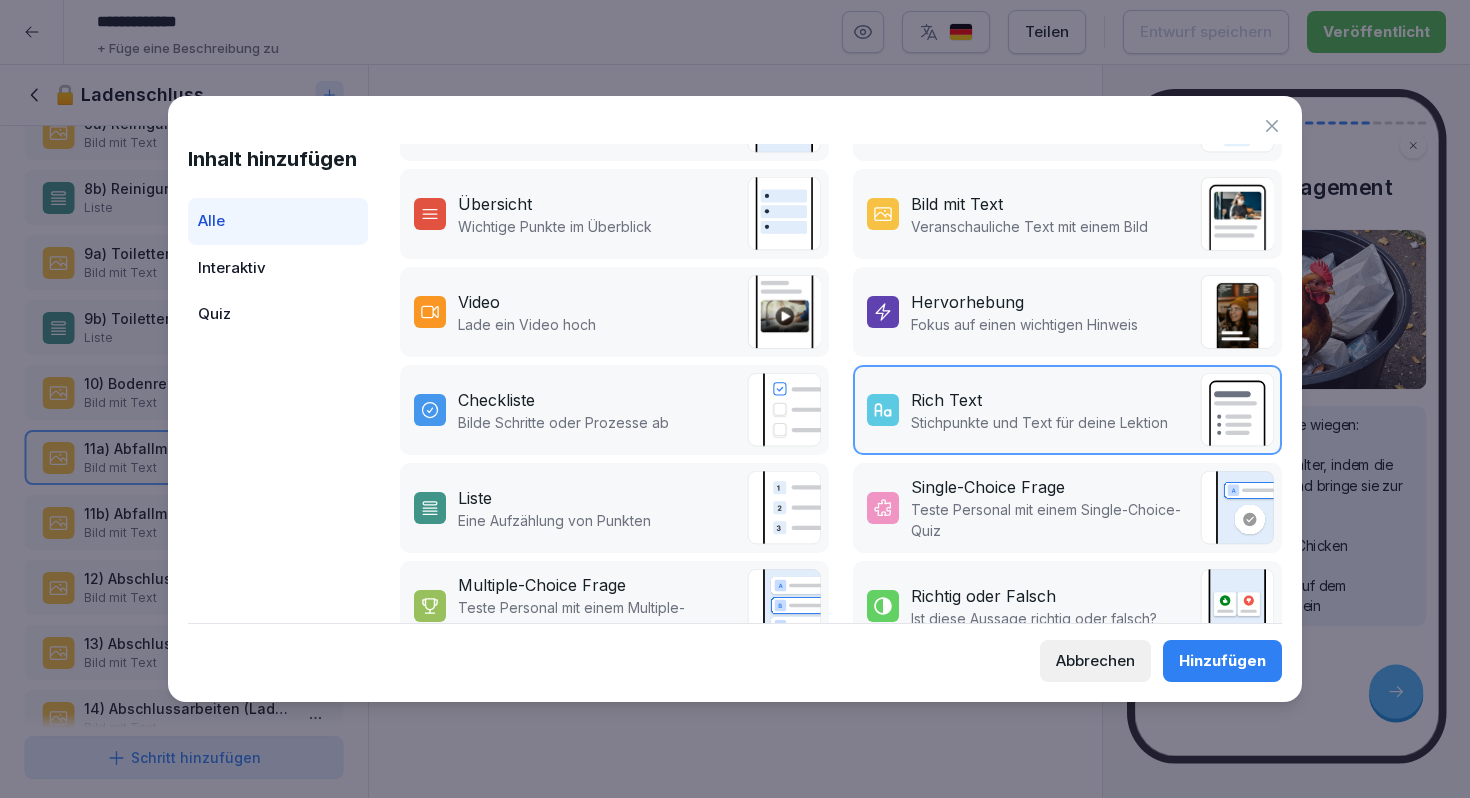 click on "Hinzufügen" at bounding box center (1222, 661) 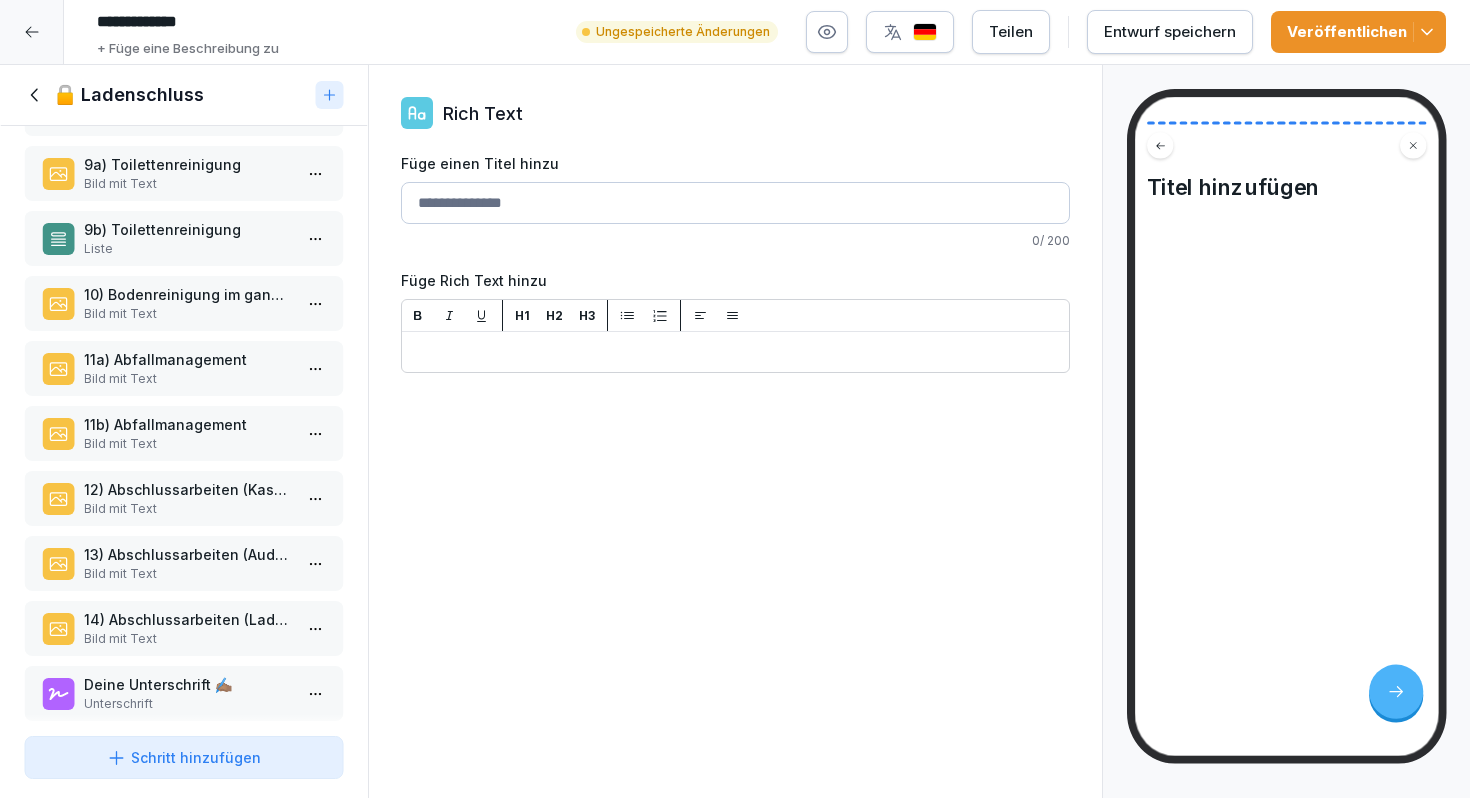 scroll, scrollTop: 1126, scrollLeft: 0, axis: vertical 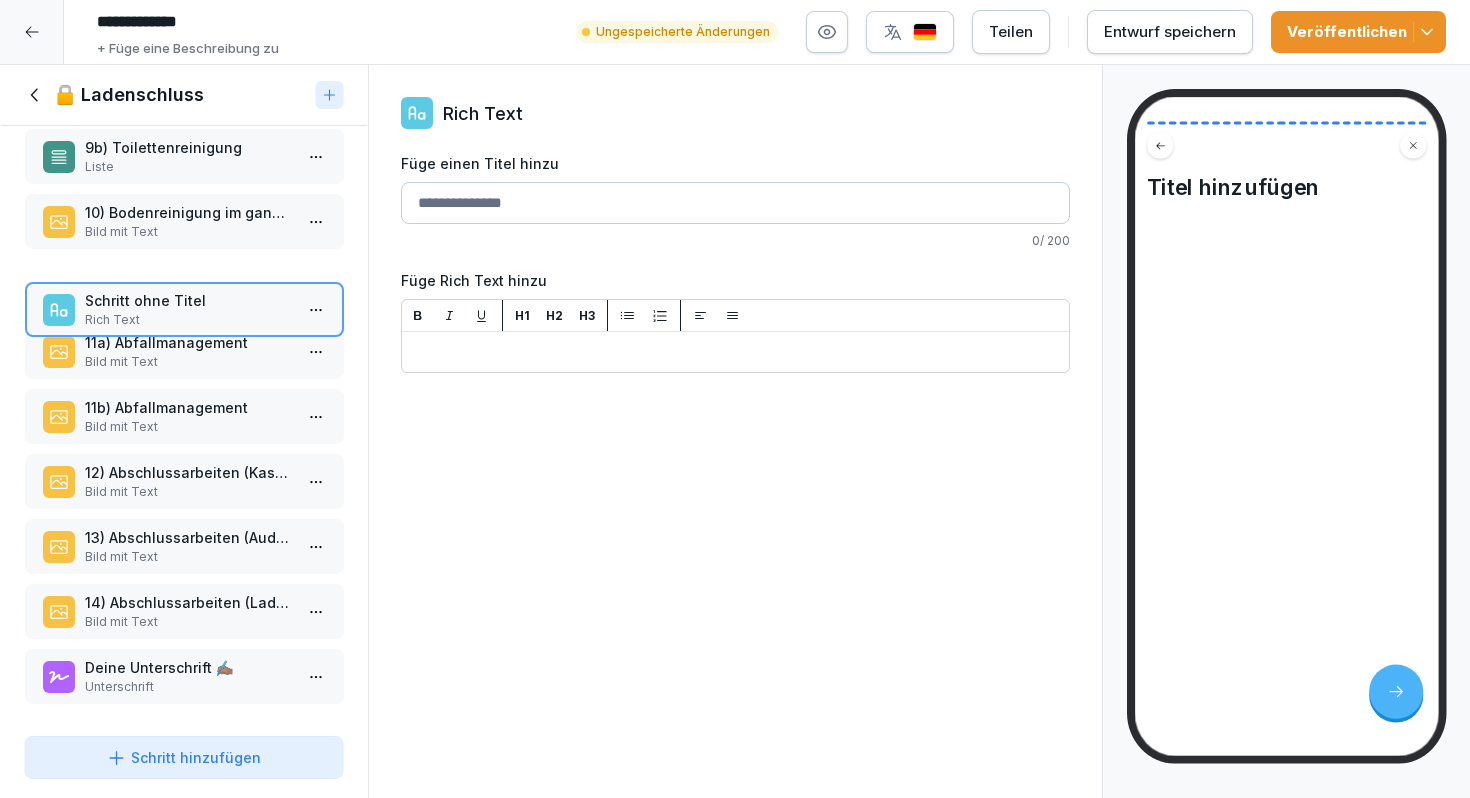 drag, startPoint x: 85, startPoint y: 679, endPoint x: 86, endPoint y: 313, distance: 366.00137 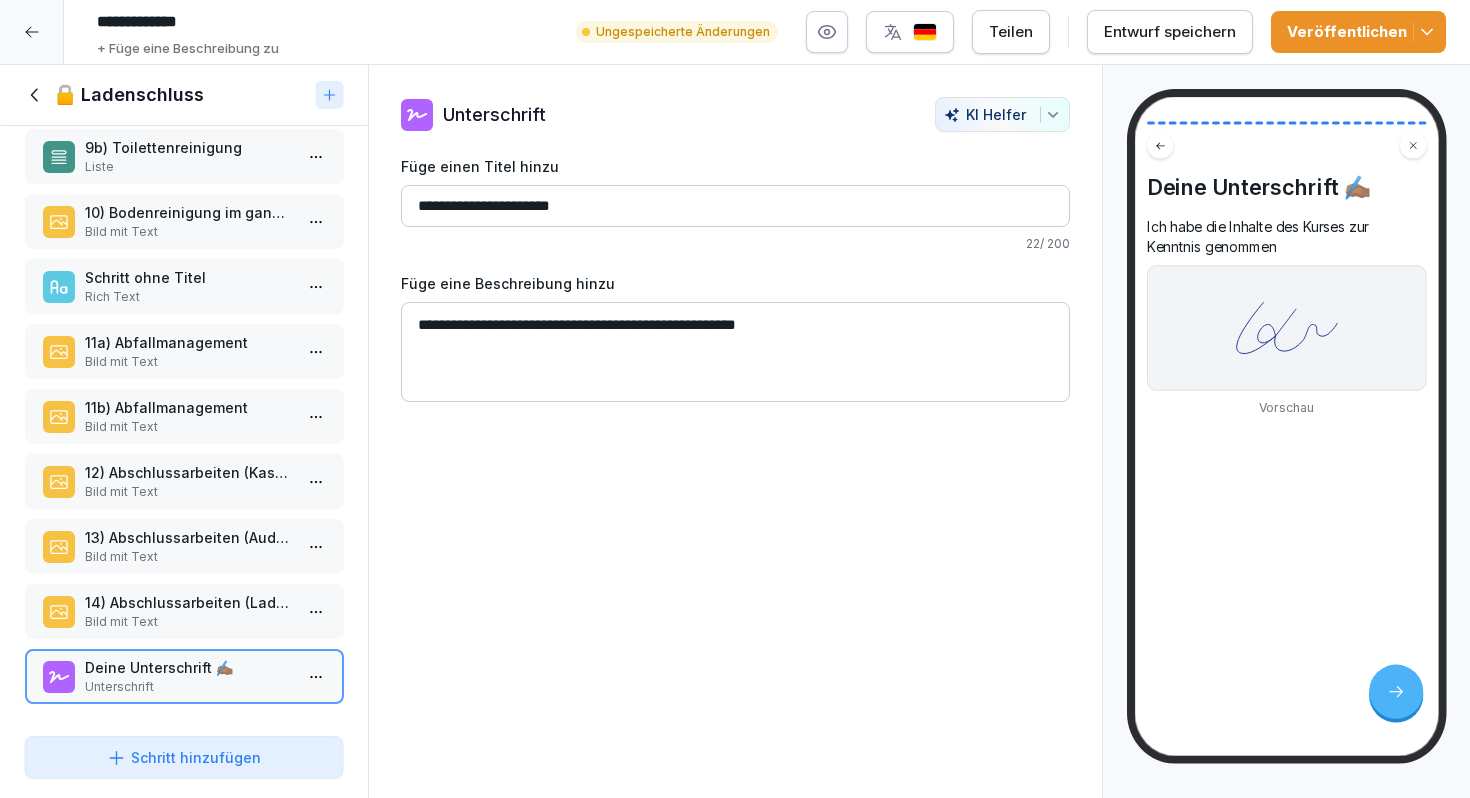 click on "11a) Abfallmanagement" at bounding box center [188, 342] 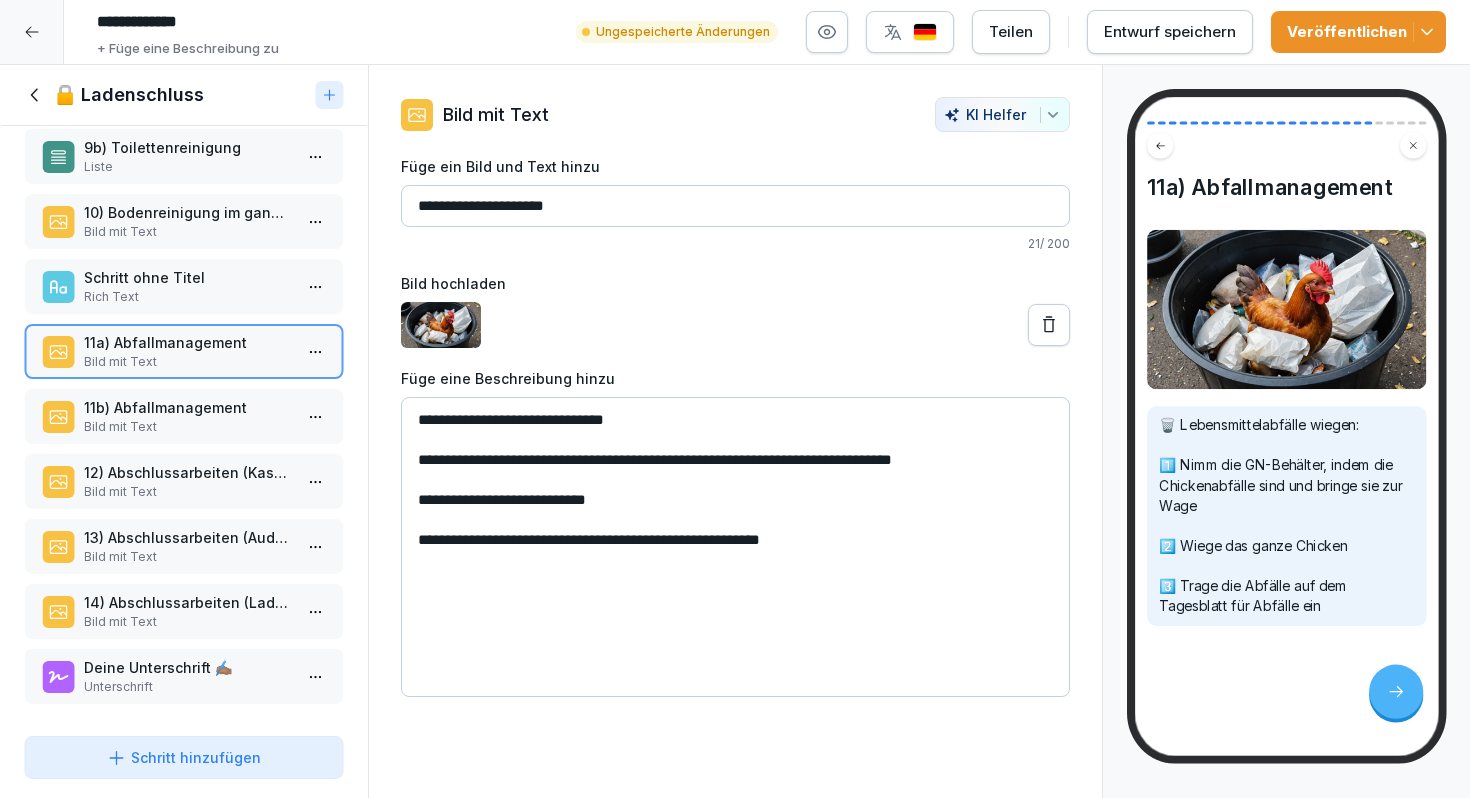 drag, startPoint x: 838, startPoint y: 553, endPoint x: 410, endPoint y: 422, distance: 447.59915 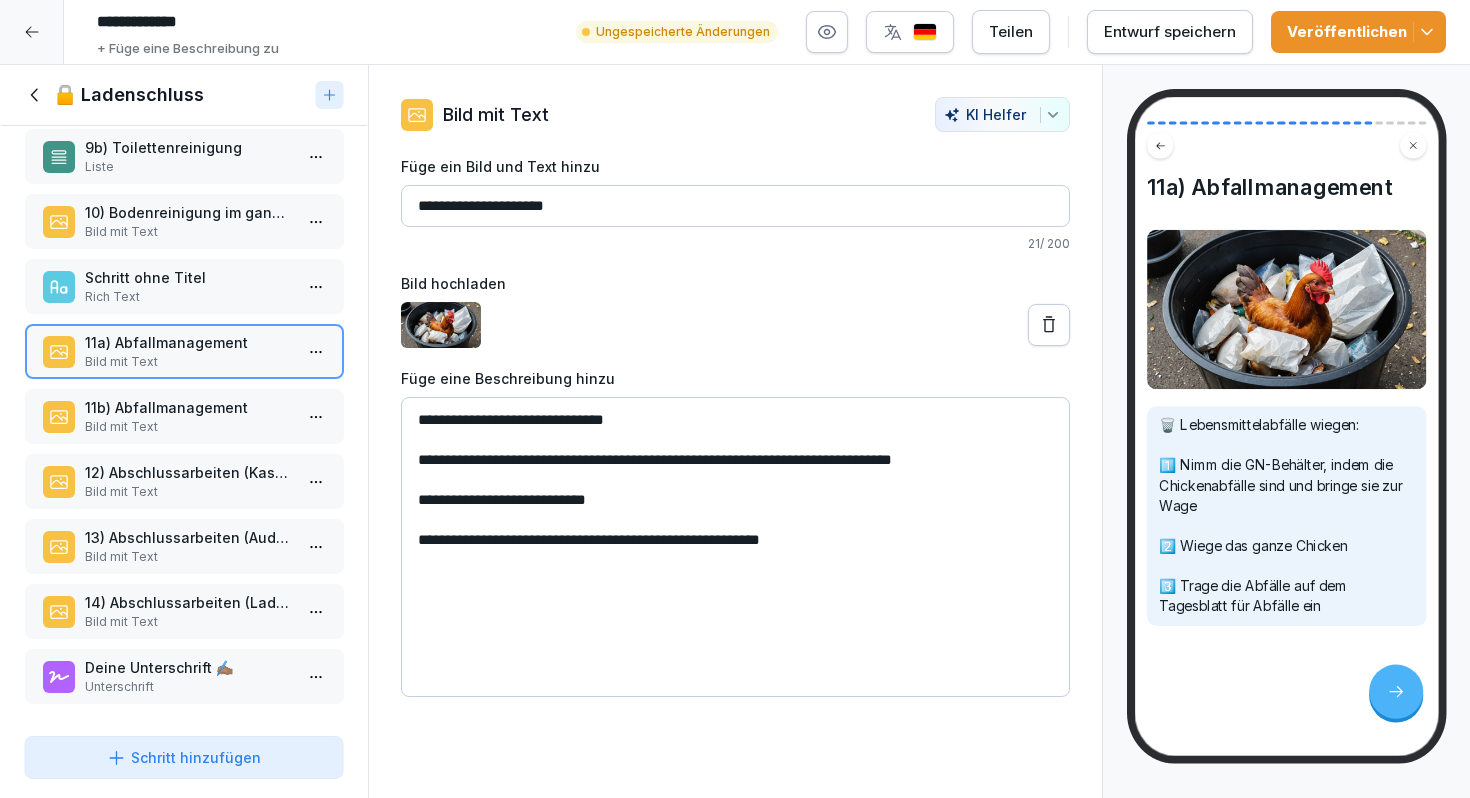 click on "Rich Text" at bounding box center (188, 297) 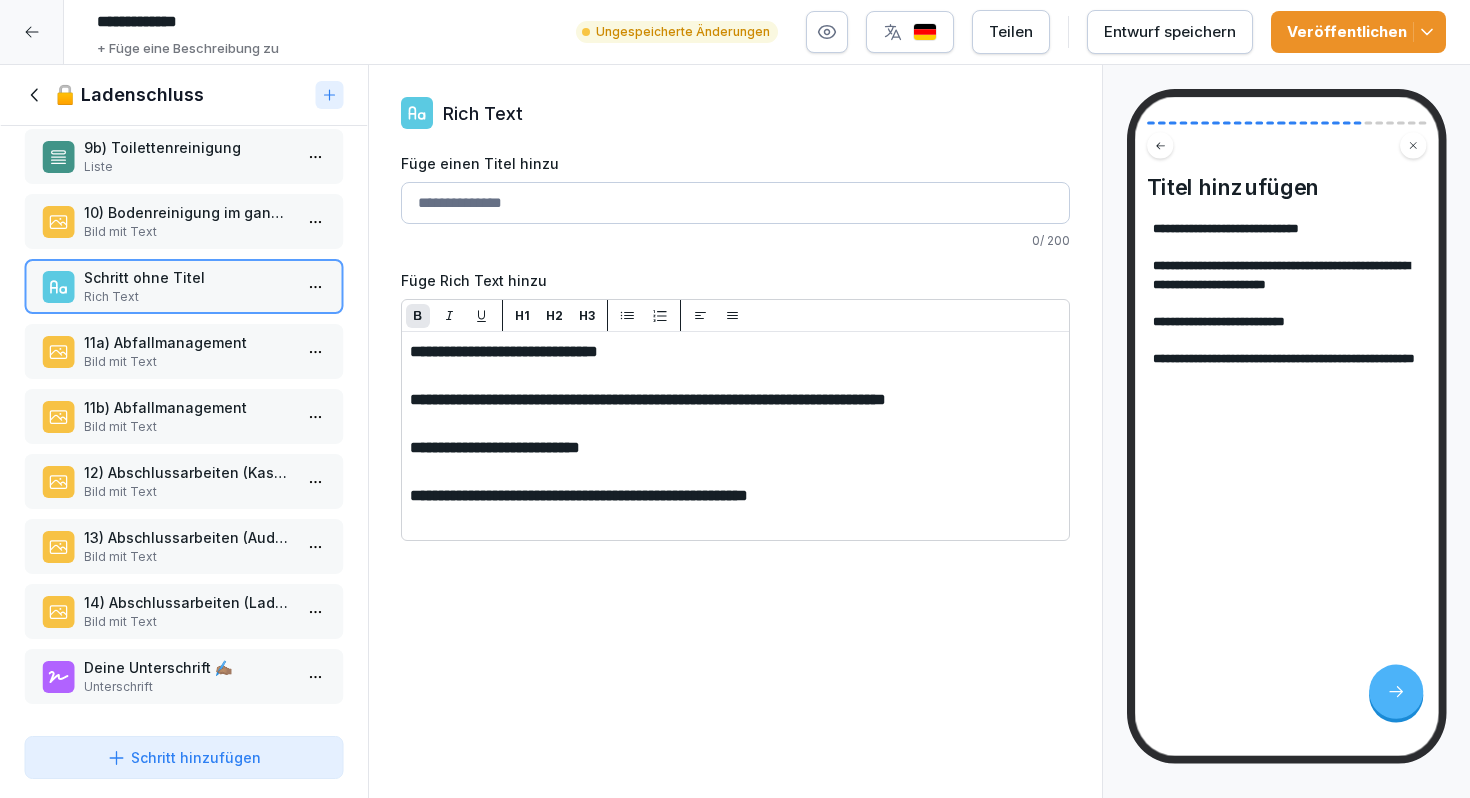 click on "11a) Abfallmanagement" at bounding box center [188, 342] 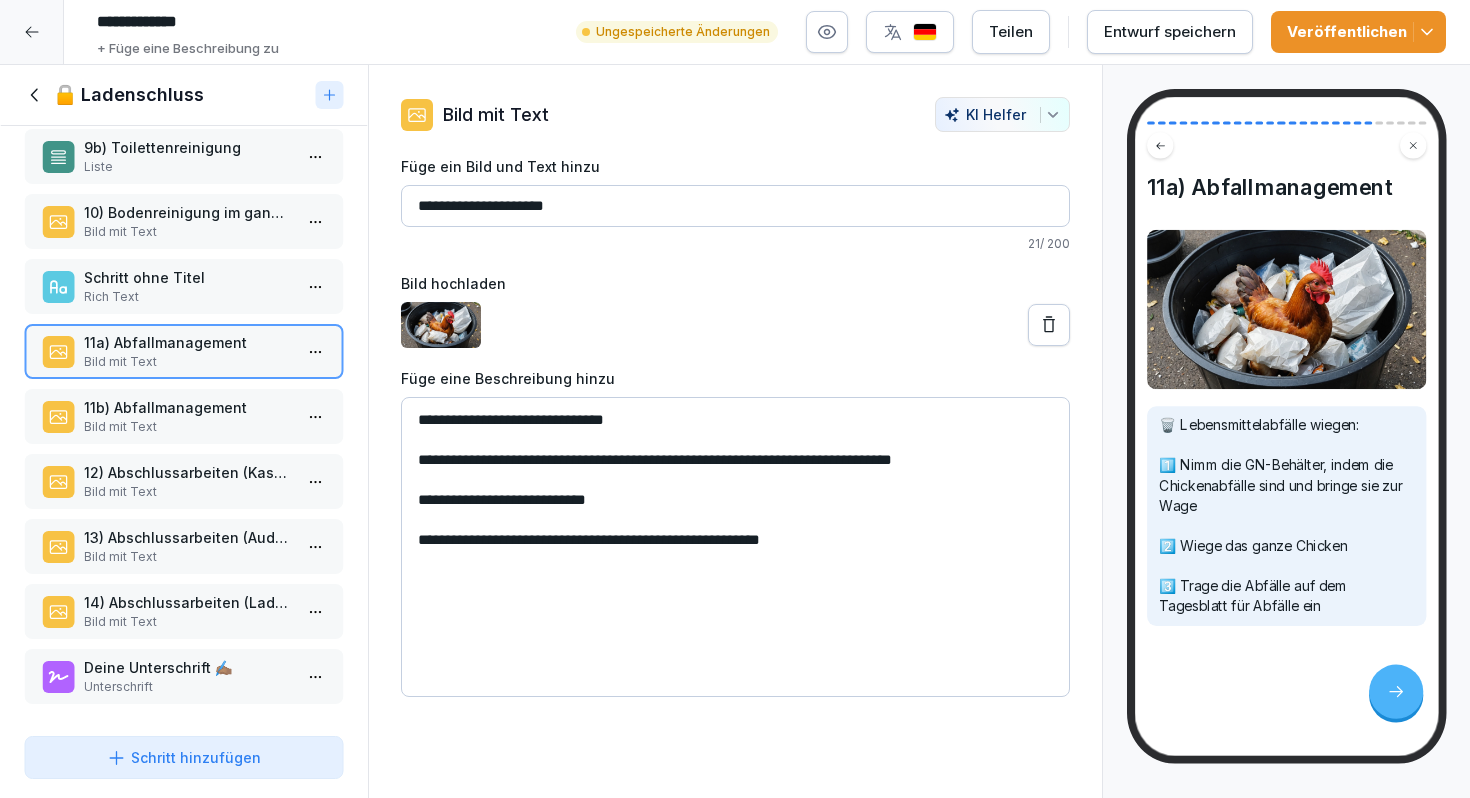 click on "Rich Text" at bounding box center (188, 297) 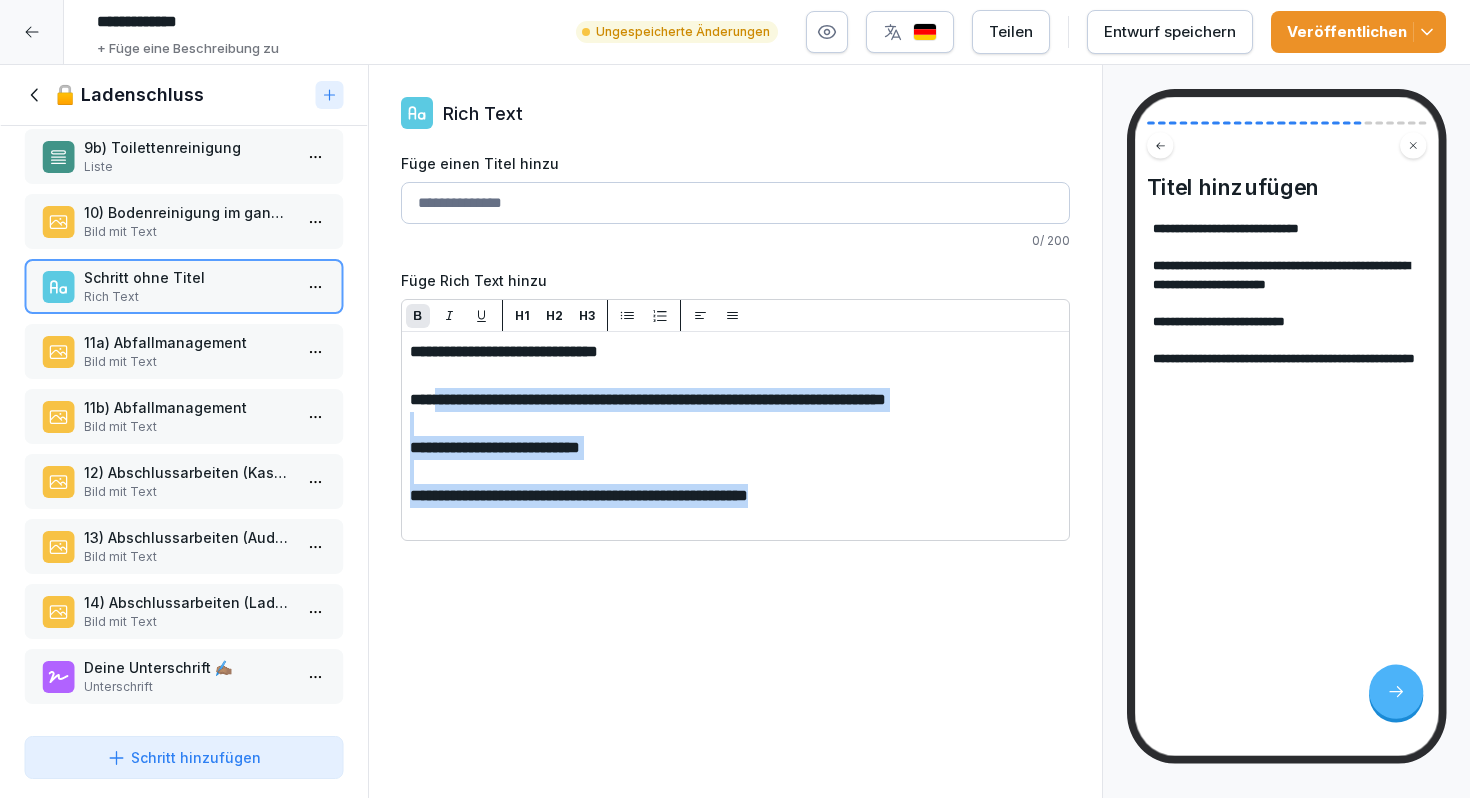 drag, startPoint x: 432, startPoint y: 395, endPoint x: 865, endPoint y: 498, distance: 445.082 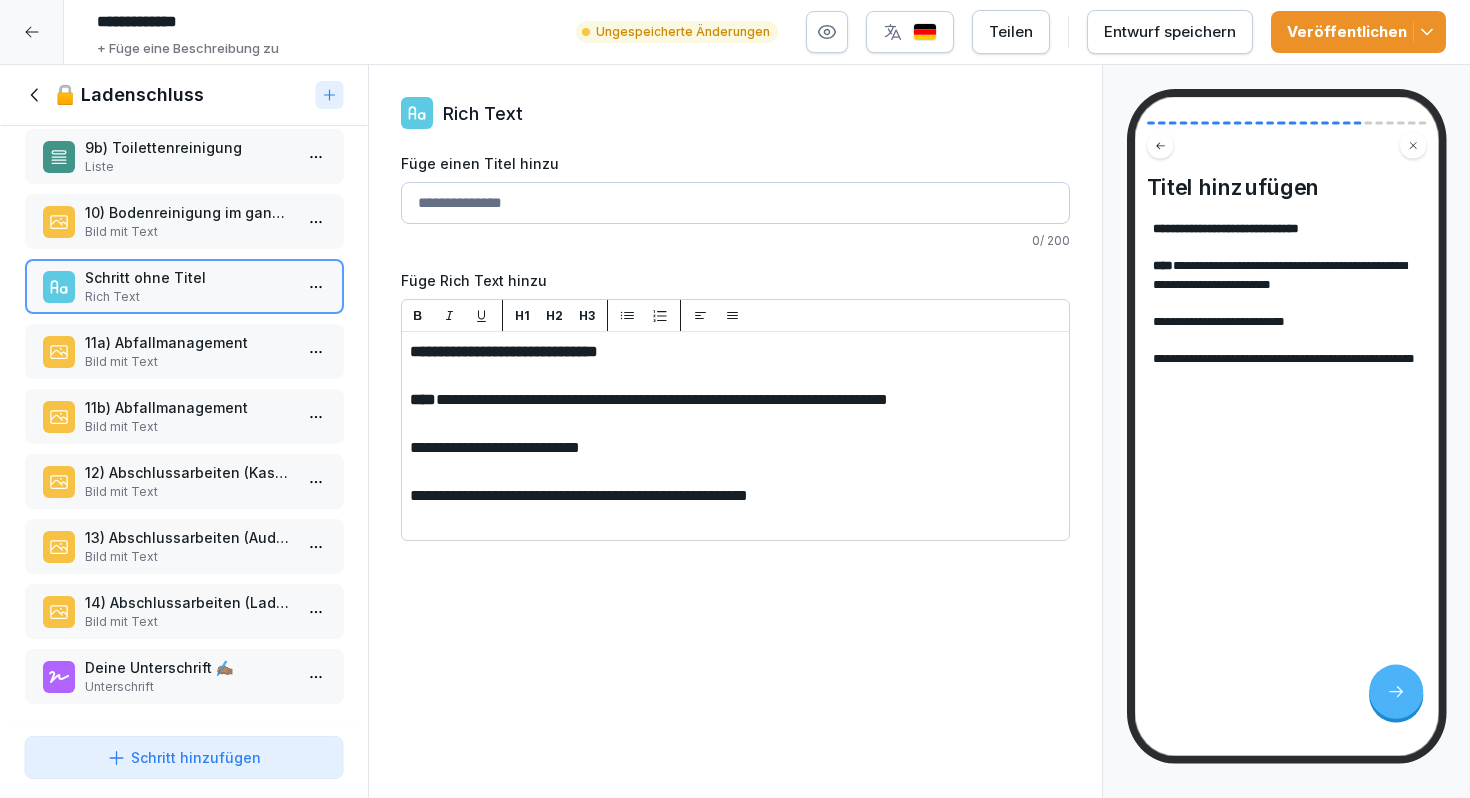 click on "Bild mit Text" at bounding box center [188, 362] 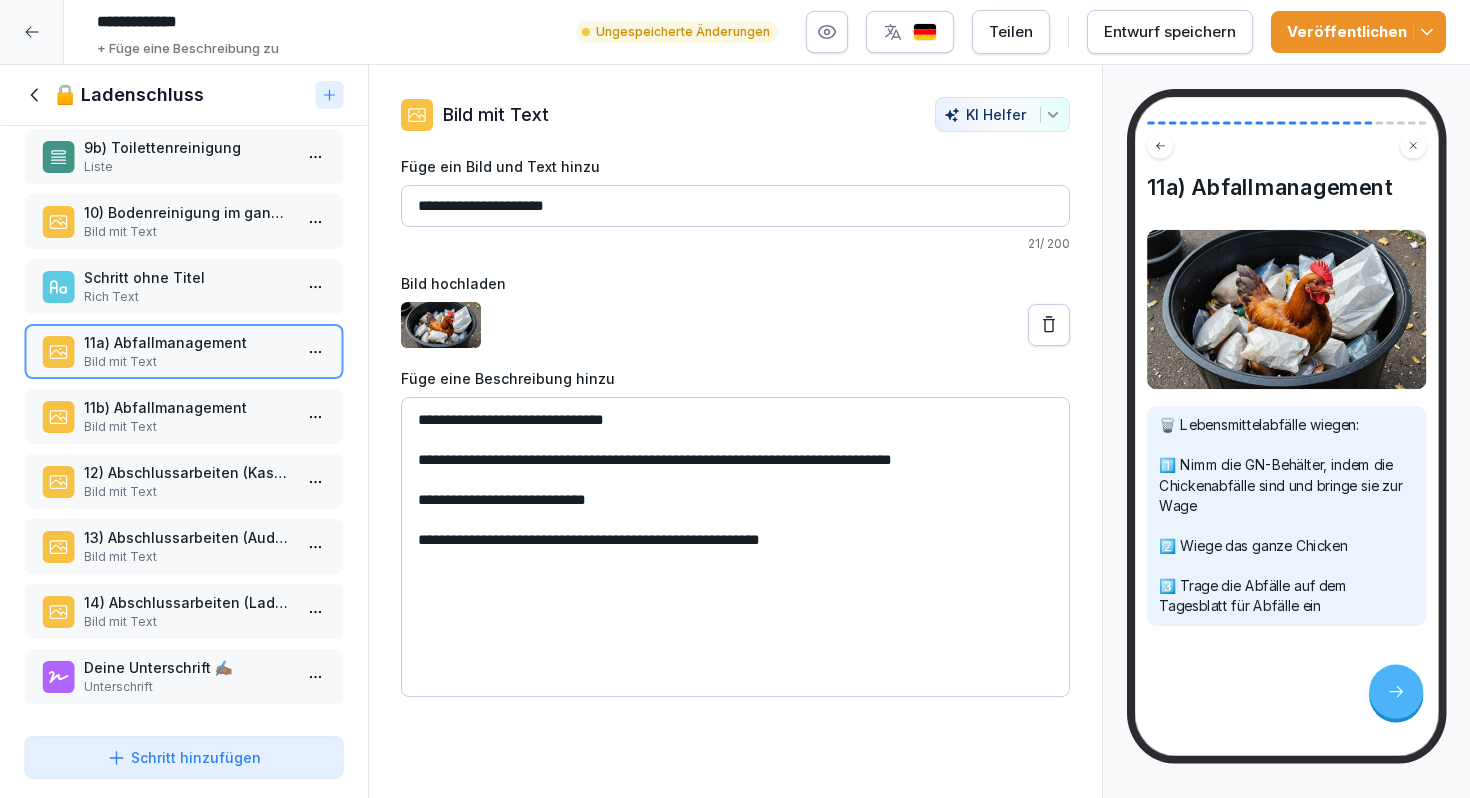 drag, startPoint x: 596, startPoint y: 211, endPoint x: 380, endPoint y: 201, distance: 216.23135 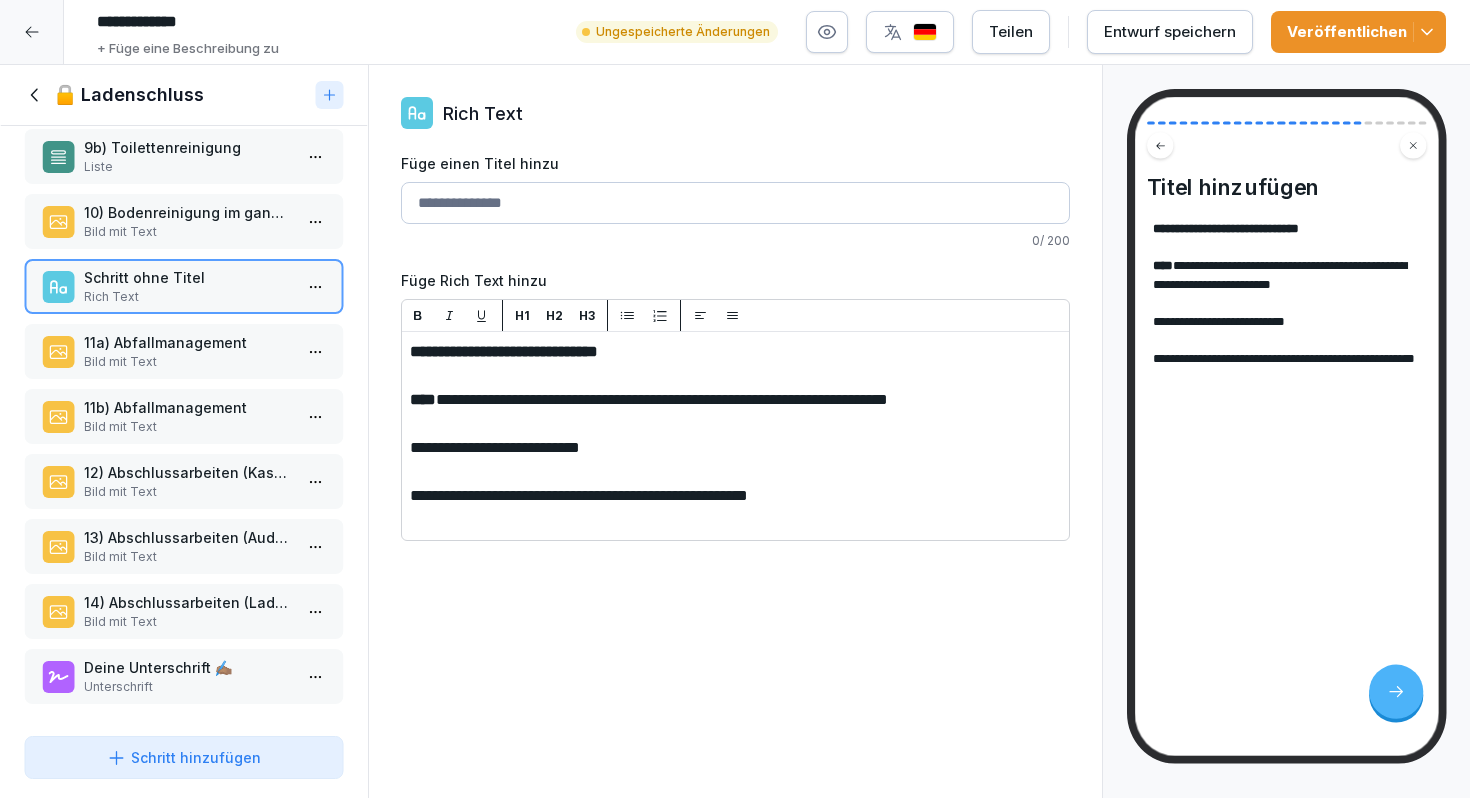 click on "Füge einen Titel hinzu" at bounding box center [735, 203] 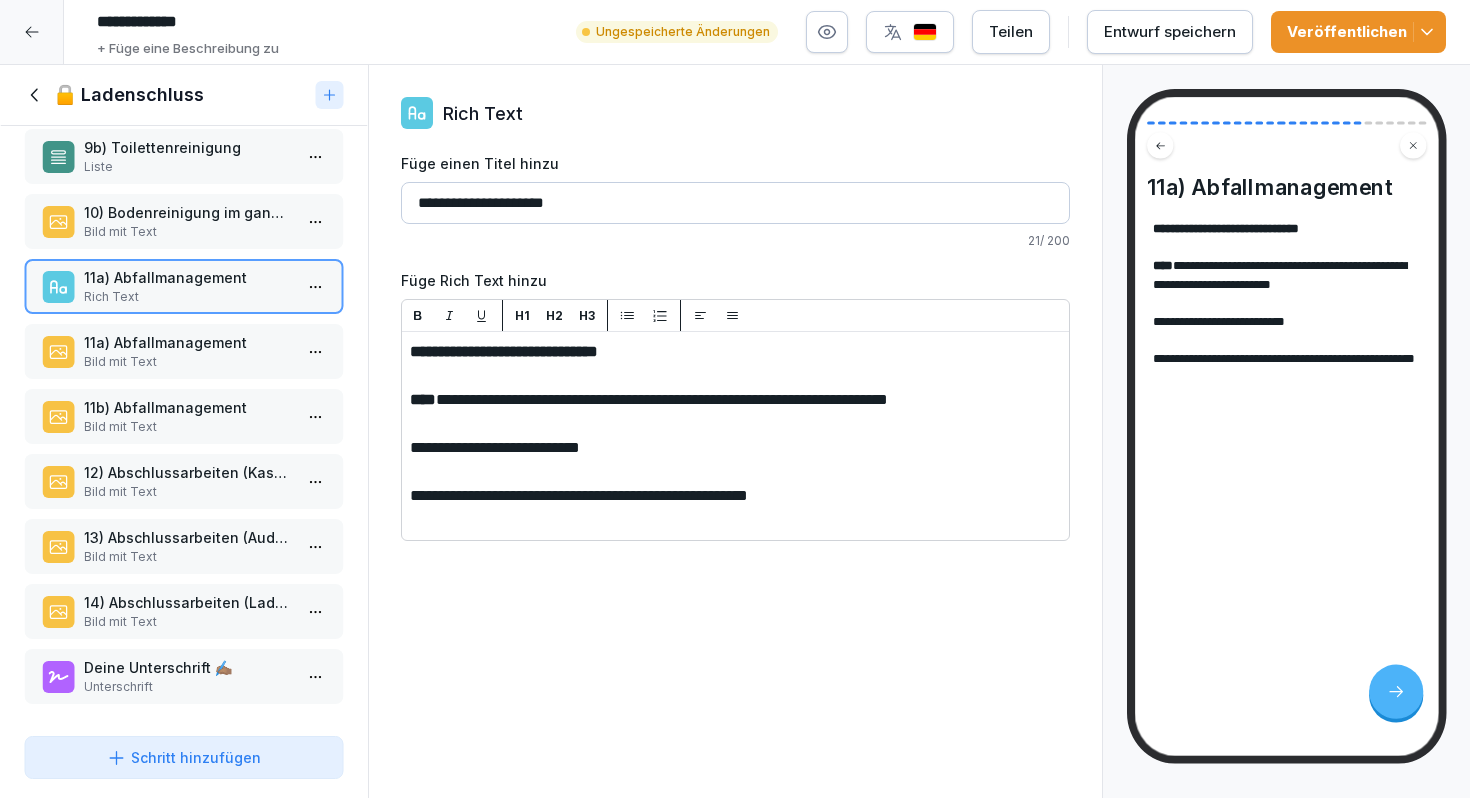 type on "**********" 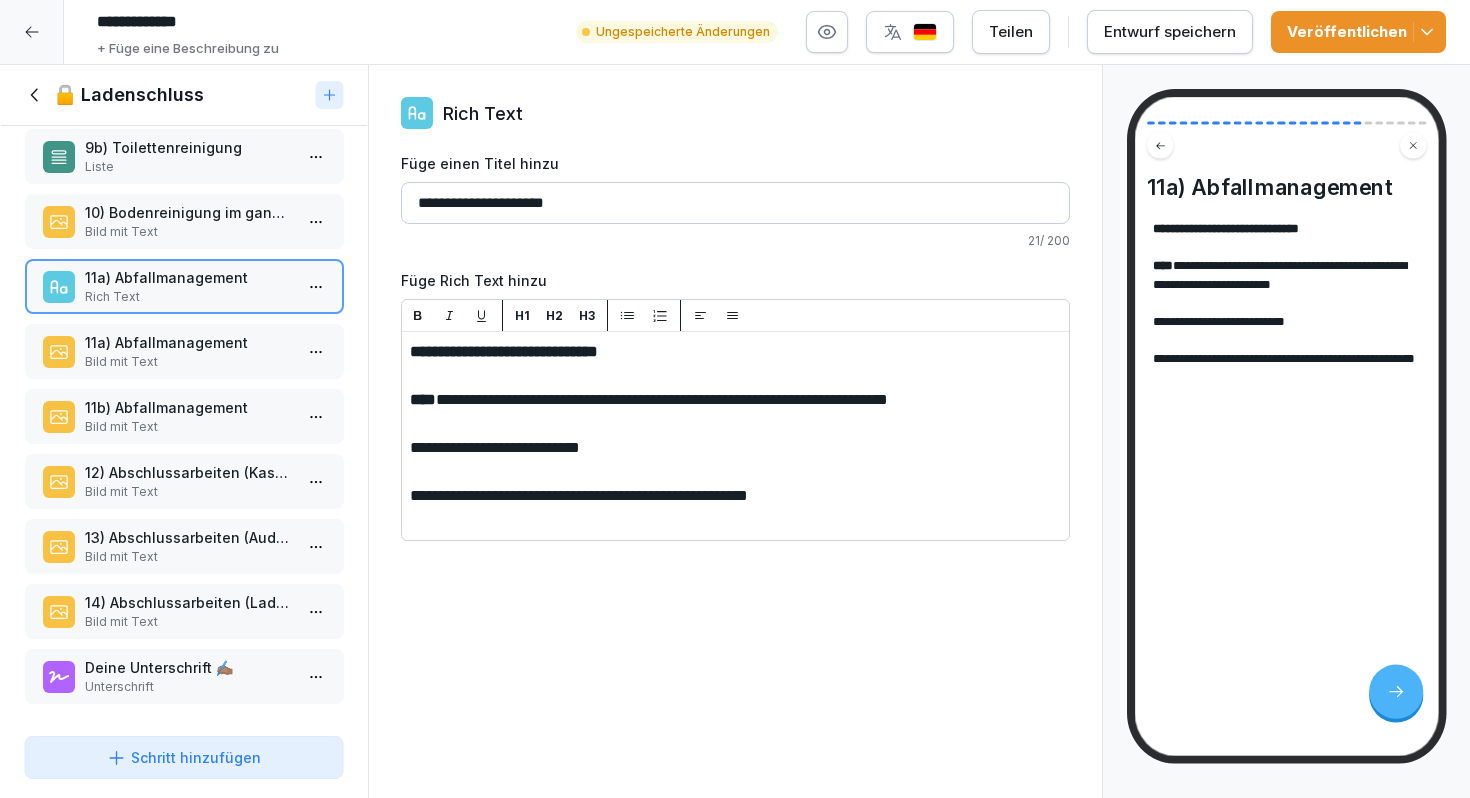 click on "Bild mit Text" at bounding box center [188, 362] 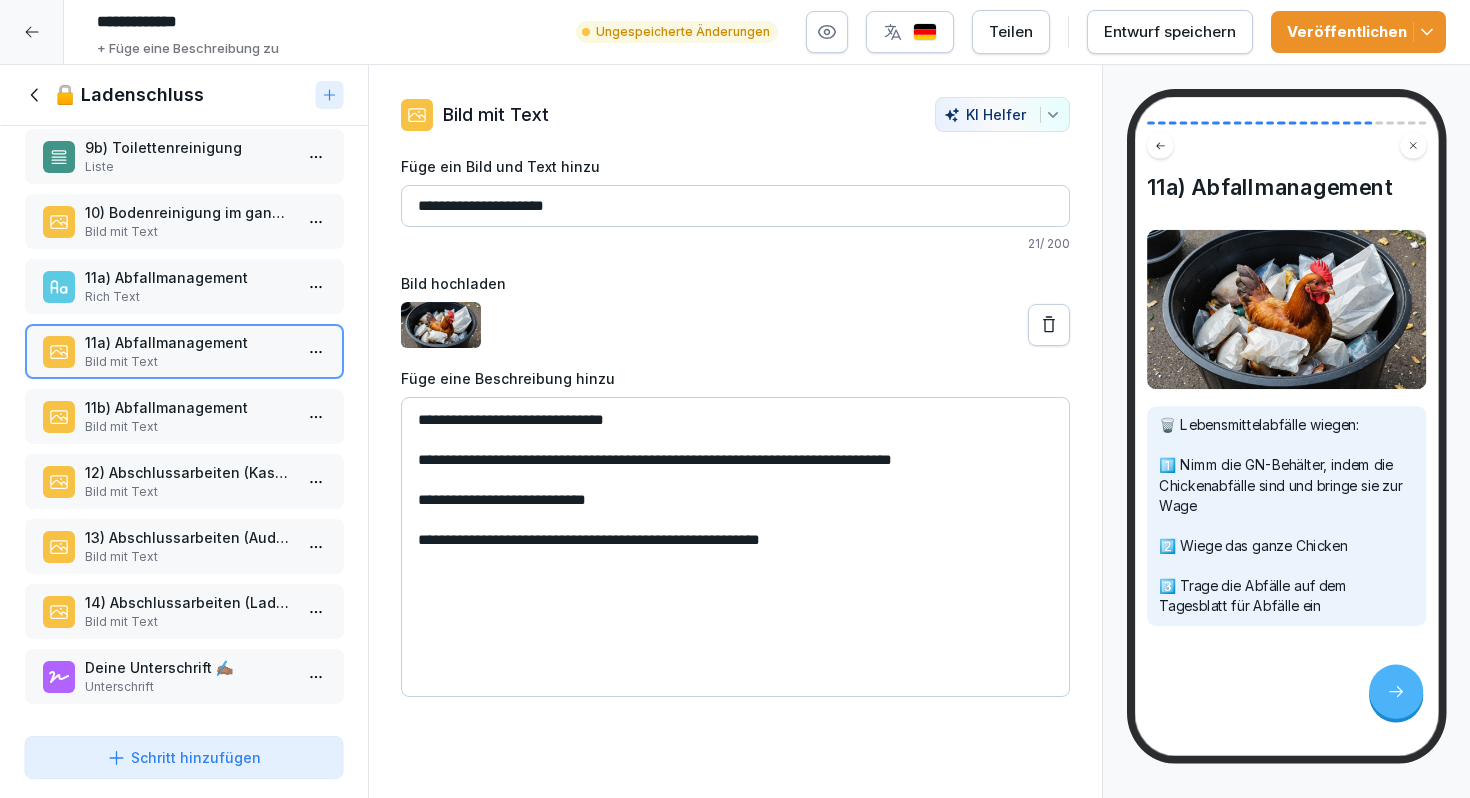click on "Rich Text" at bounding box center (188, 297) 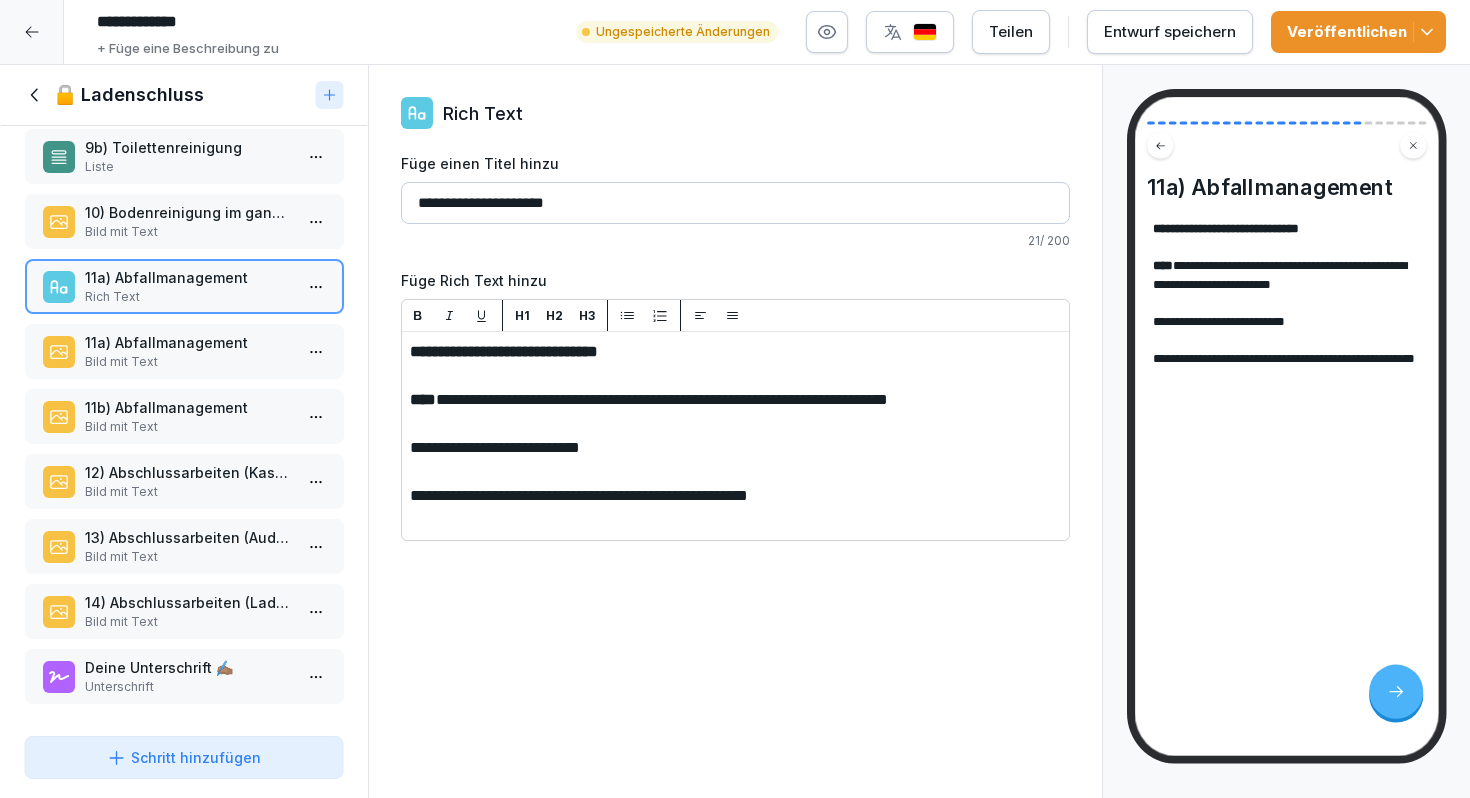 click on "11a) Abfallmanagement" at bounding box center [188, 342] 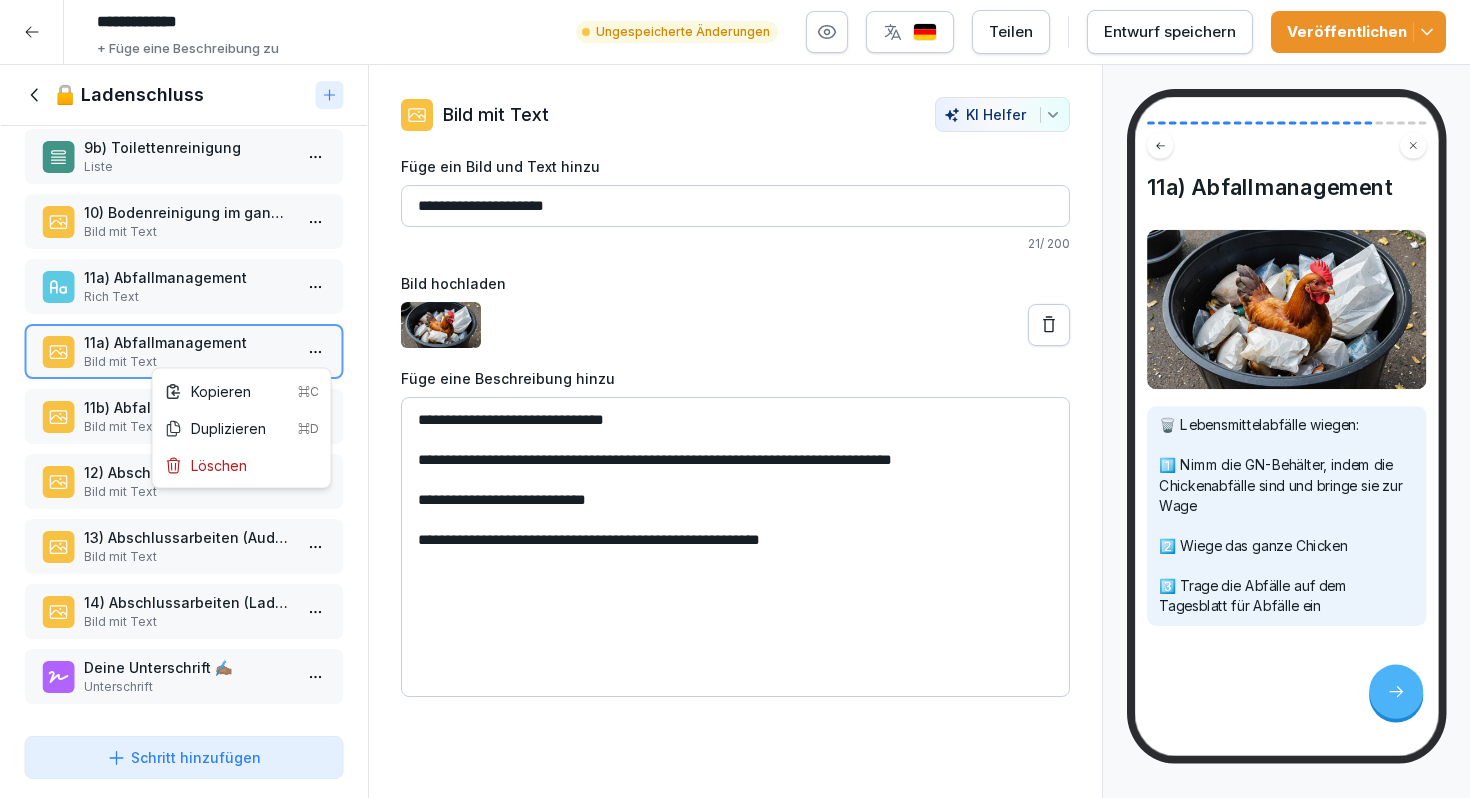 click on "**********" at bounding box center [735, 399] 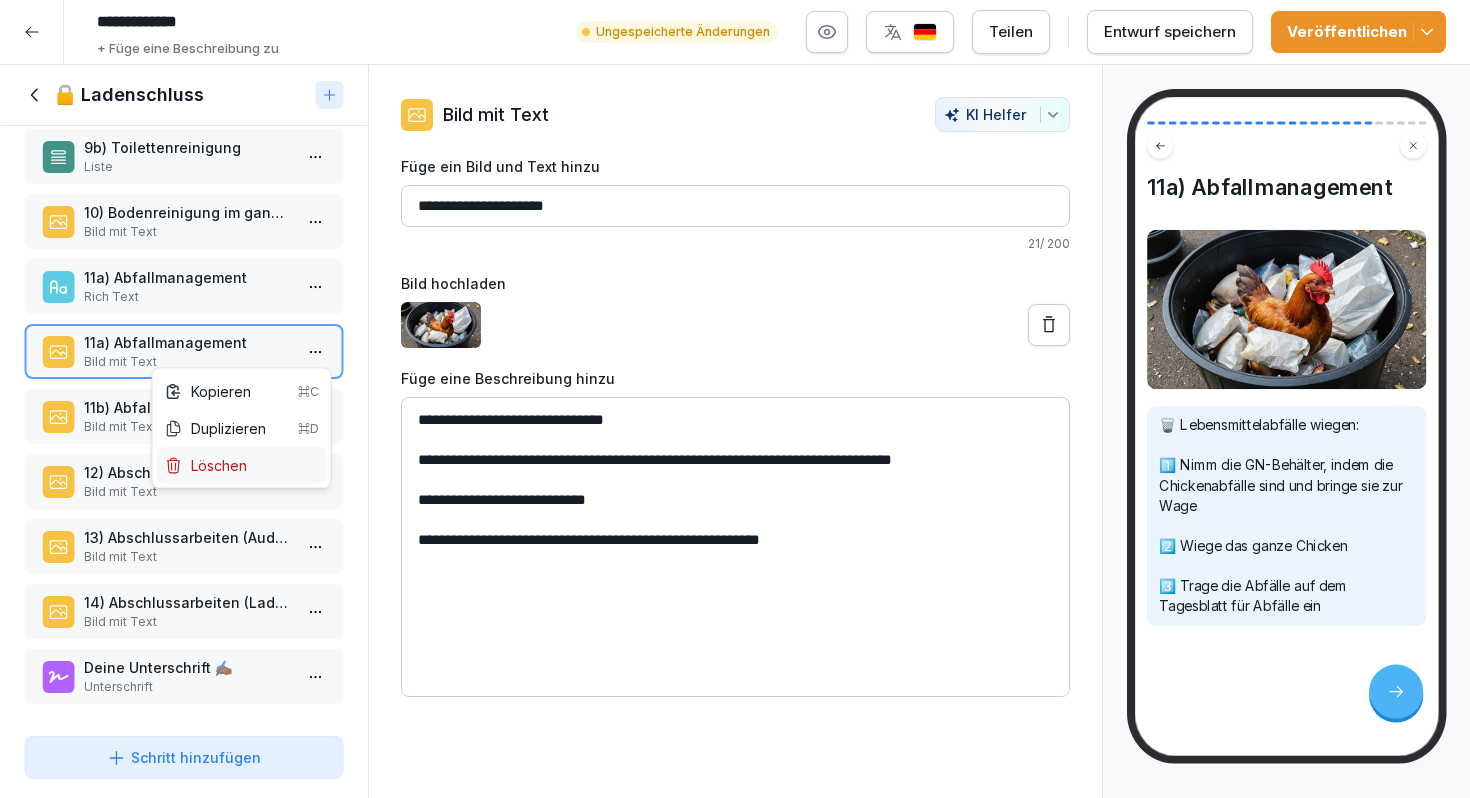 click on "Löschen" at bounding box center [206, 465] 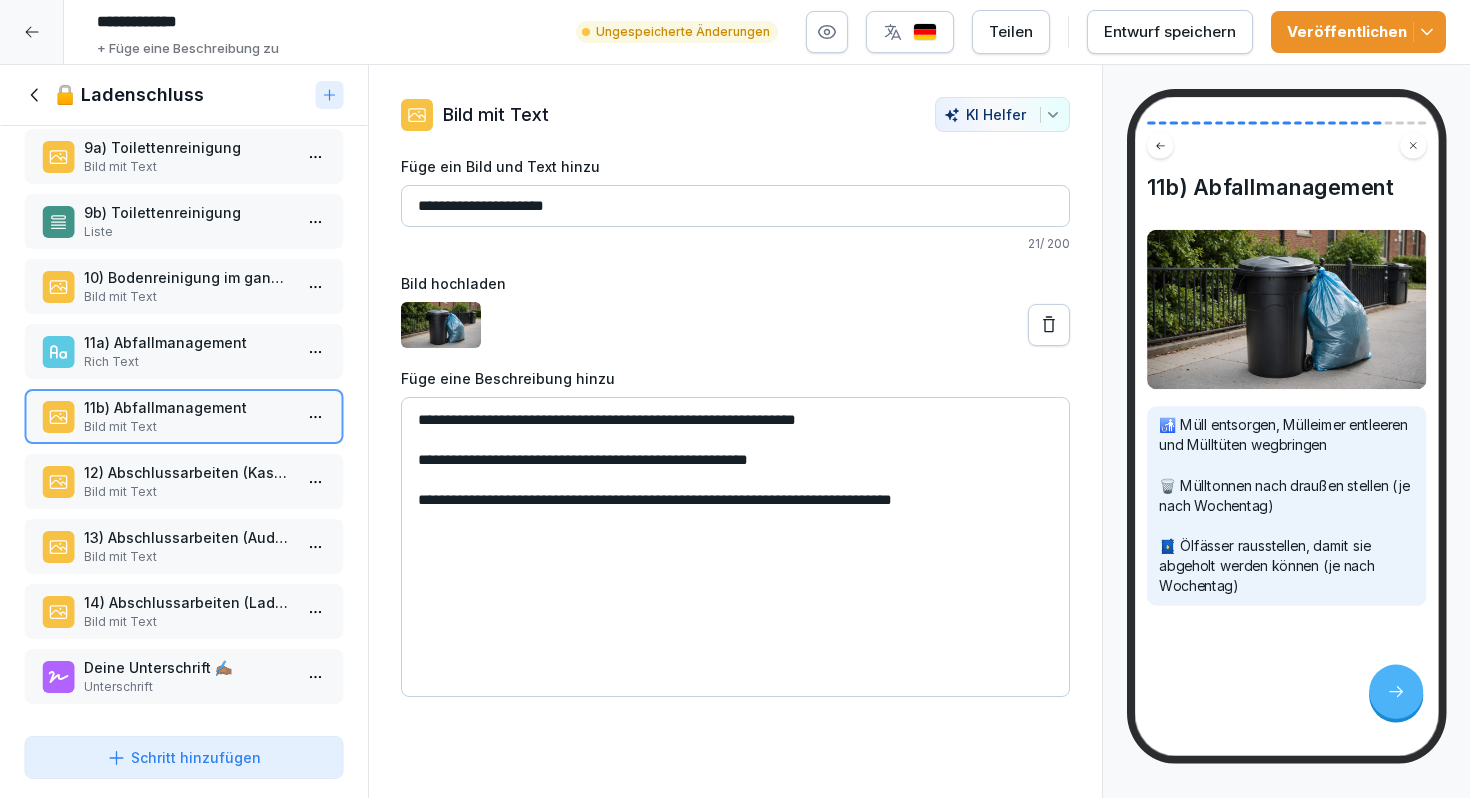 click on "Veröffentlichen" at bounding box center [1358, 32] 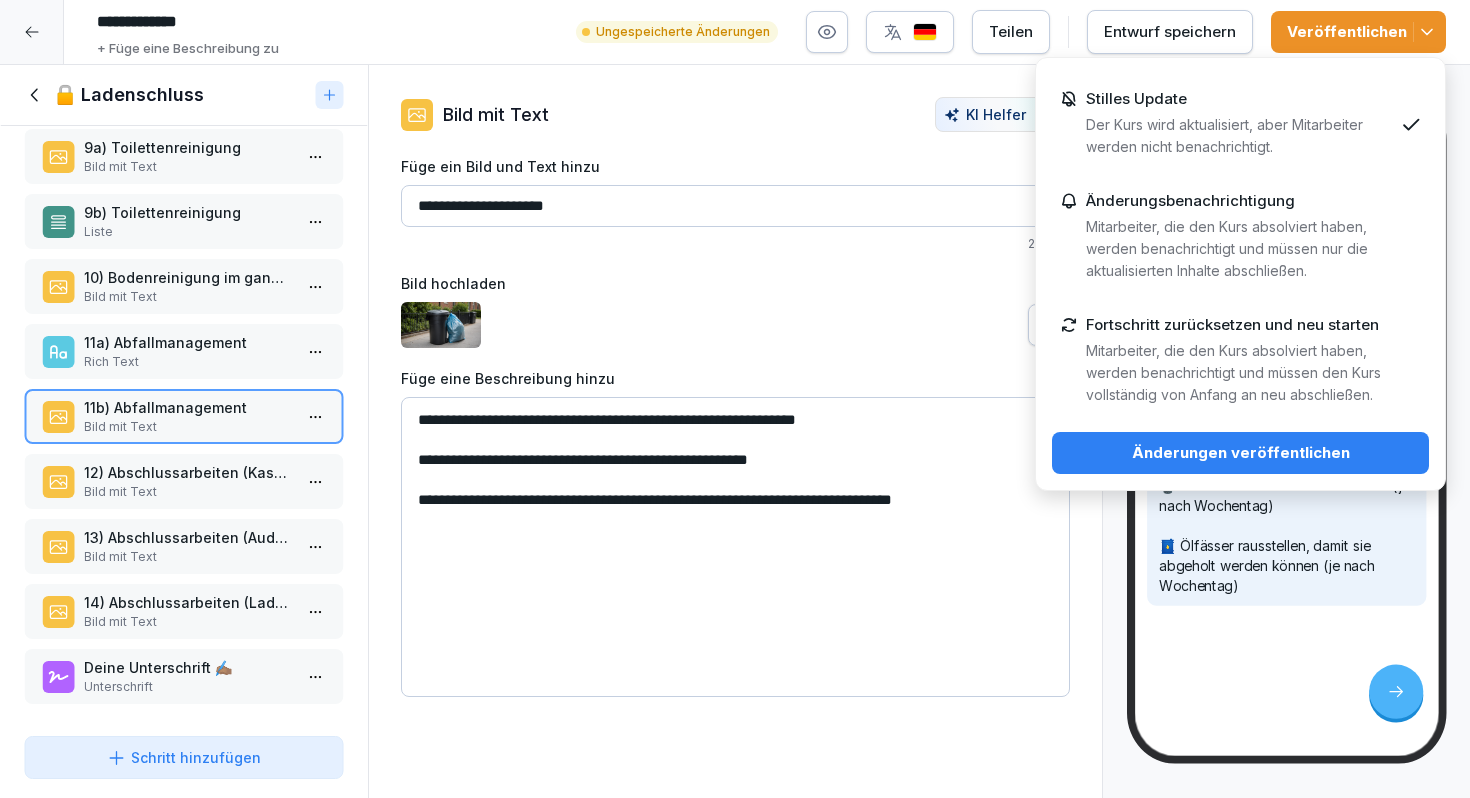 click on "Änderungen veröffentlichen" at bounding box center [1240, 453] 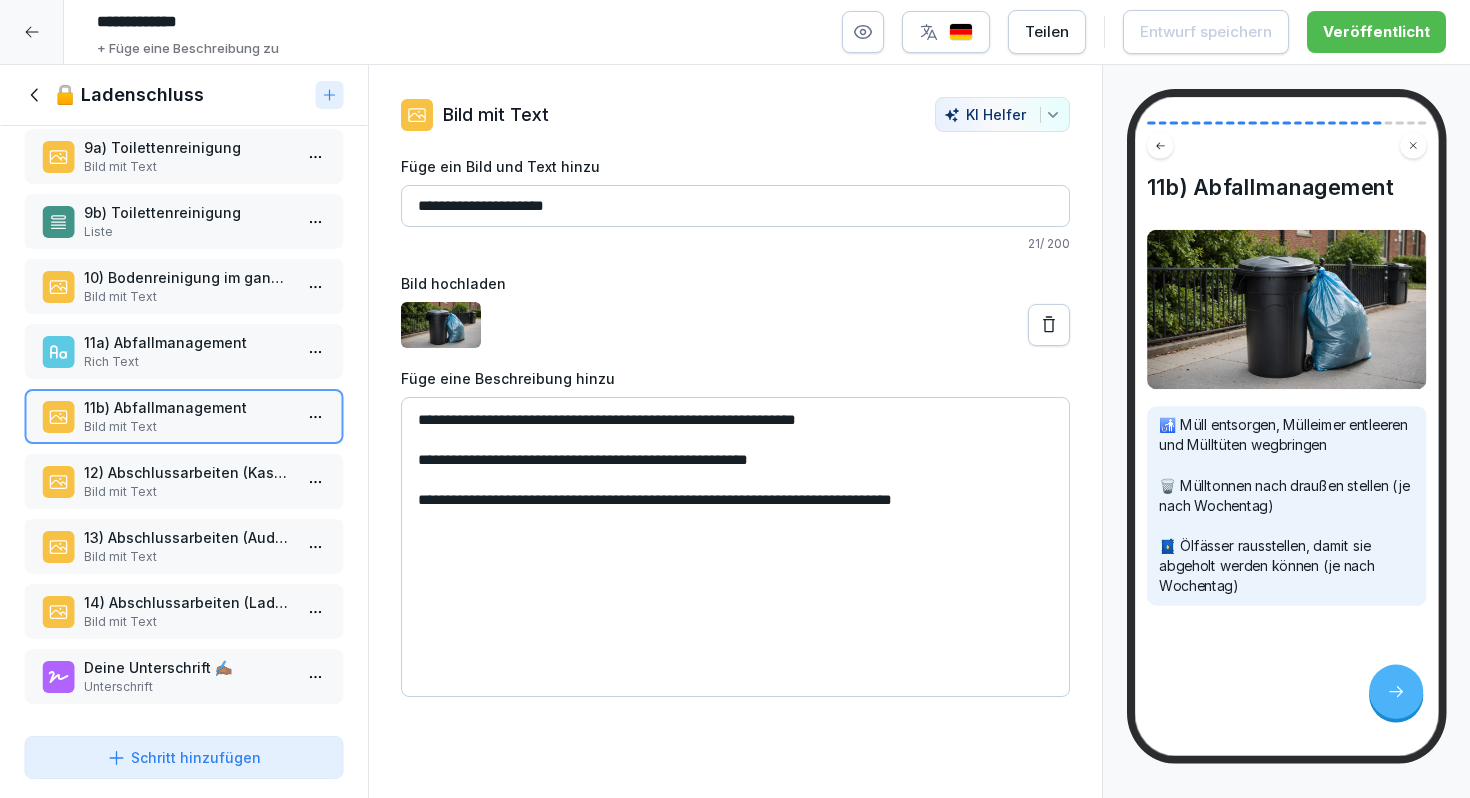 click 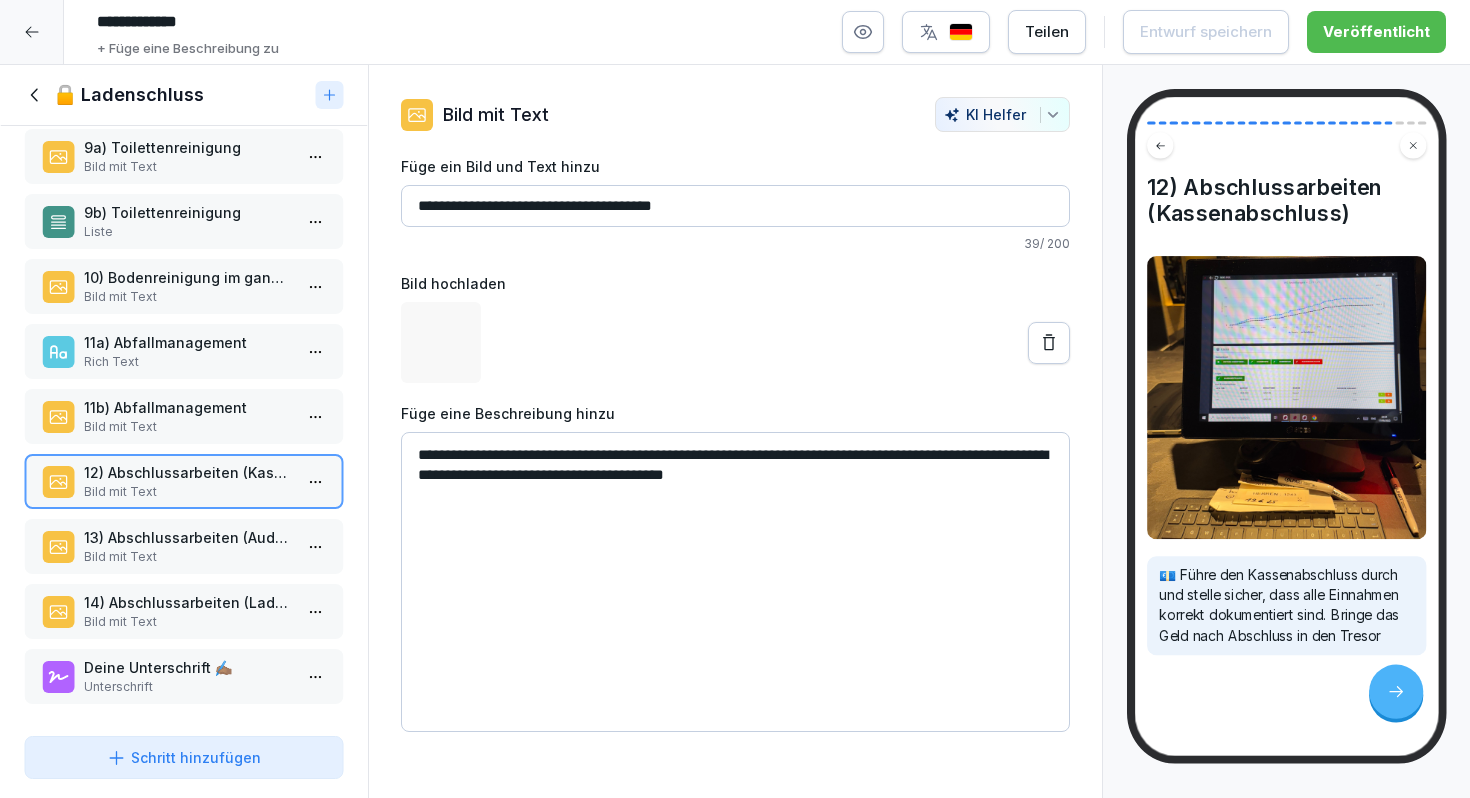 click on "Bild mit Text" at bounding box center (188, 557) 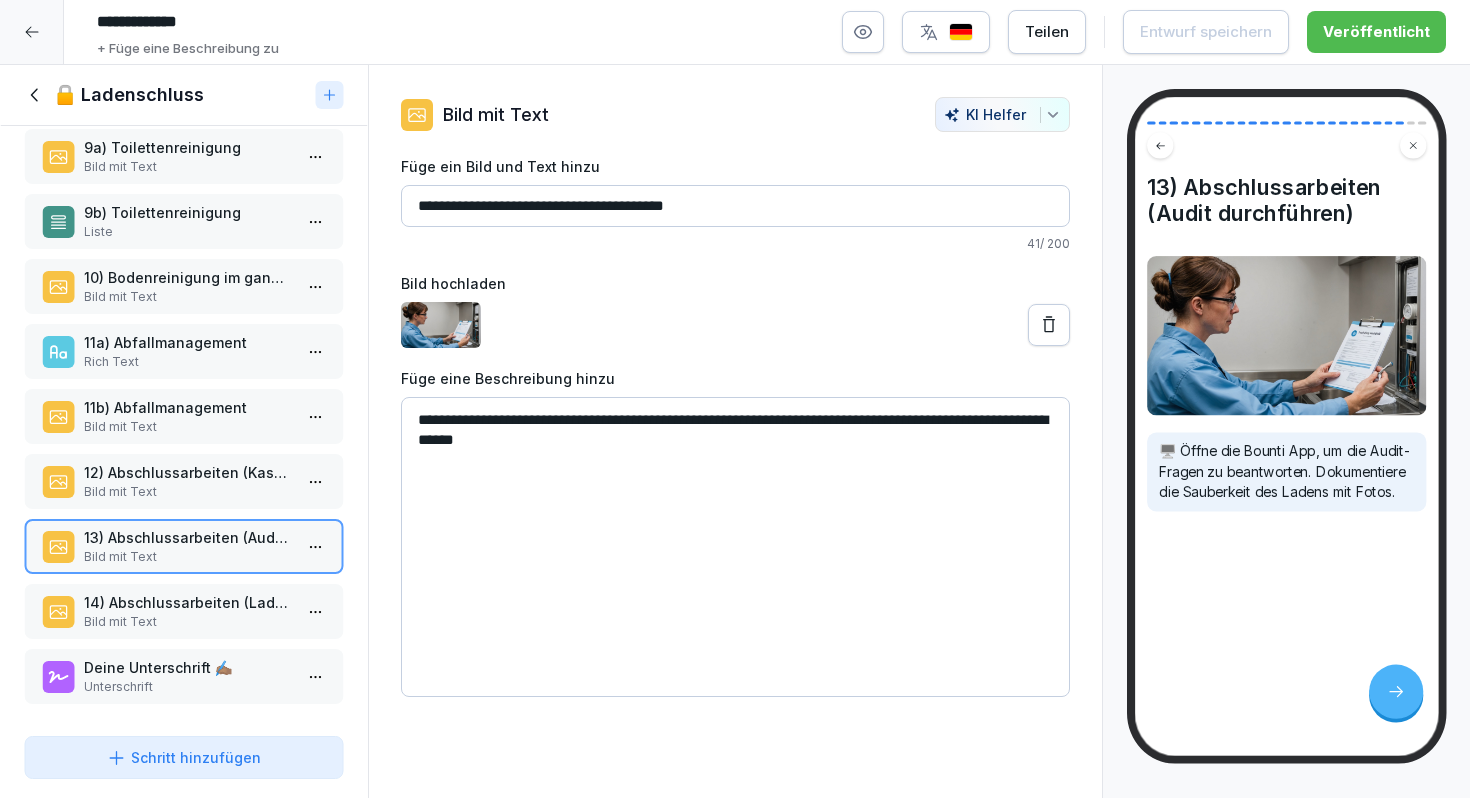click on "Schritt hinzufügen" at bounding box center (184, 757) 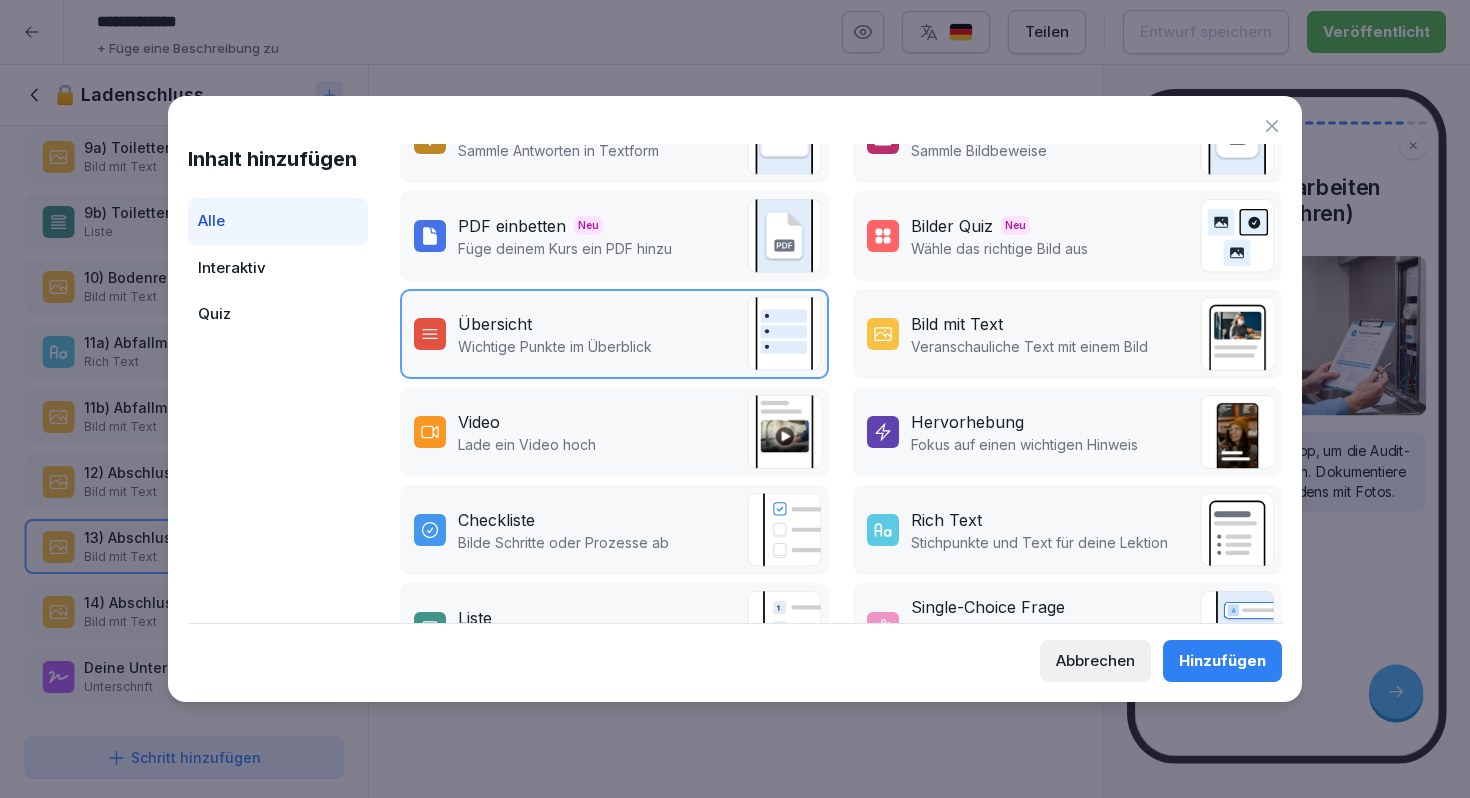 scroll, scrollTop: 197, scrollLeft: 0, axis: vertical 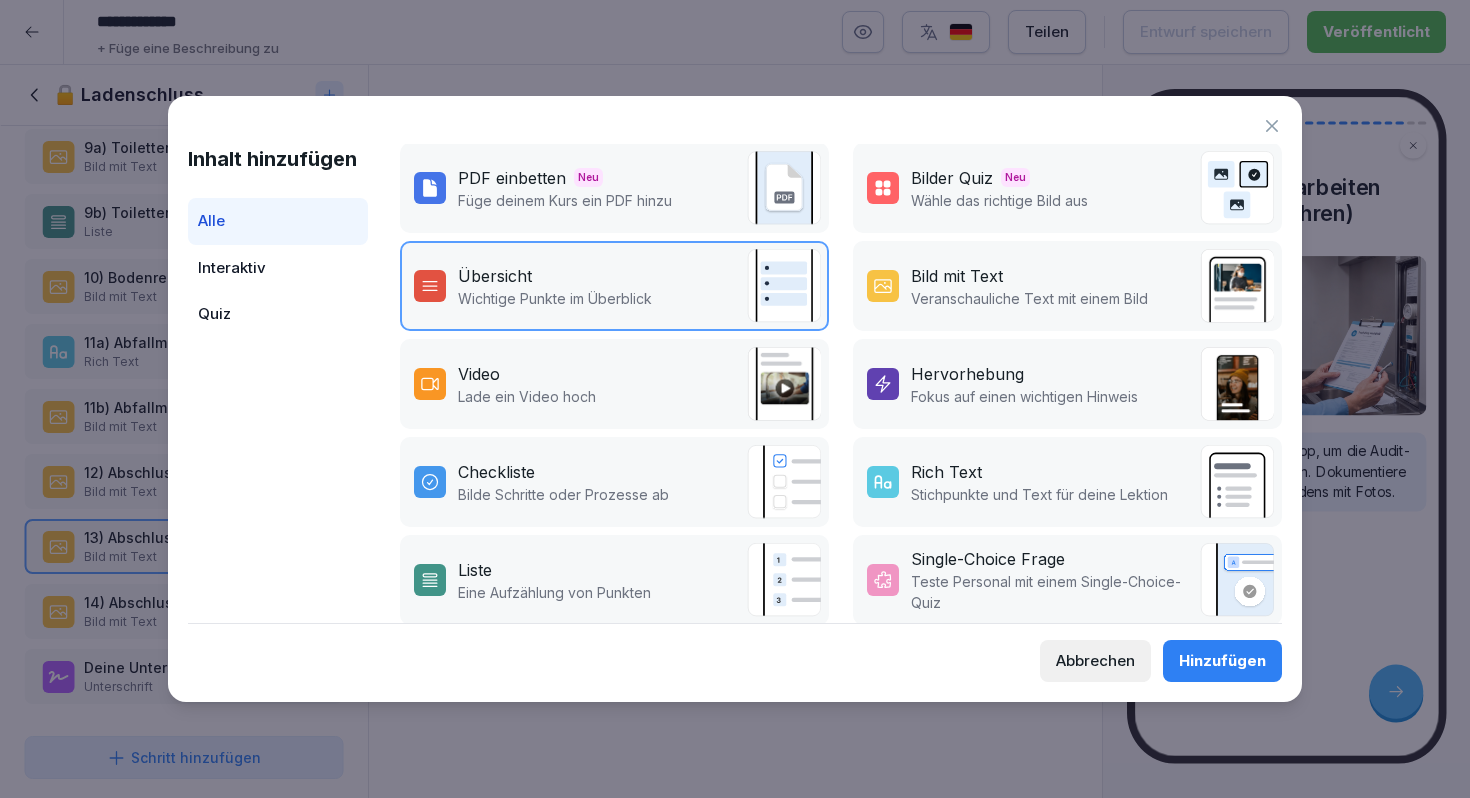 click on "Rich Text Stichpunkte und Text für deine Lektion" at bounding box center [1067, 482] 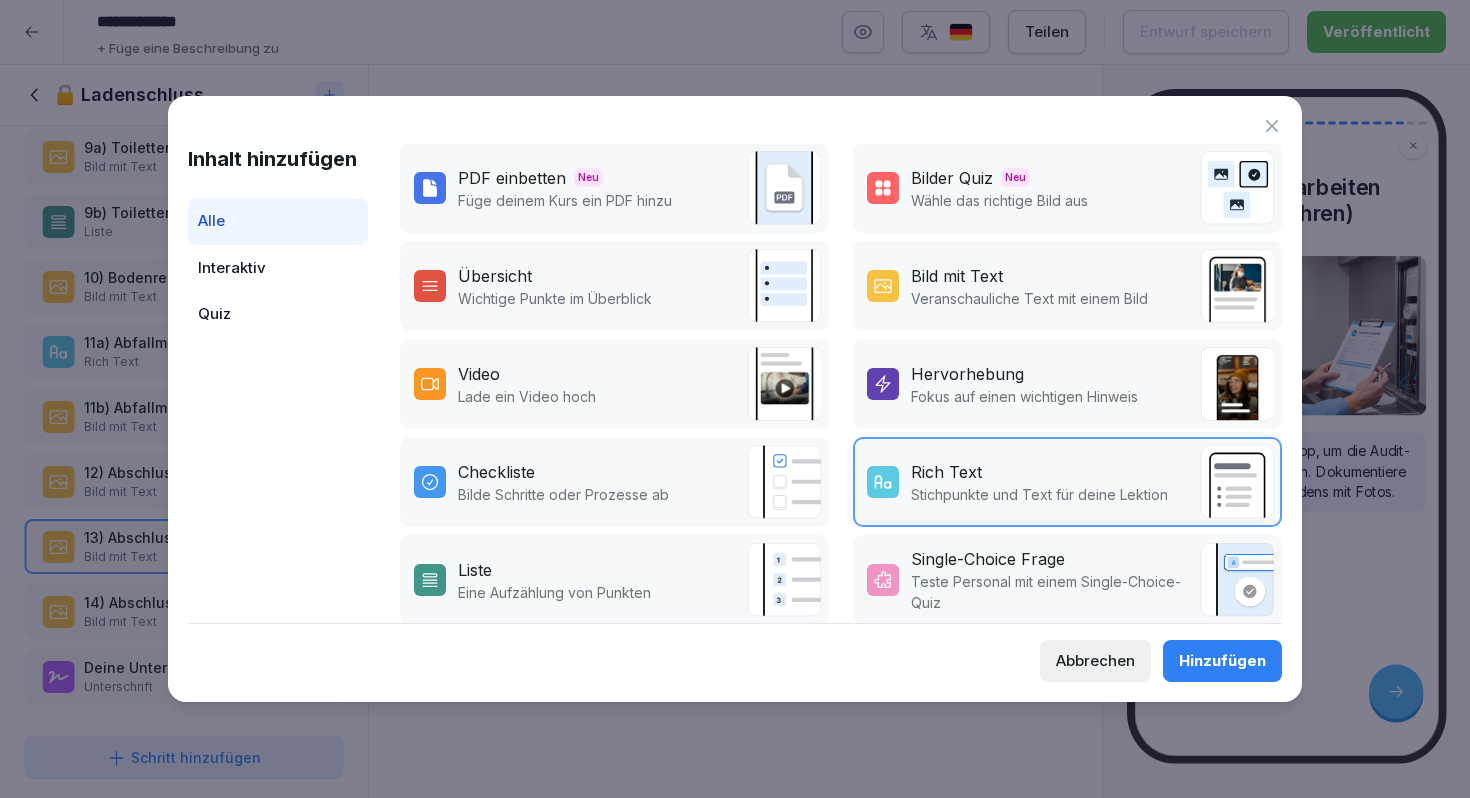 click on "Hinzufügen" at bounding box center (1222, 661) 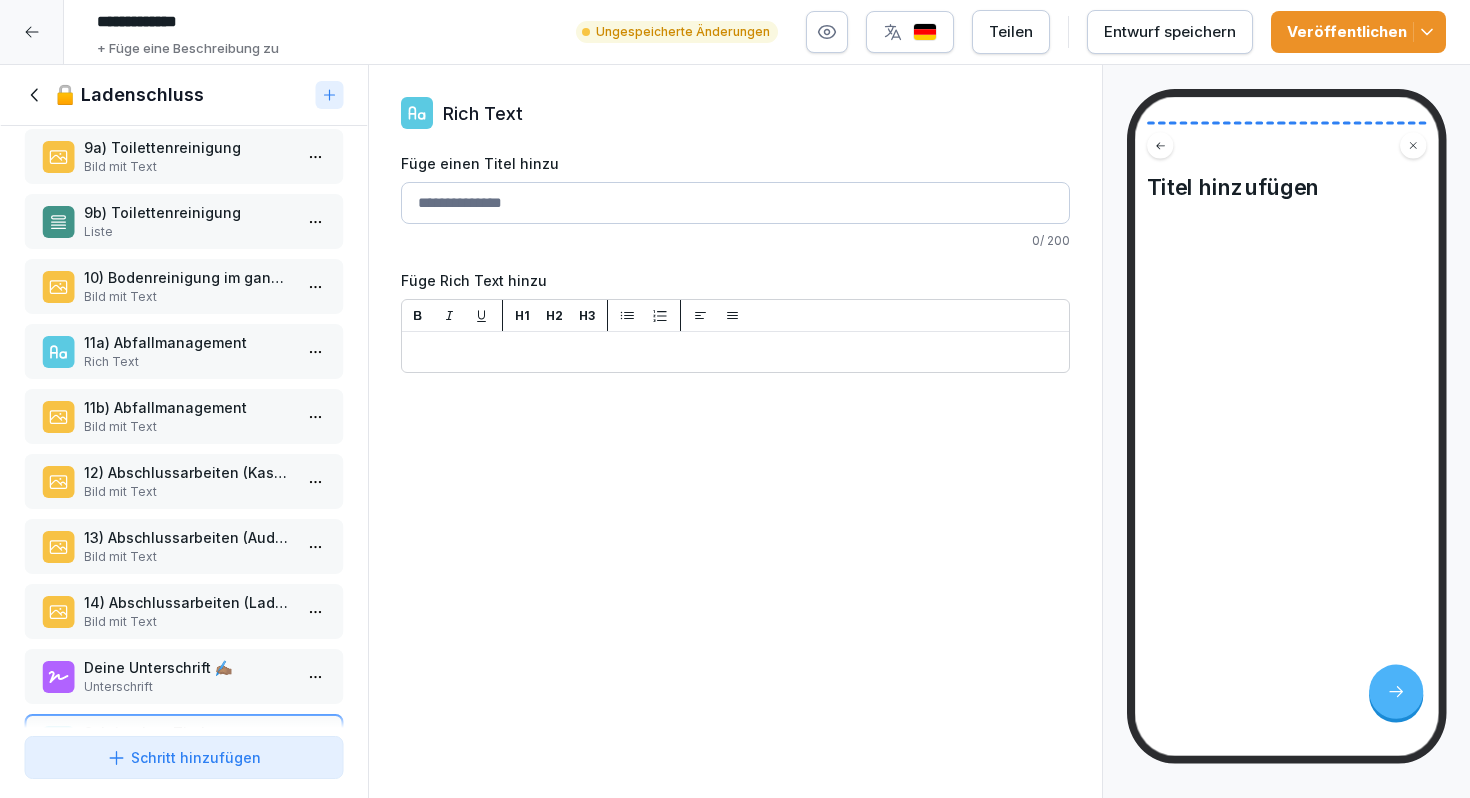 scroll, scrollTop: 1126, scrollLeft: 0, axis: vertical 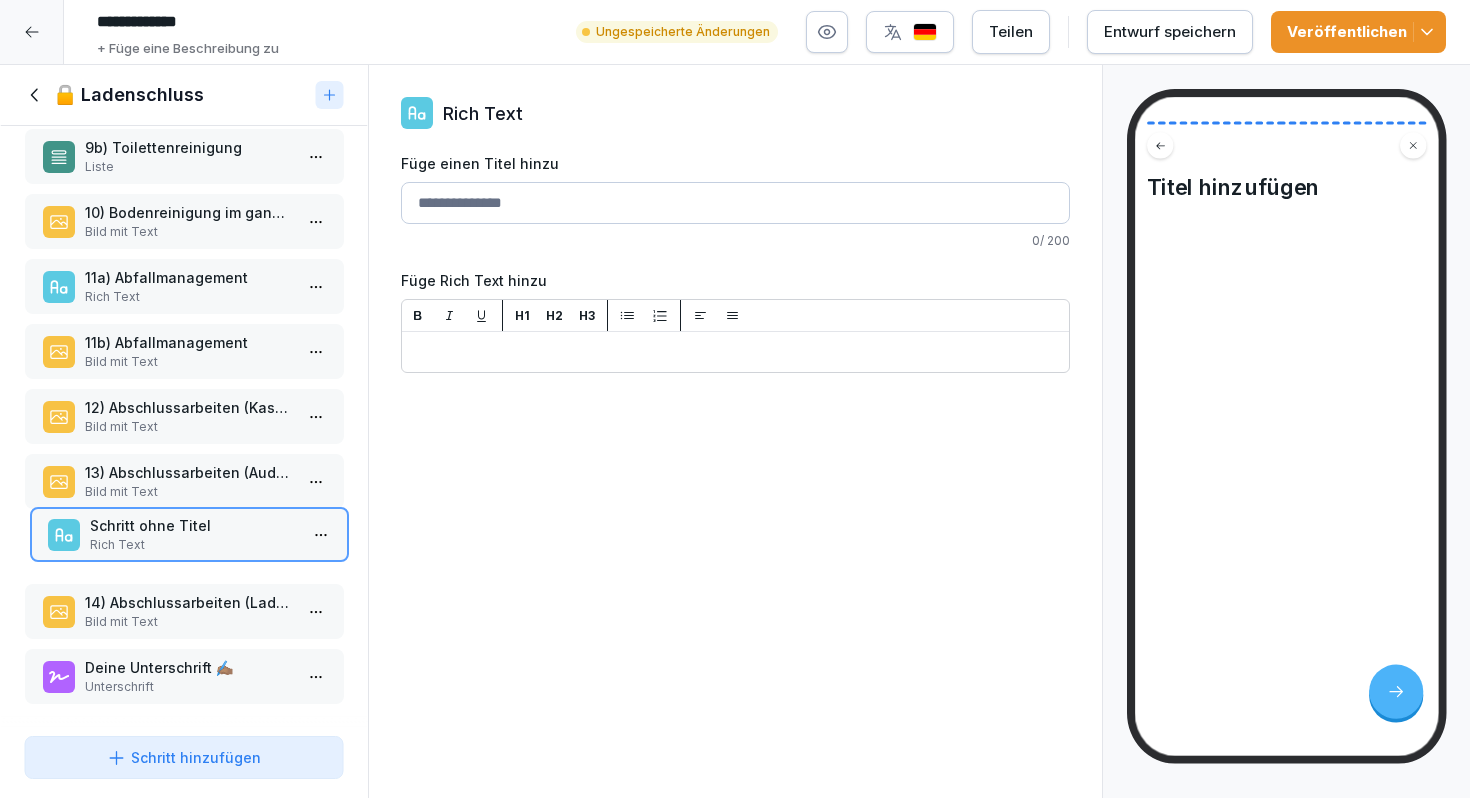 drag, startPoint x: 162, startPoint y: 660, endPoint x: 167, endPoint y: 519, distance: 141.08862 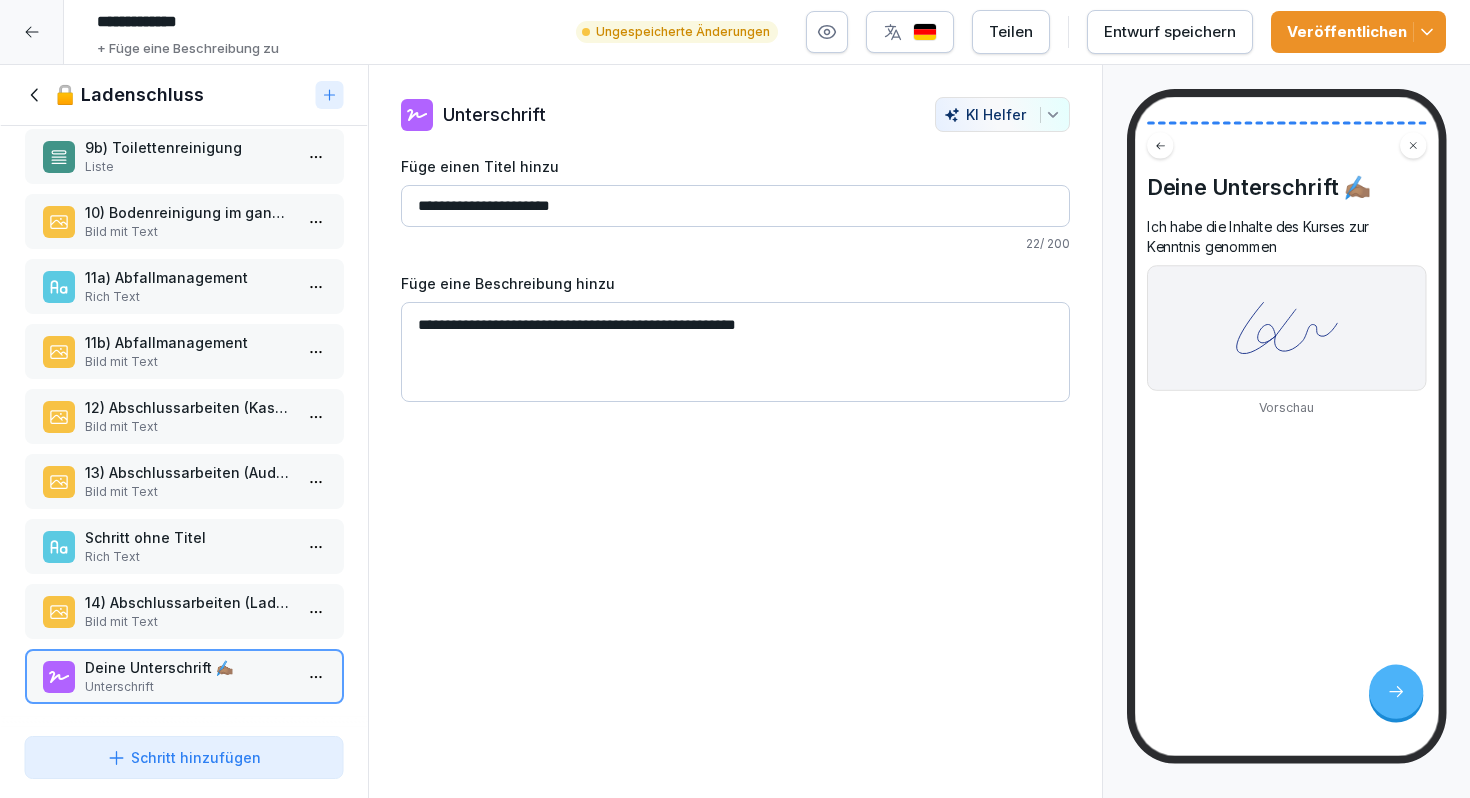 click on "Bild mit Text" at bounding box center (188, 492) 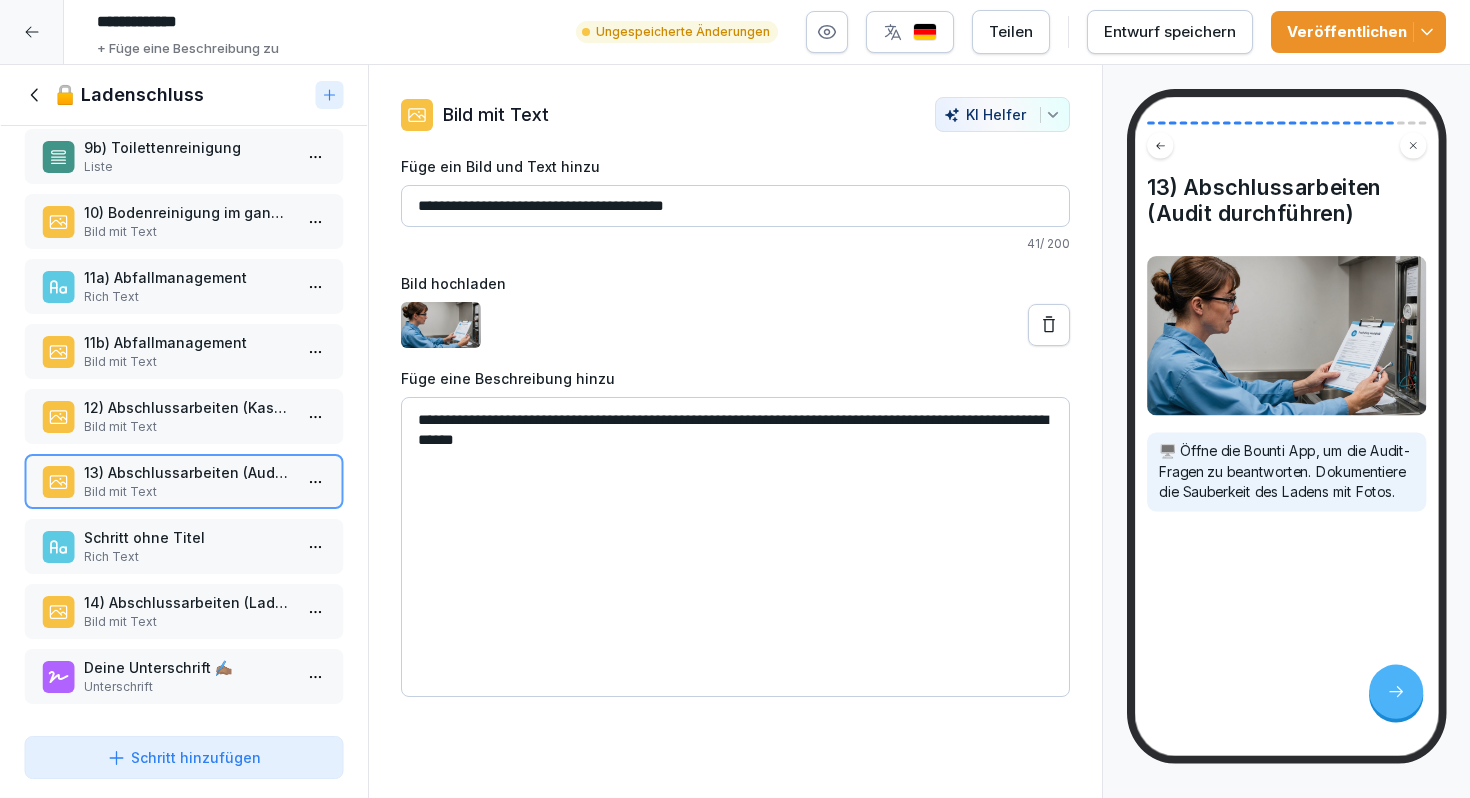 drag, startPoint x: 763, startPoint y: 207, endPoint x: 736, endPoint y: 207, distance: 27 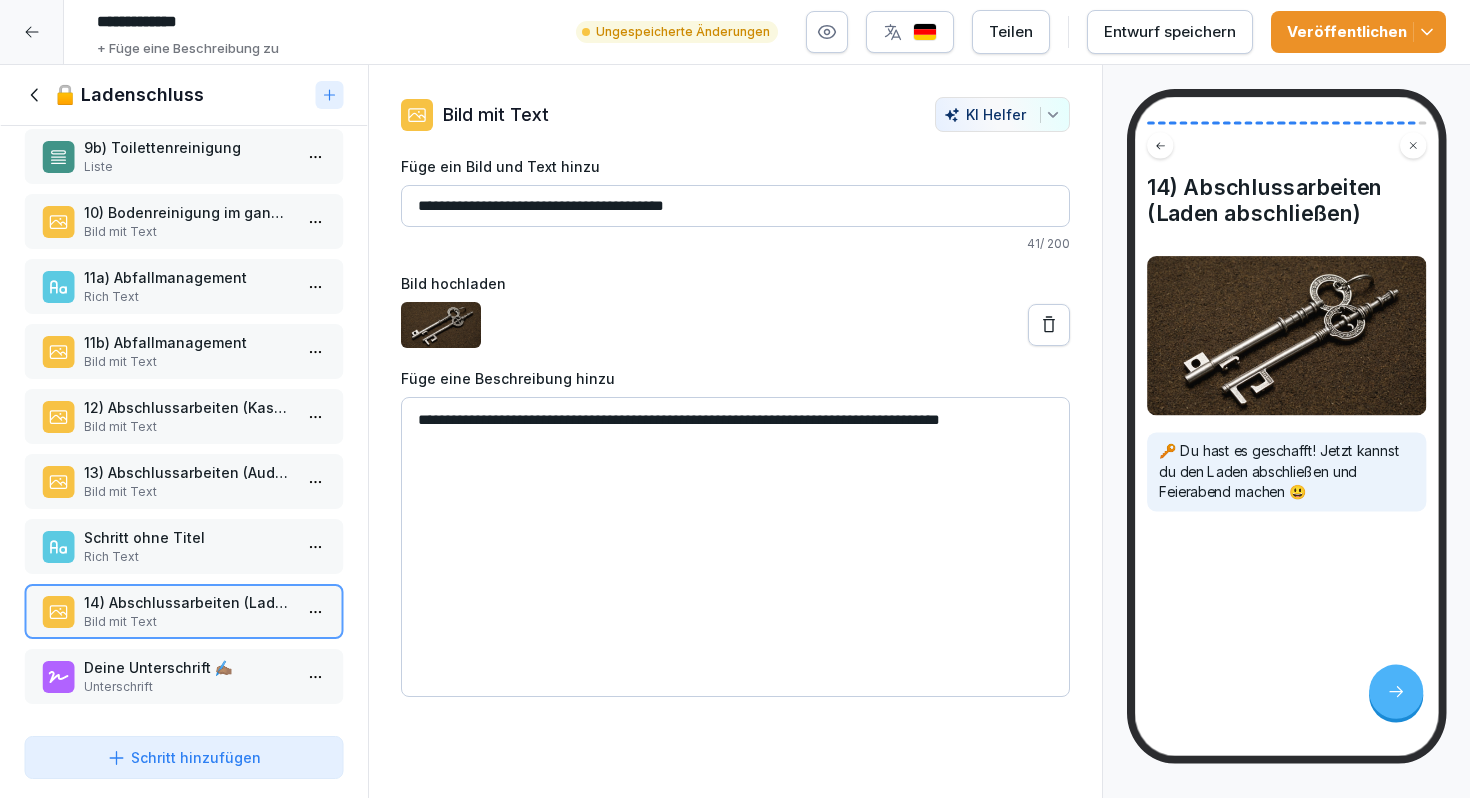 click on "Bild mit Text" at bounding box center [188, 492] 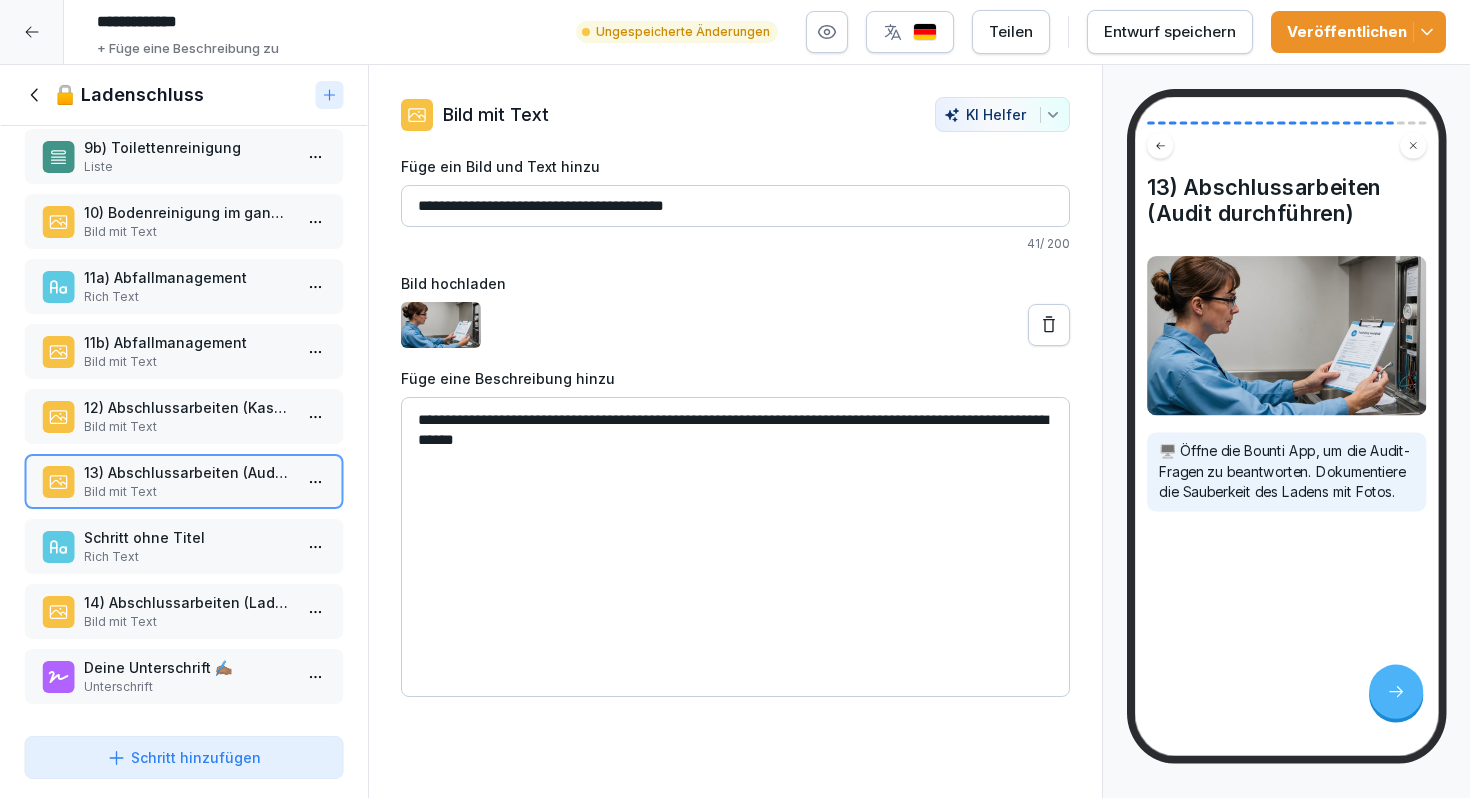 click on "**********" at bounding box center [735, 206] 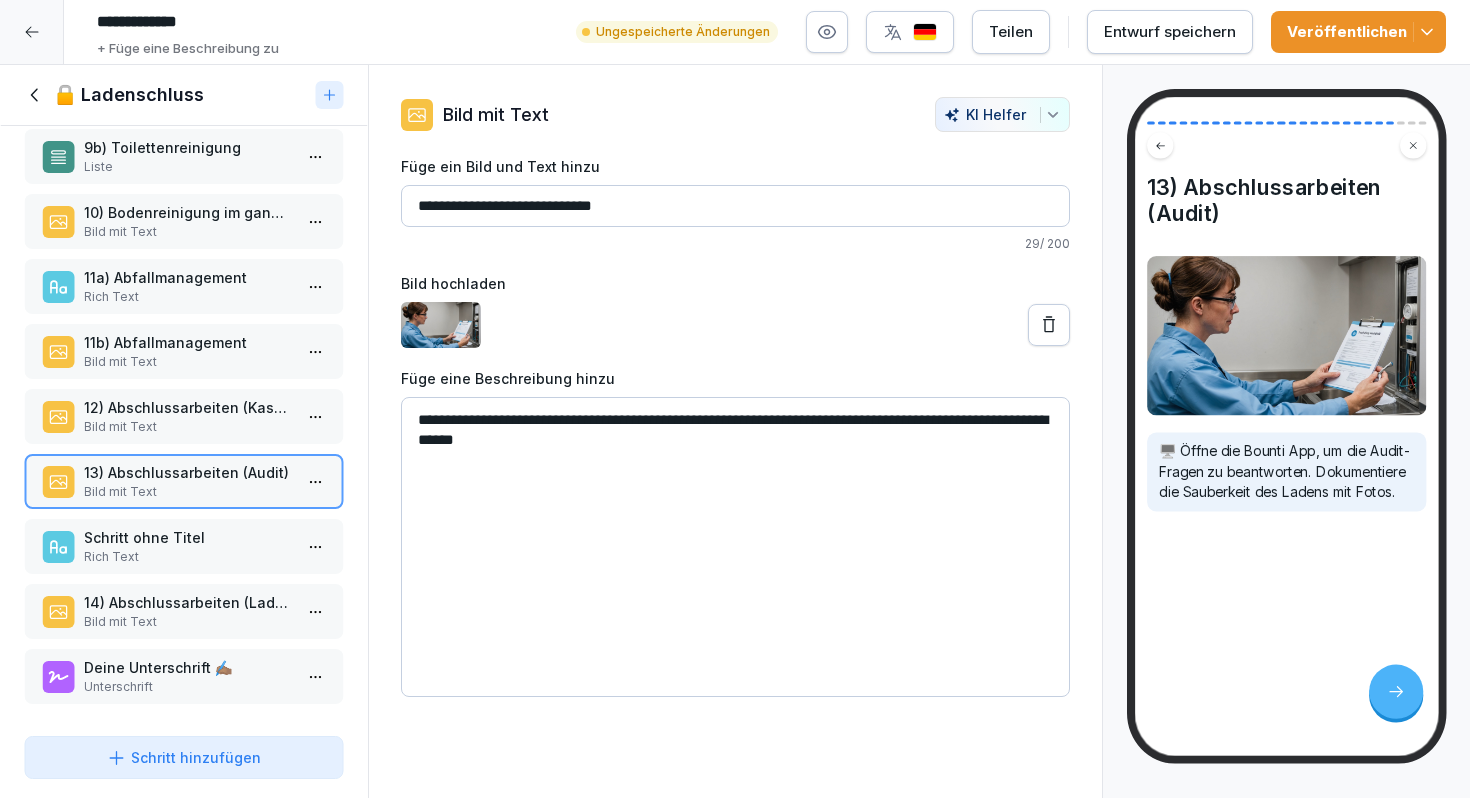 type on "**********" 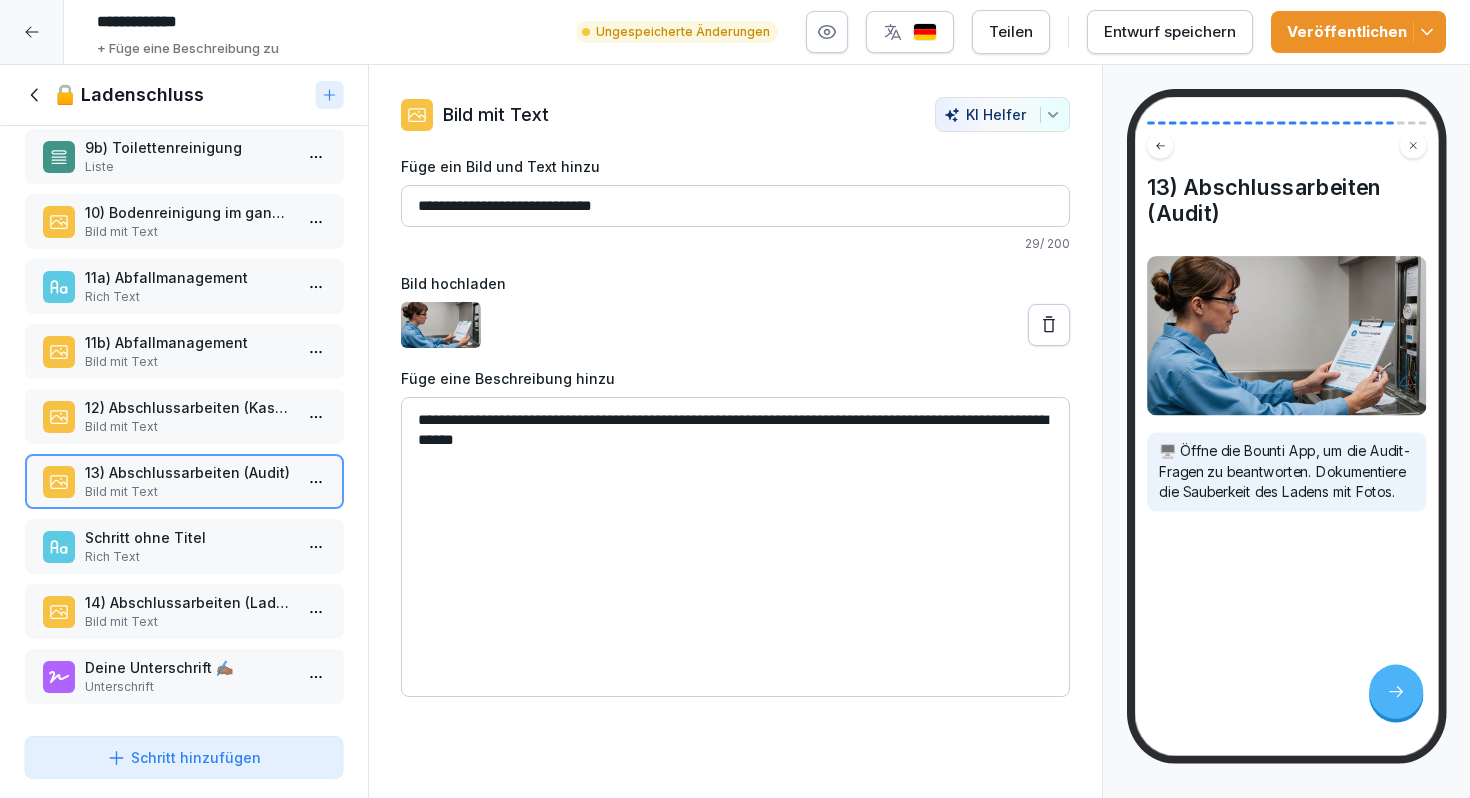 click on "14) Abschlussarbeiten (Laden abschließen)" at bounding box center (188, 602) 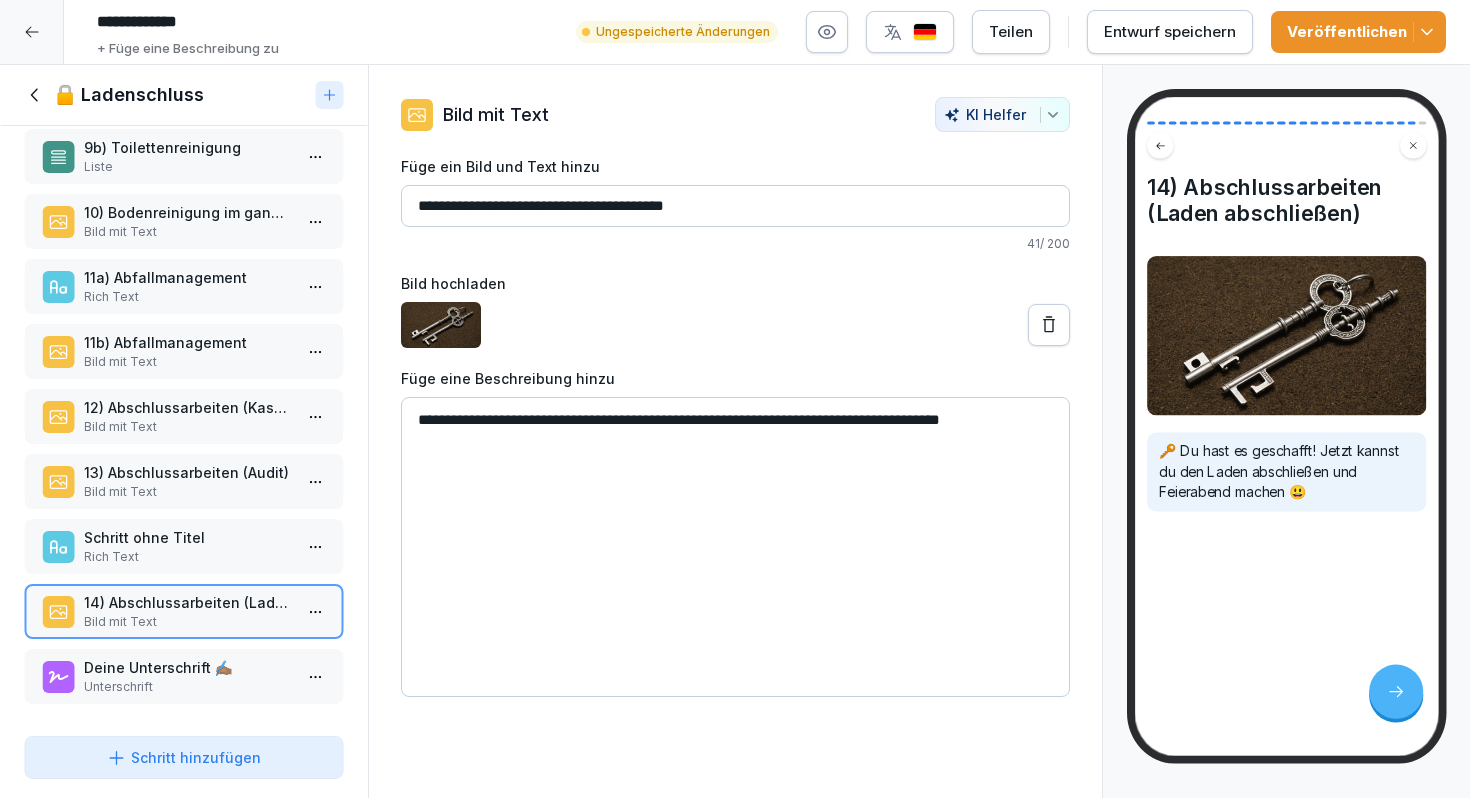 click on "Bild mit Text" at bounding box center [188, 492] 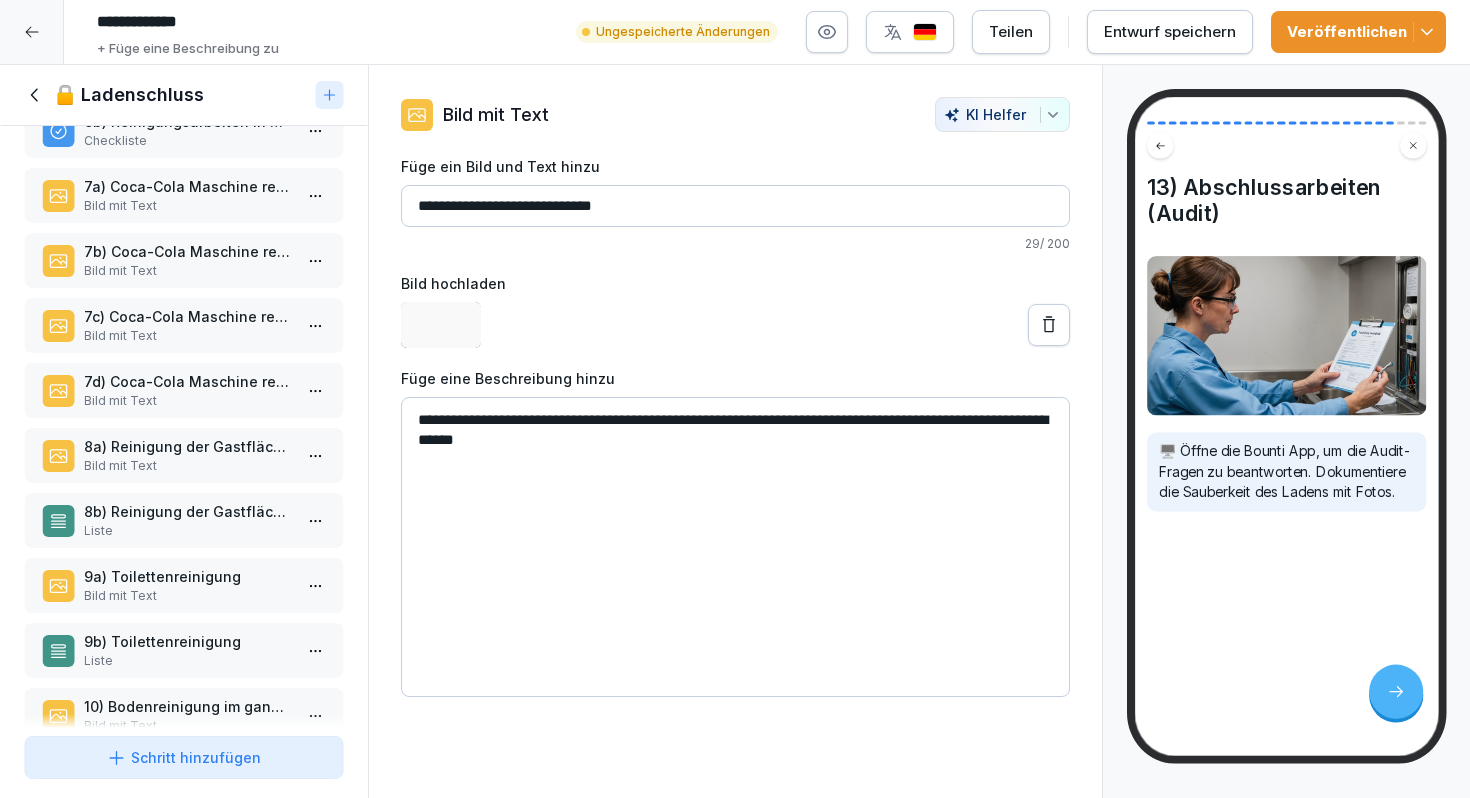 scroll, scrollTop: 0, scrollLeft: 0, axis: both 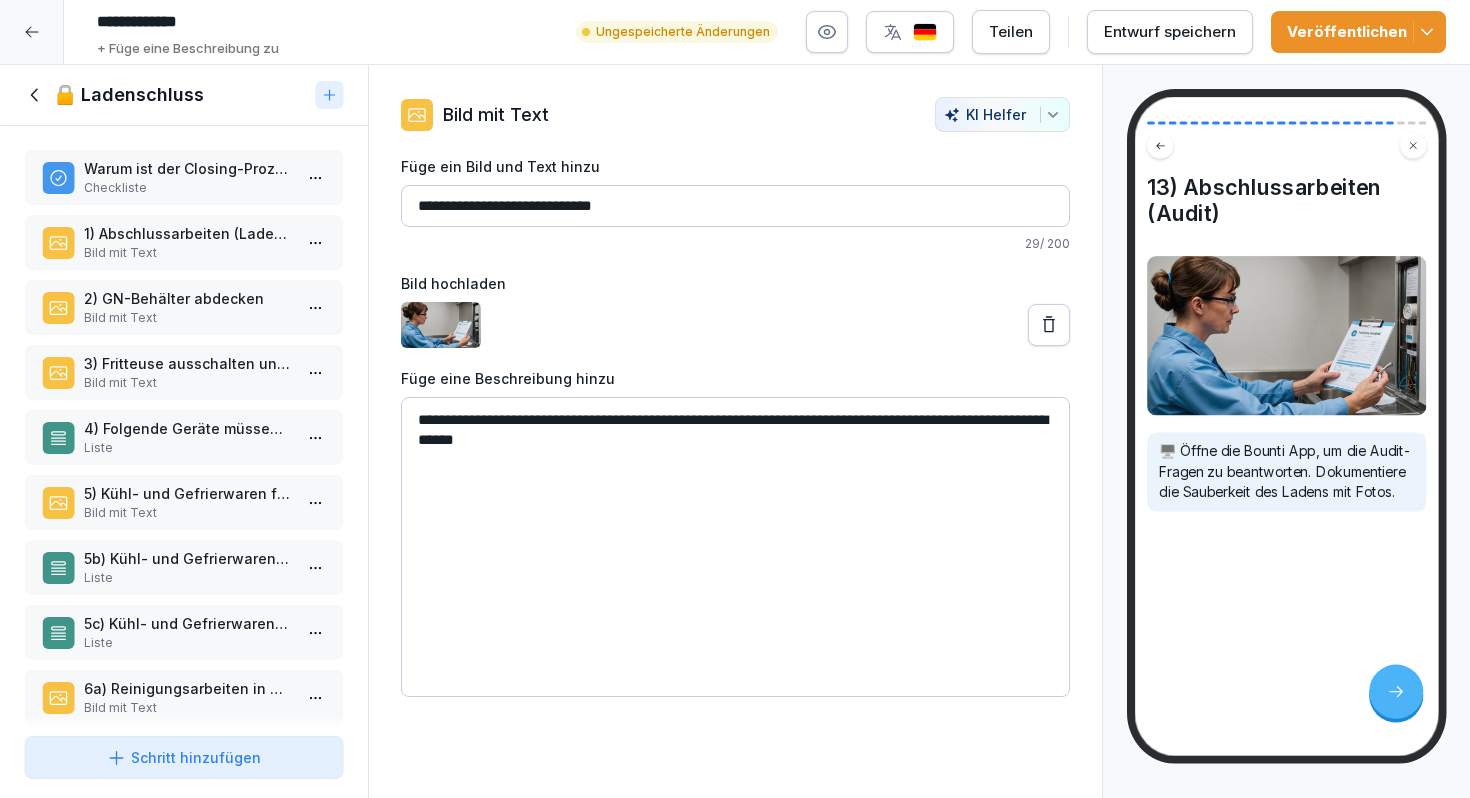 click on "1) Abschlussarbeiten (Laden abschließen)" at bounding box center [188, 233] 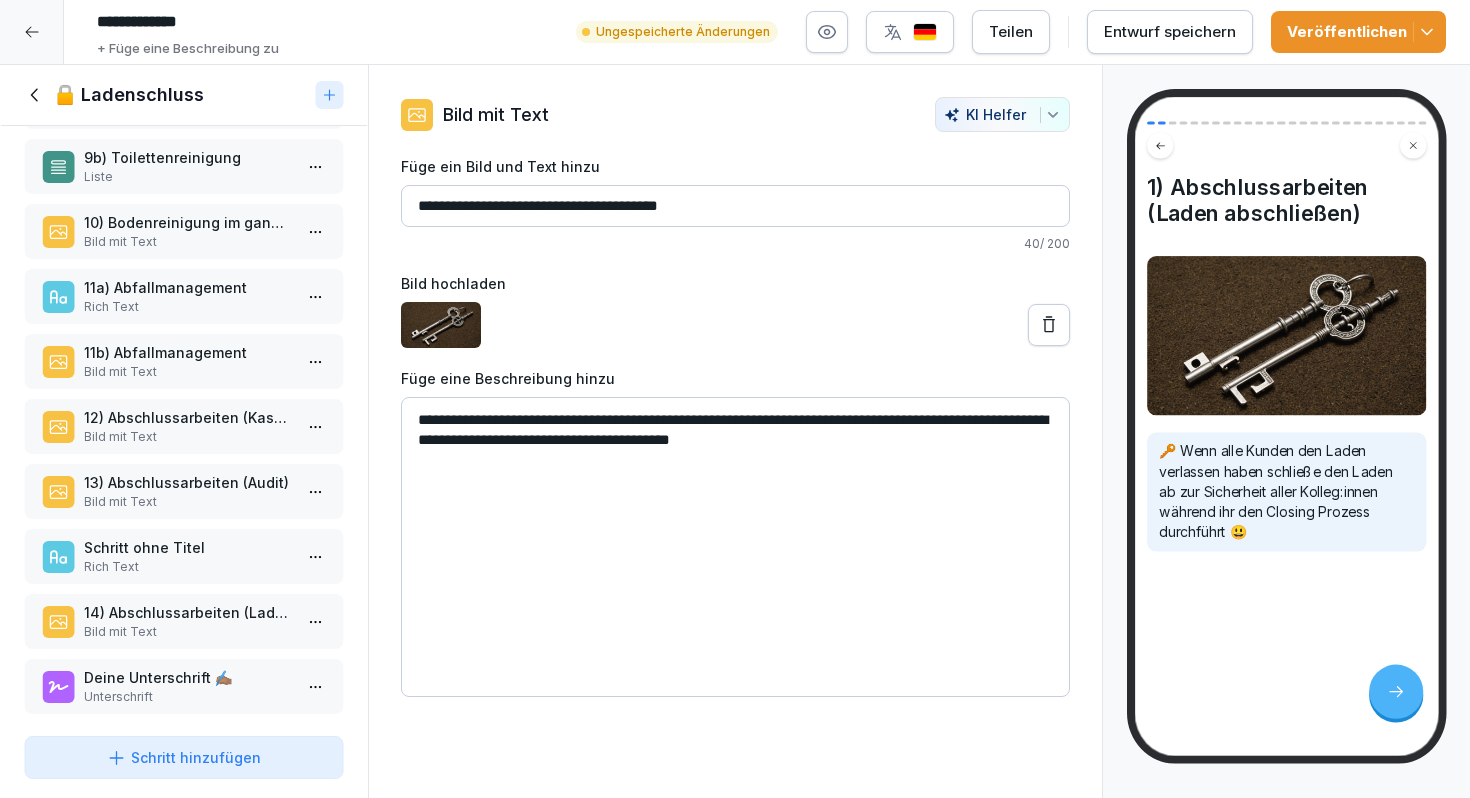 scroll, scrollTop: 1126, scrollLeft: 0, axis: vertical 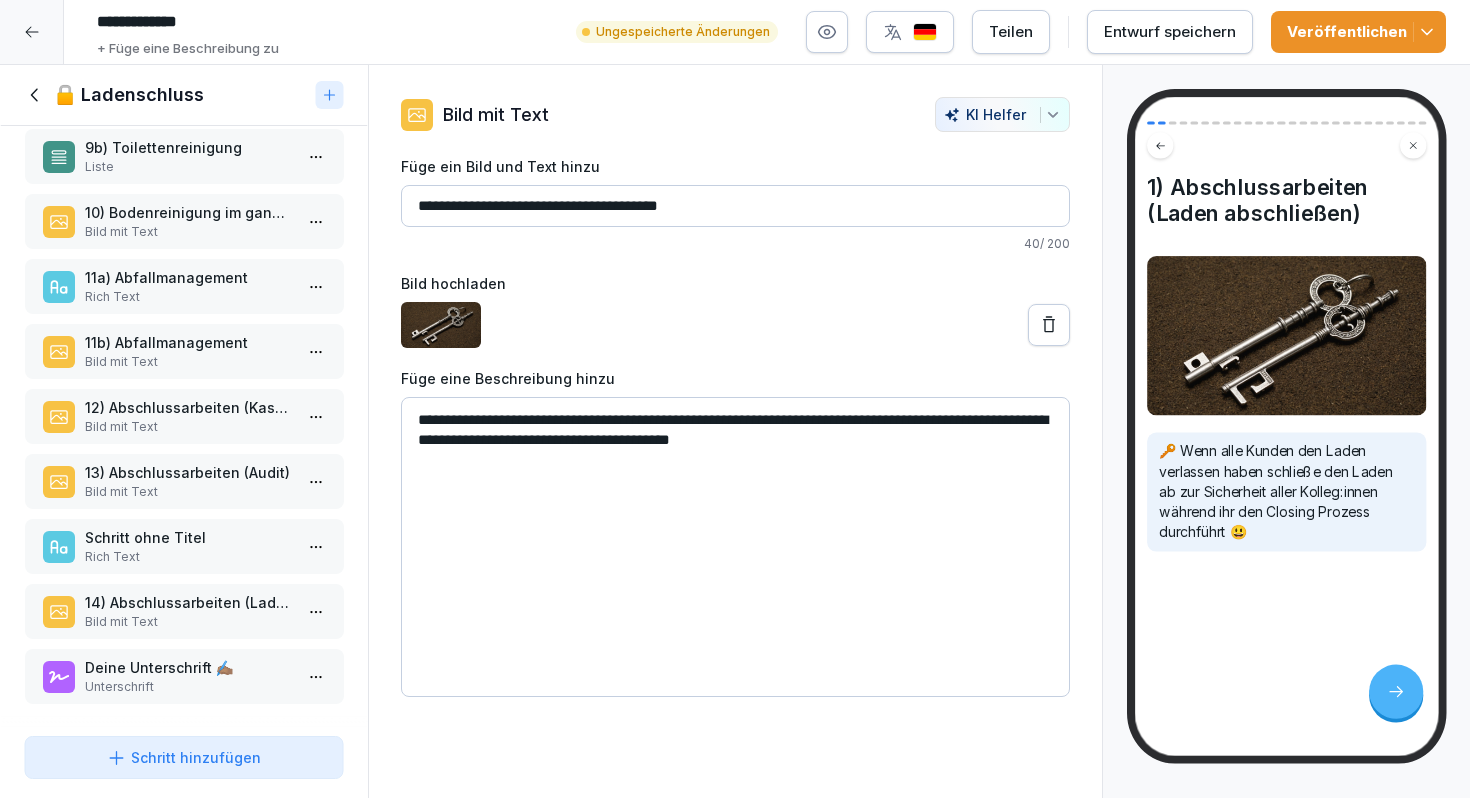 click on "Bild mit Text" at bounding box center (188, 622) 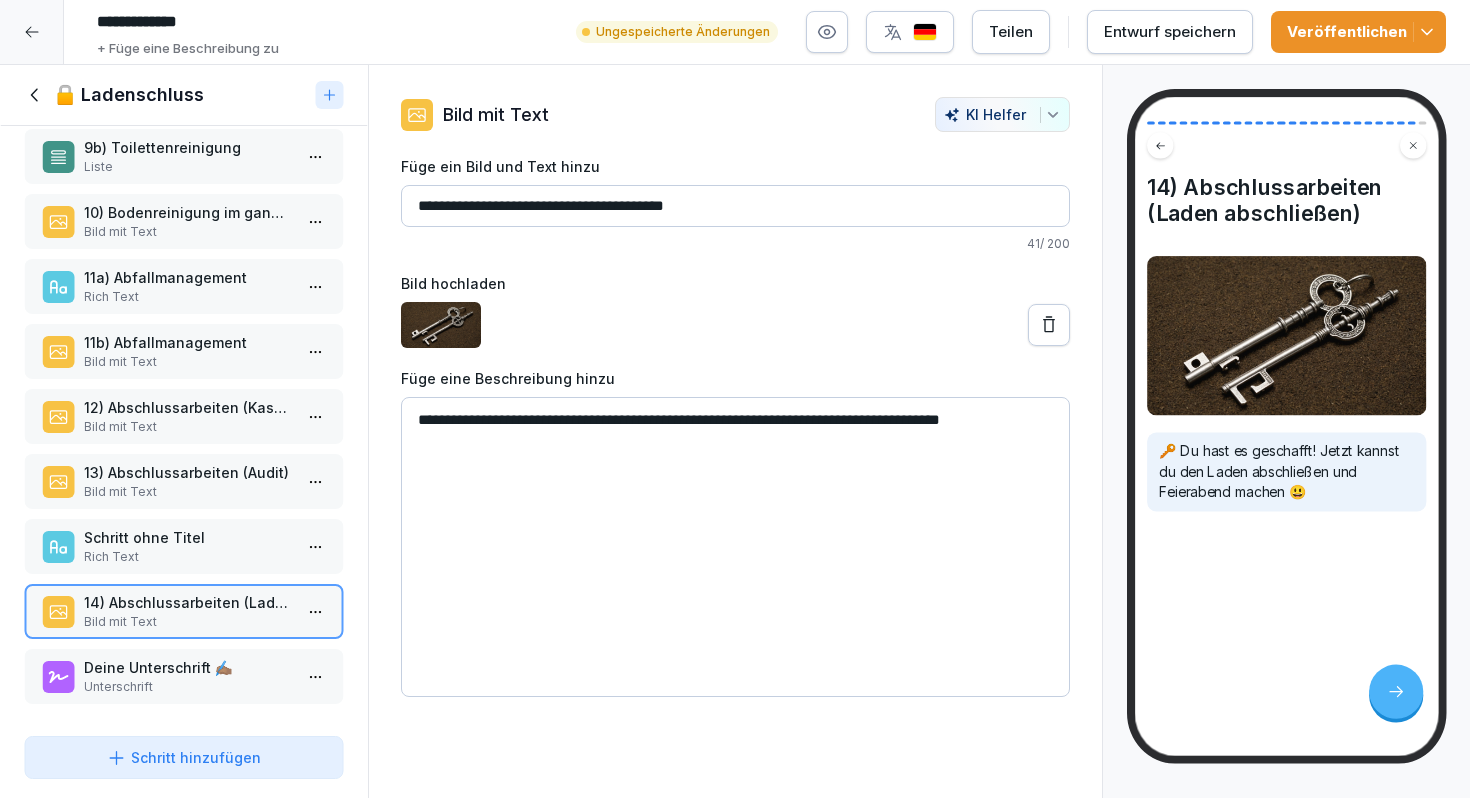 click on "**********" at bounding box center [735, 547] 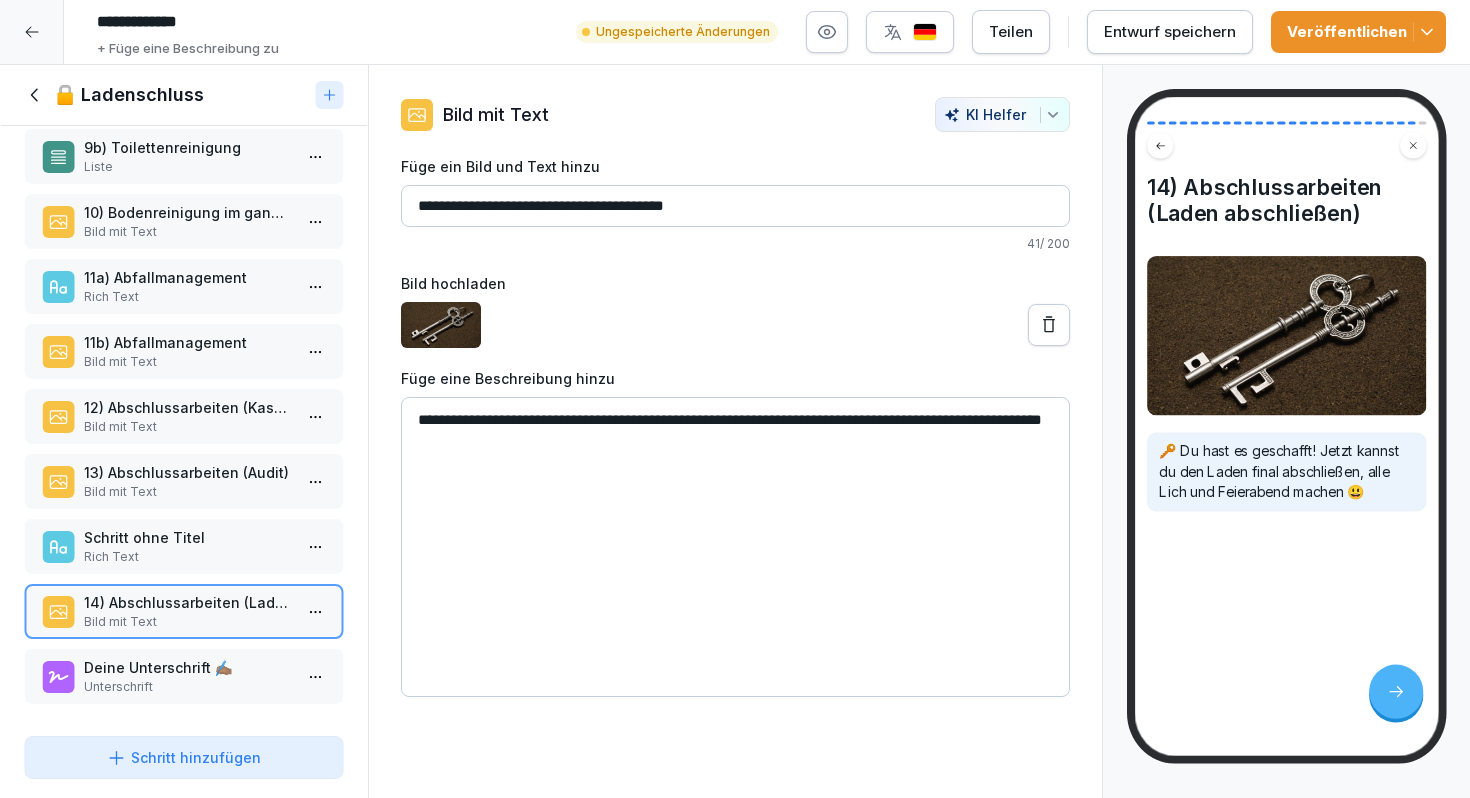 drag, startPoint x: 706, startPoint y: 423, endPoint x: 908, endPoint y: 420, distance: 202.02228 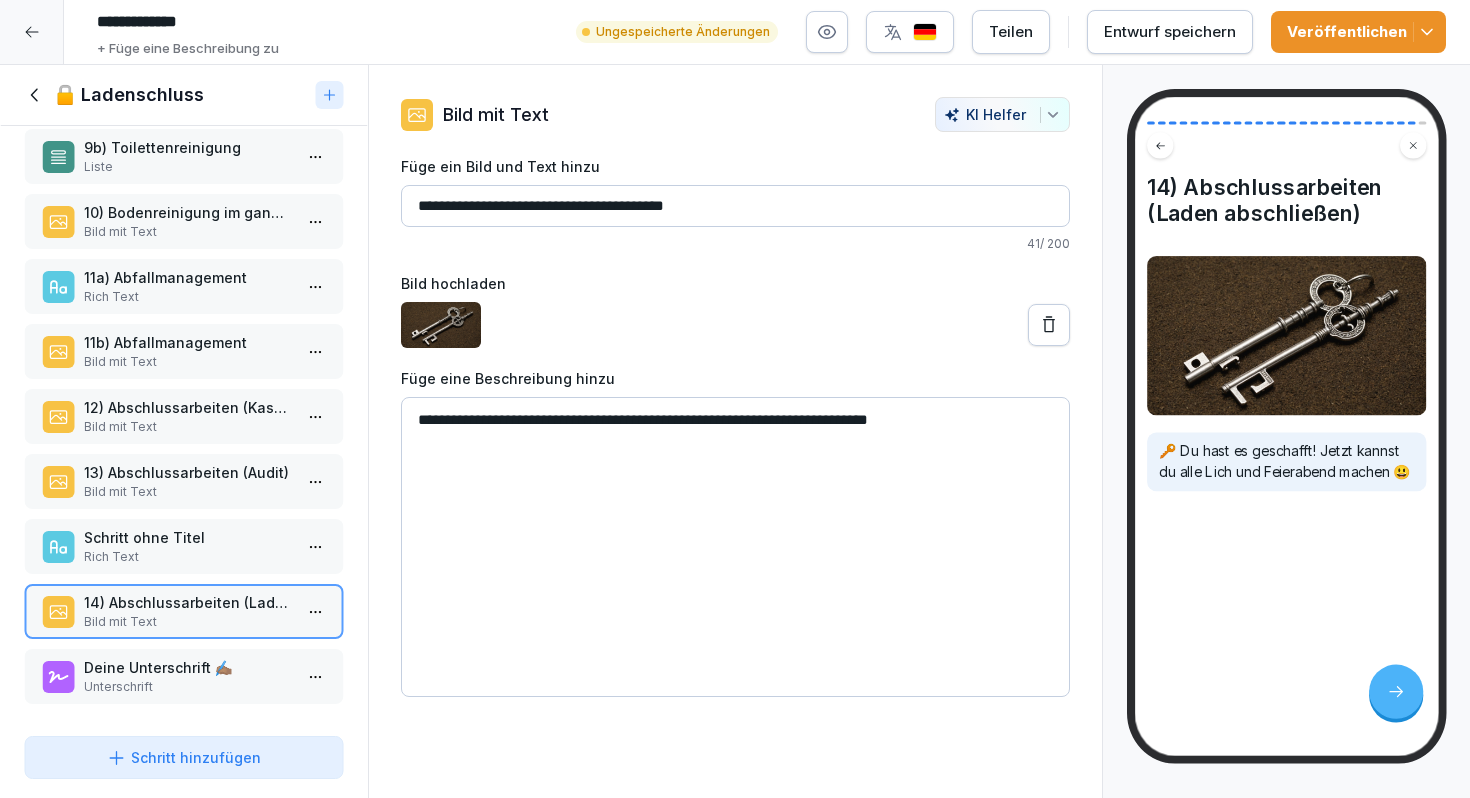 click on "**********" at bounding box center (735, 547) 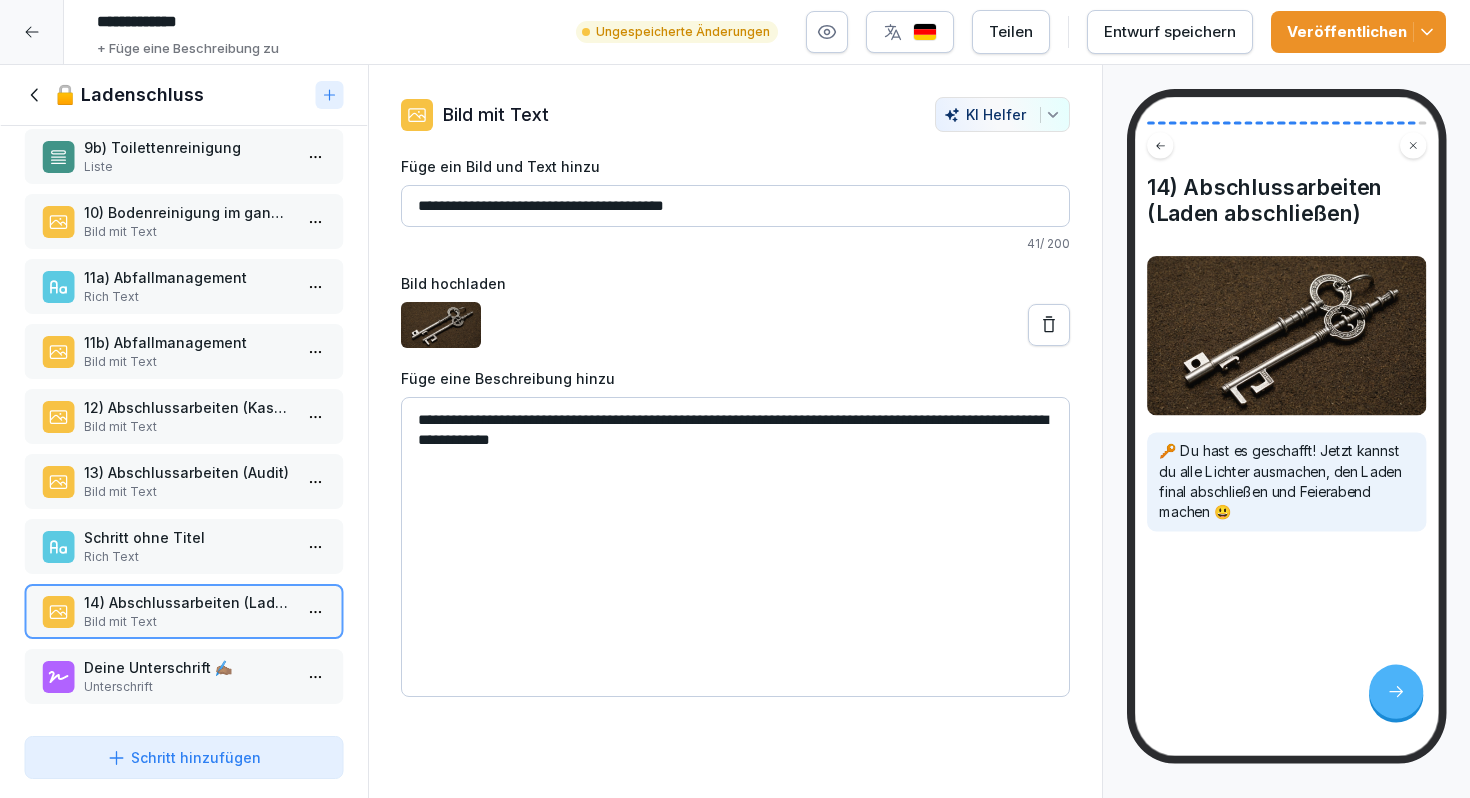 type on "**********" 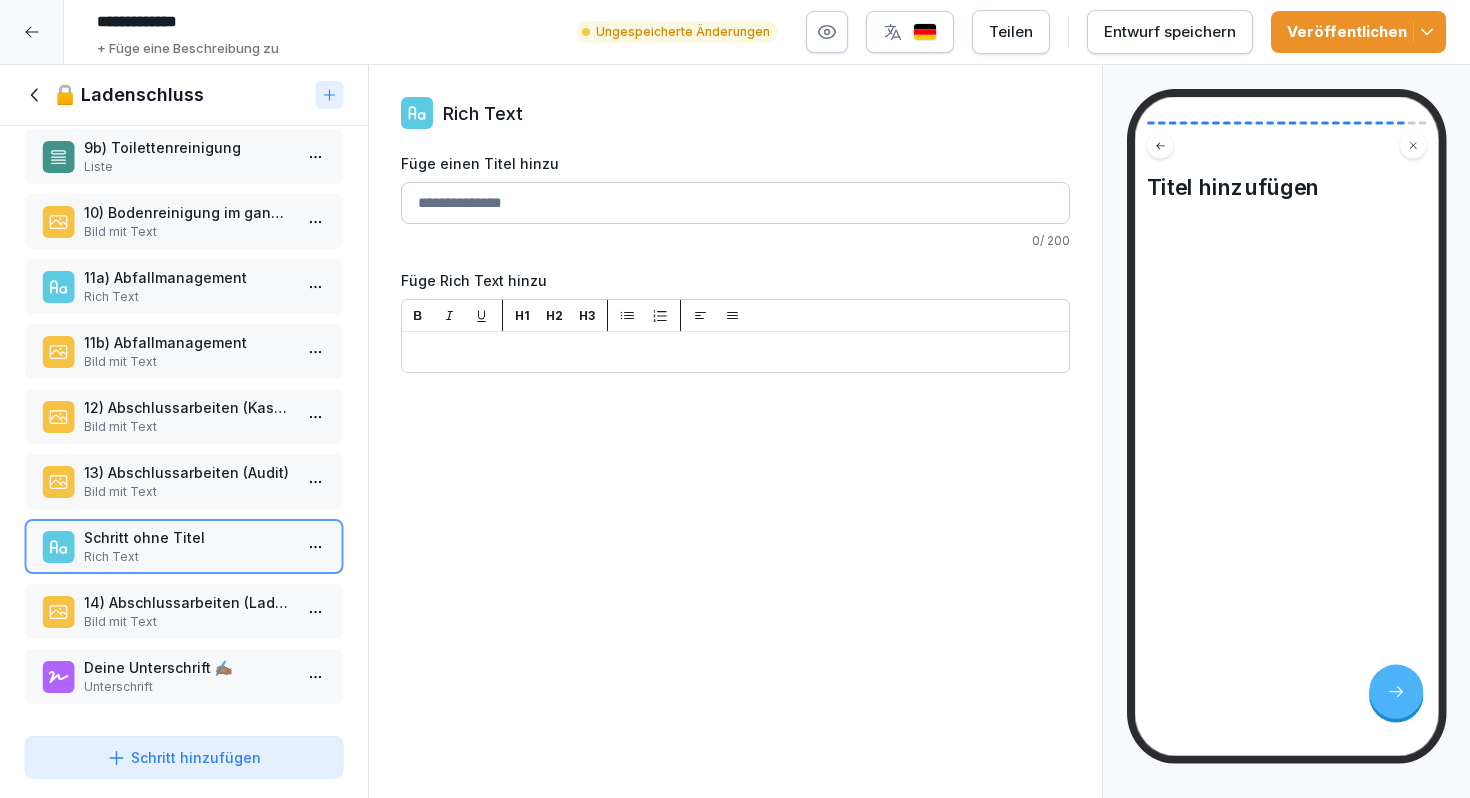 click on "13) Abschlussarbeiten (Audit)" at bounding box center [188, 472] 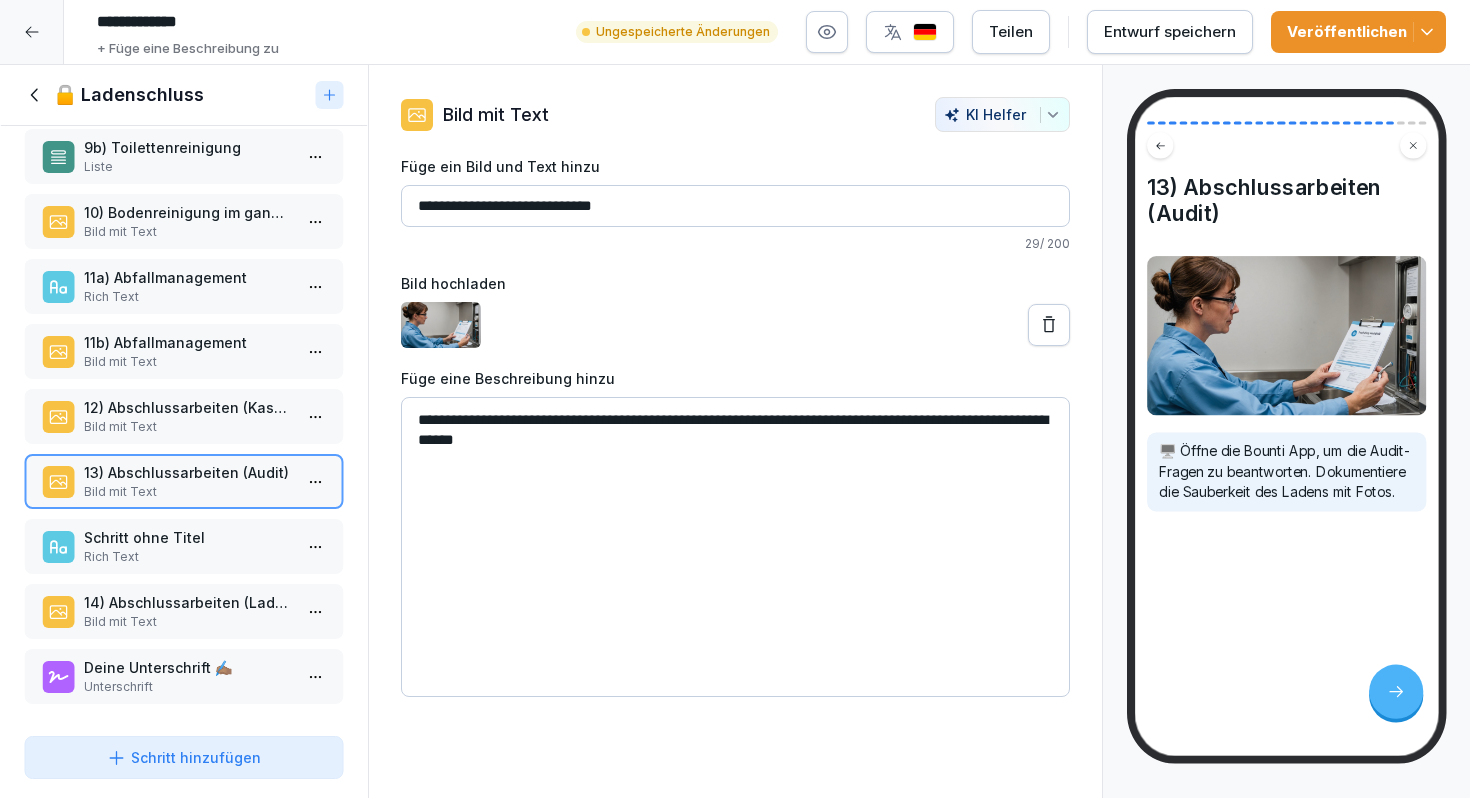 drag, startPoint x: 673, startPoint y: 204, endPoint x: 371, endPoint y: 202, distance: 302.00662 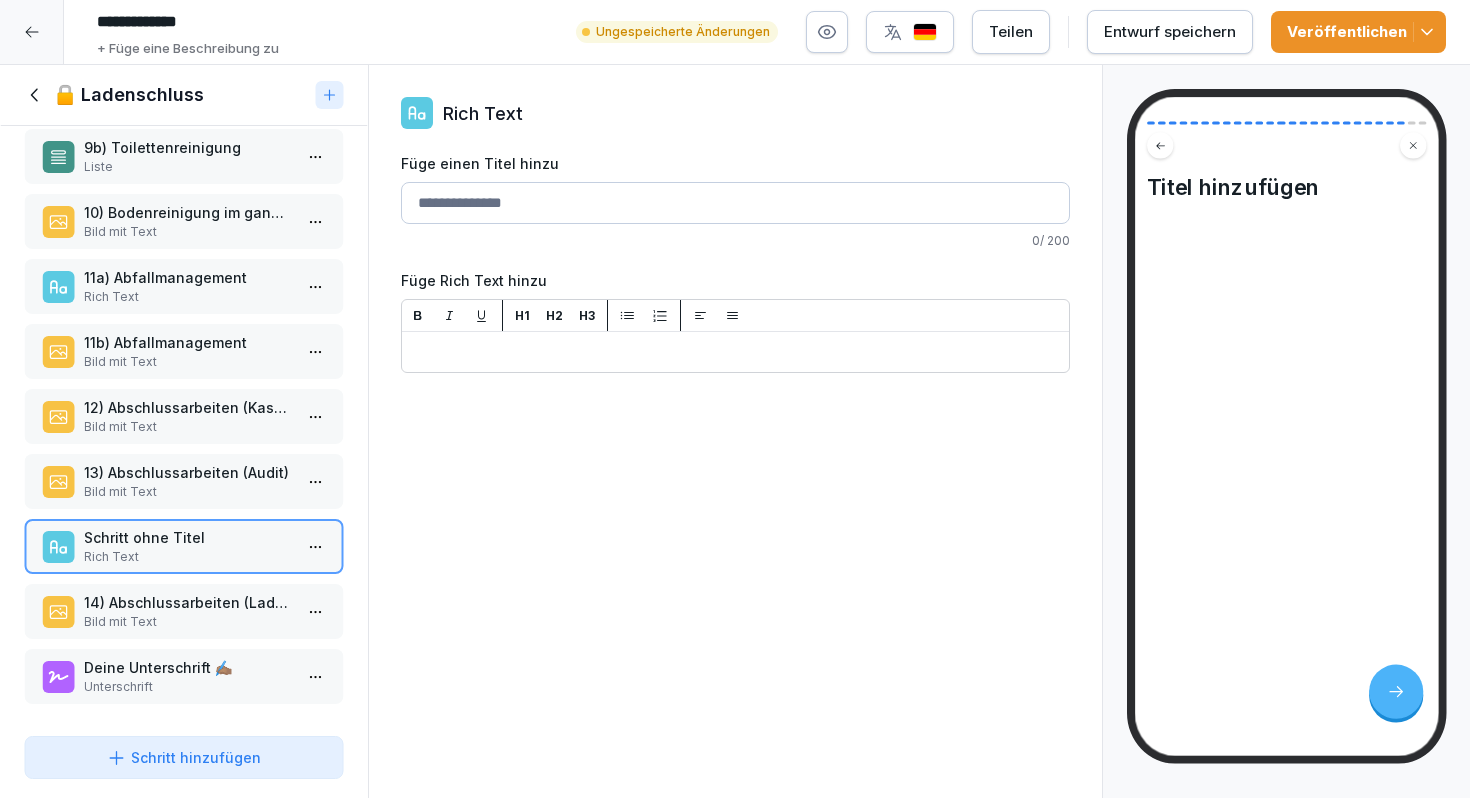 click on "Füge einen Titel hinzu" at bounding box center [735, 203] 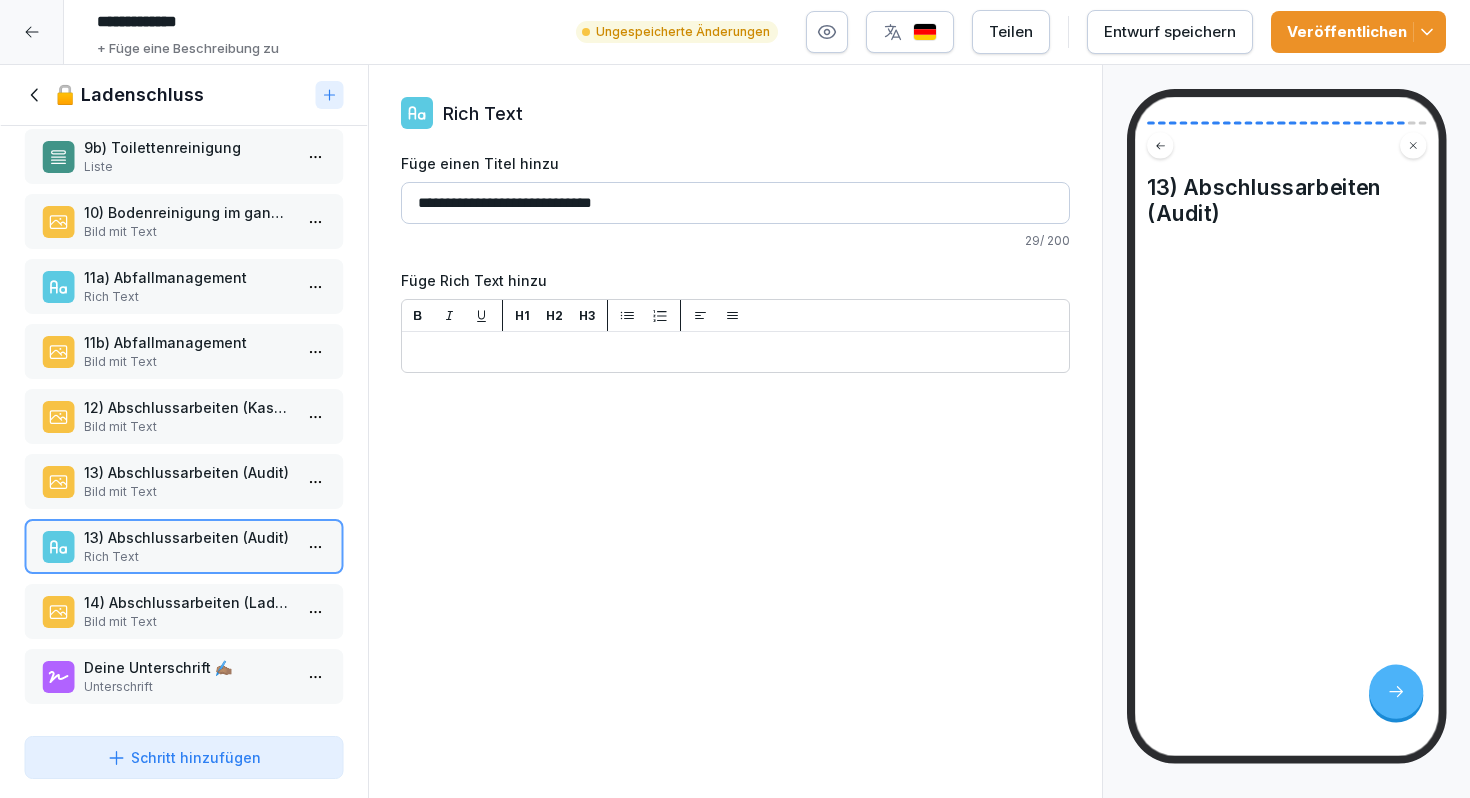 type on "**********" 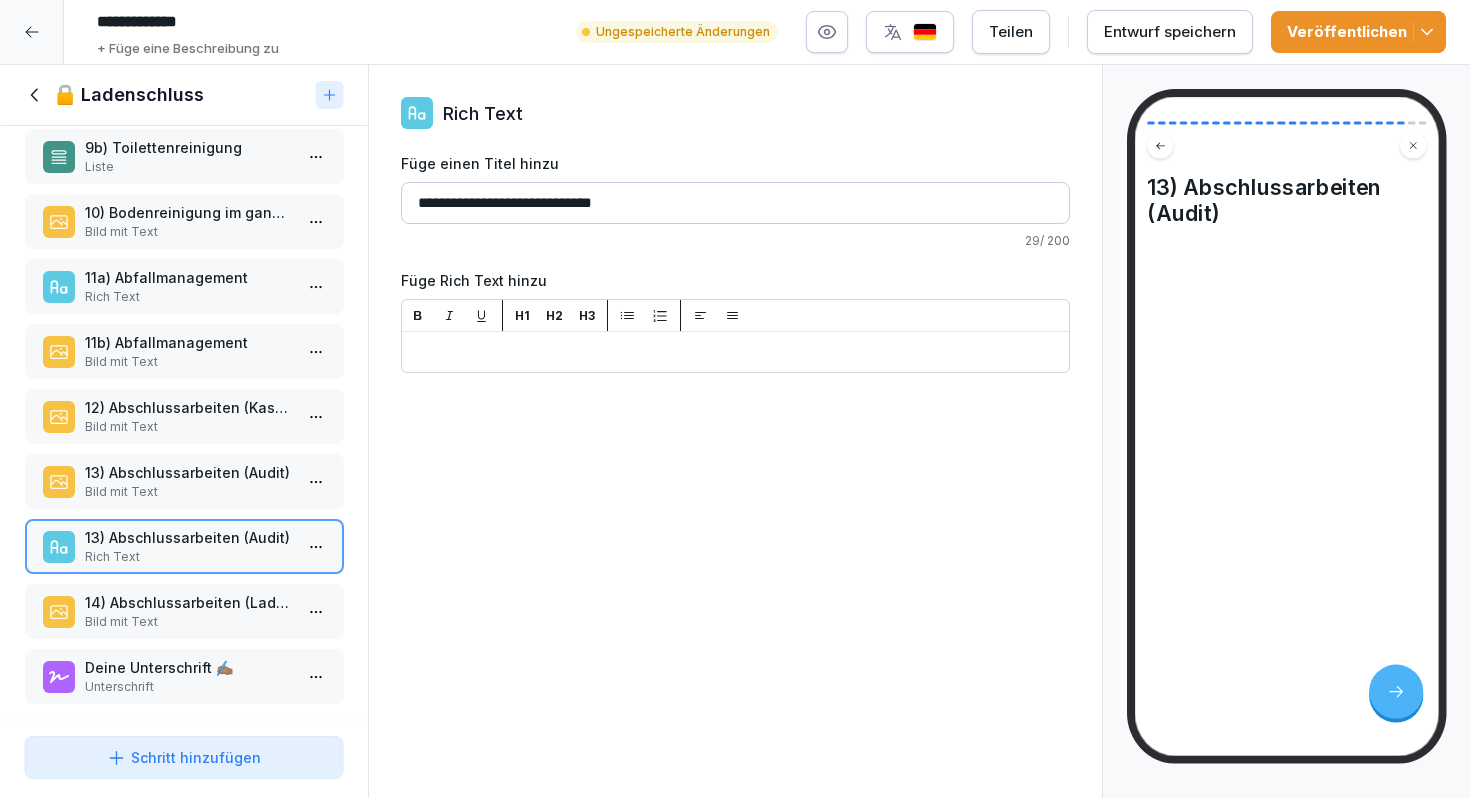 click on "14) Abschlussarbeiten (Laden abschließen) Bild mit Text" at bounding box center [184, 611] 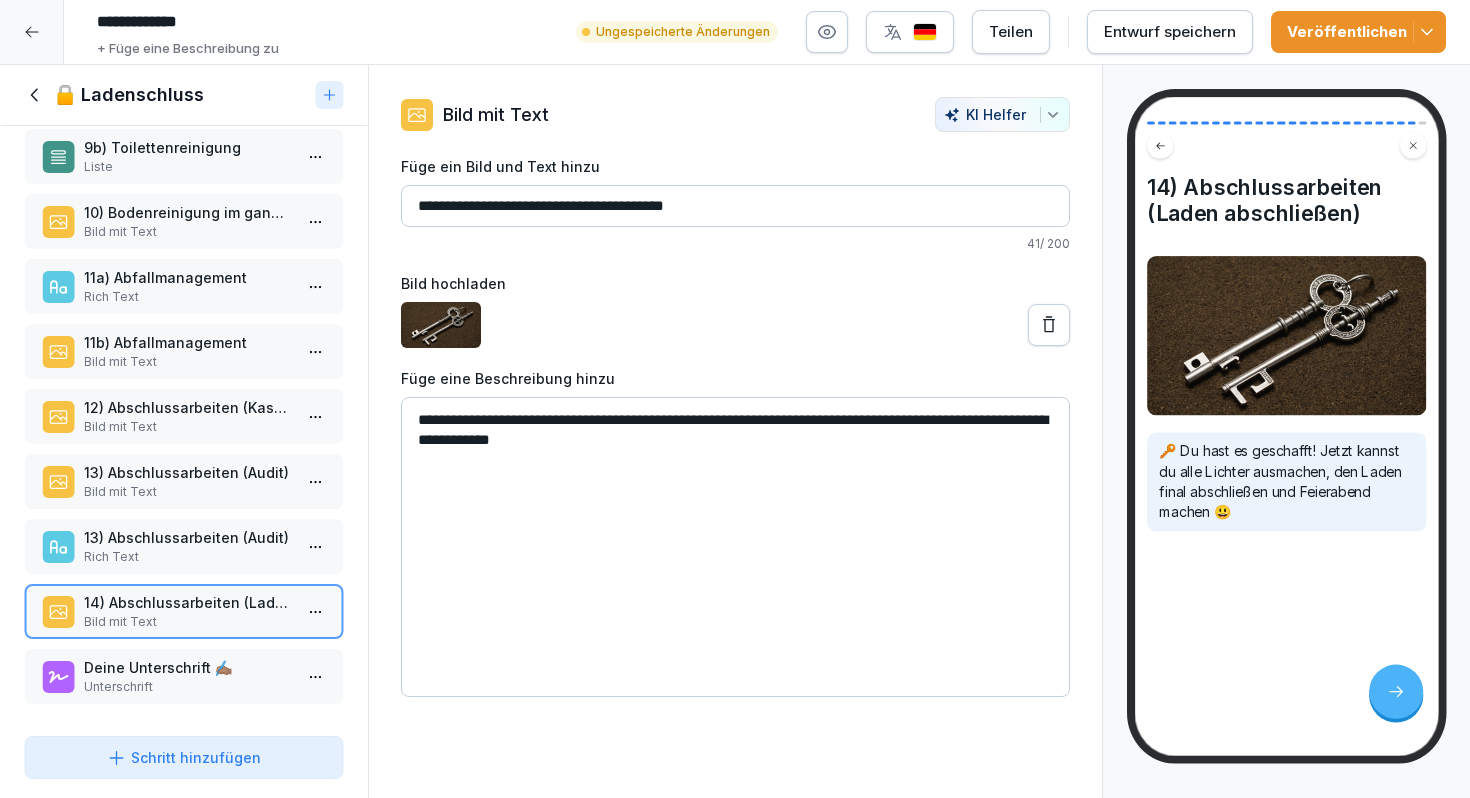 drag, startPoint x: 758, startPoint y: 452, endPoint x: 401, endPoint y: 409, distance: 359.58032 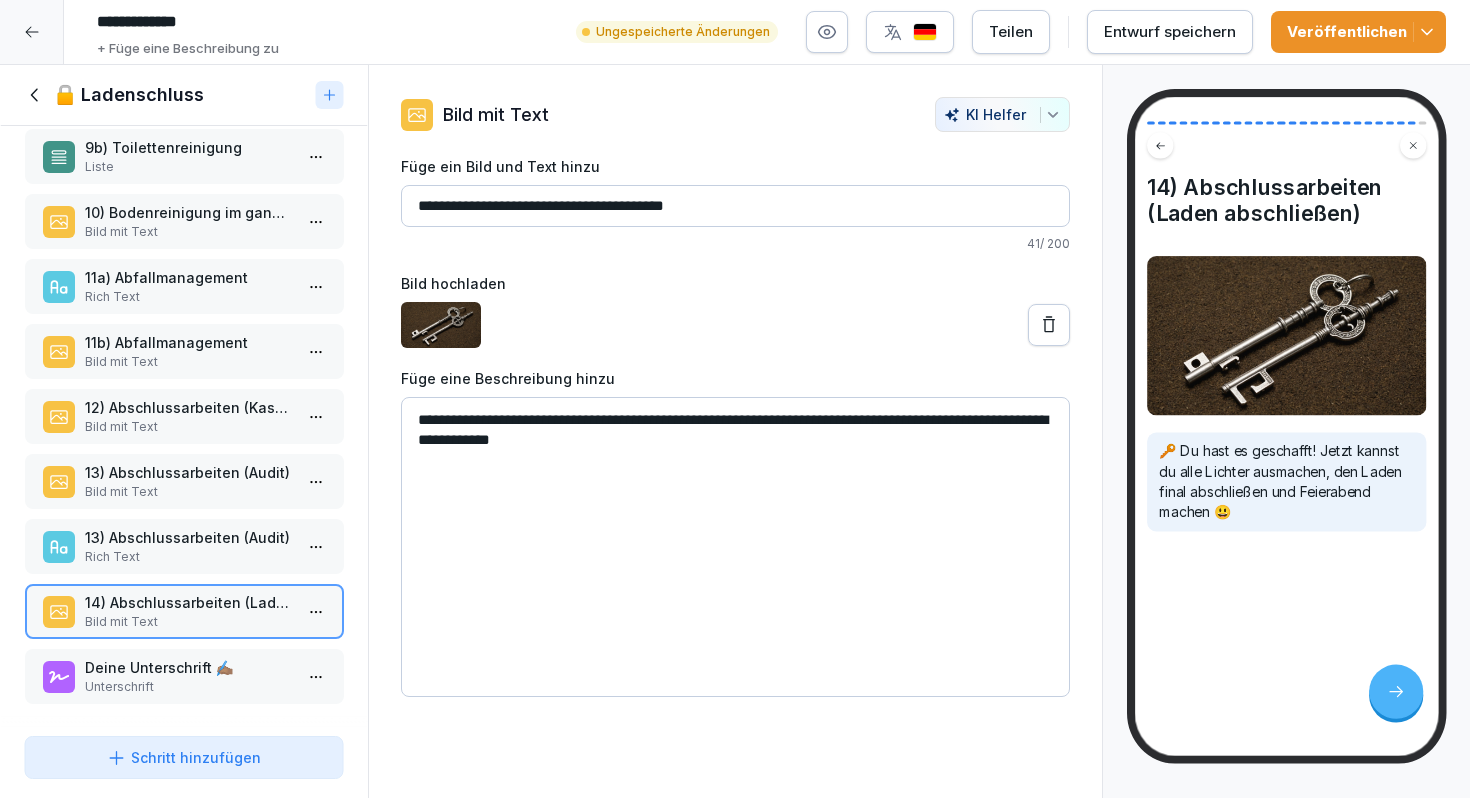 click on "13) Abschlussarbeiten (Audit)" at bounding box center (188, 537) 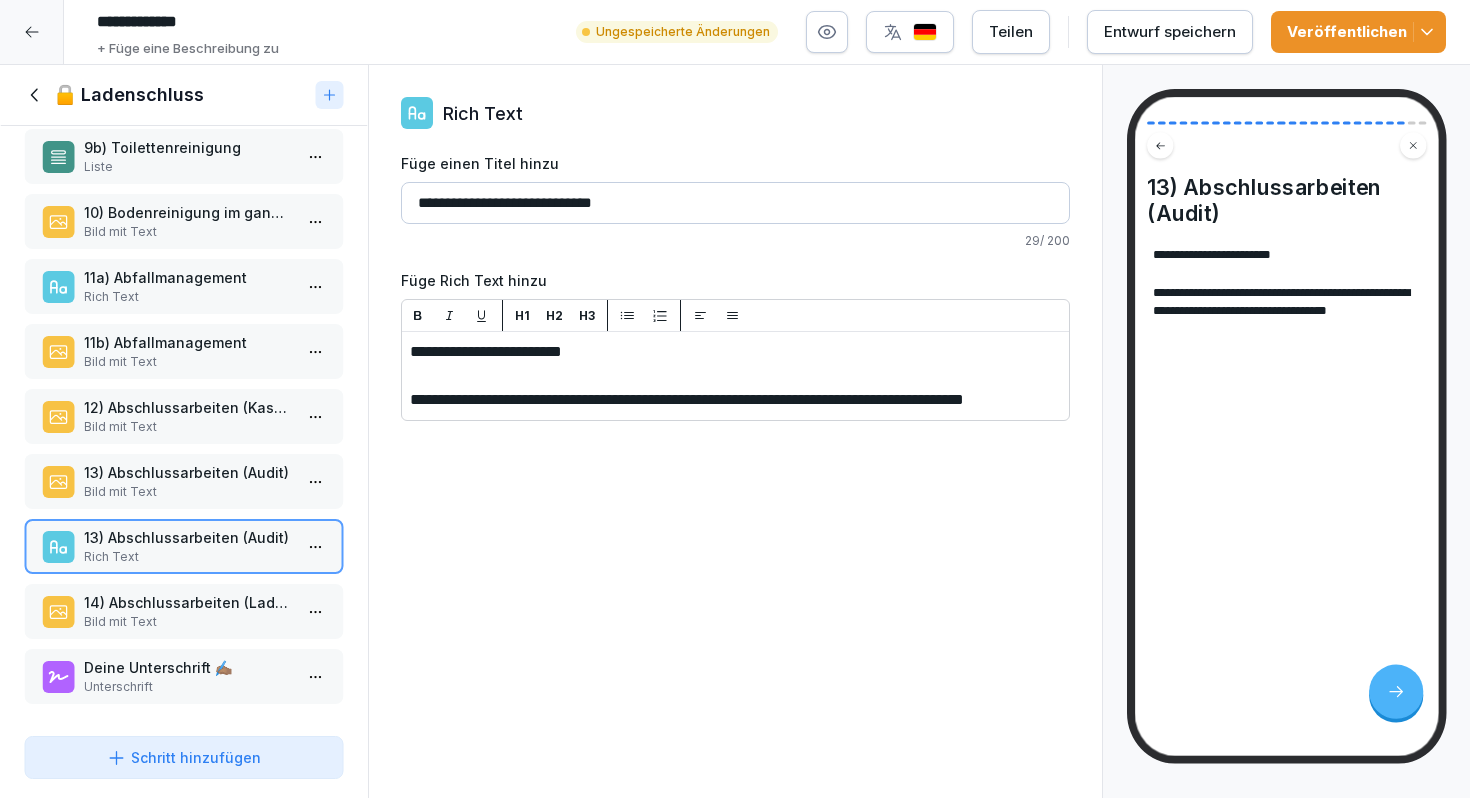 drag, startPoint x: 433, startPoint y: 350, endPoint x: 667, endPoint y: 350, distance: 234 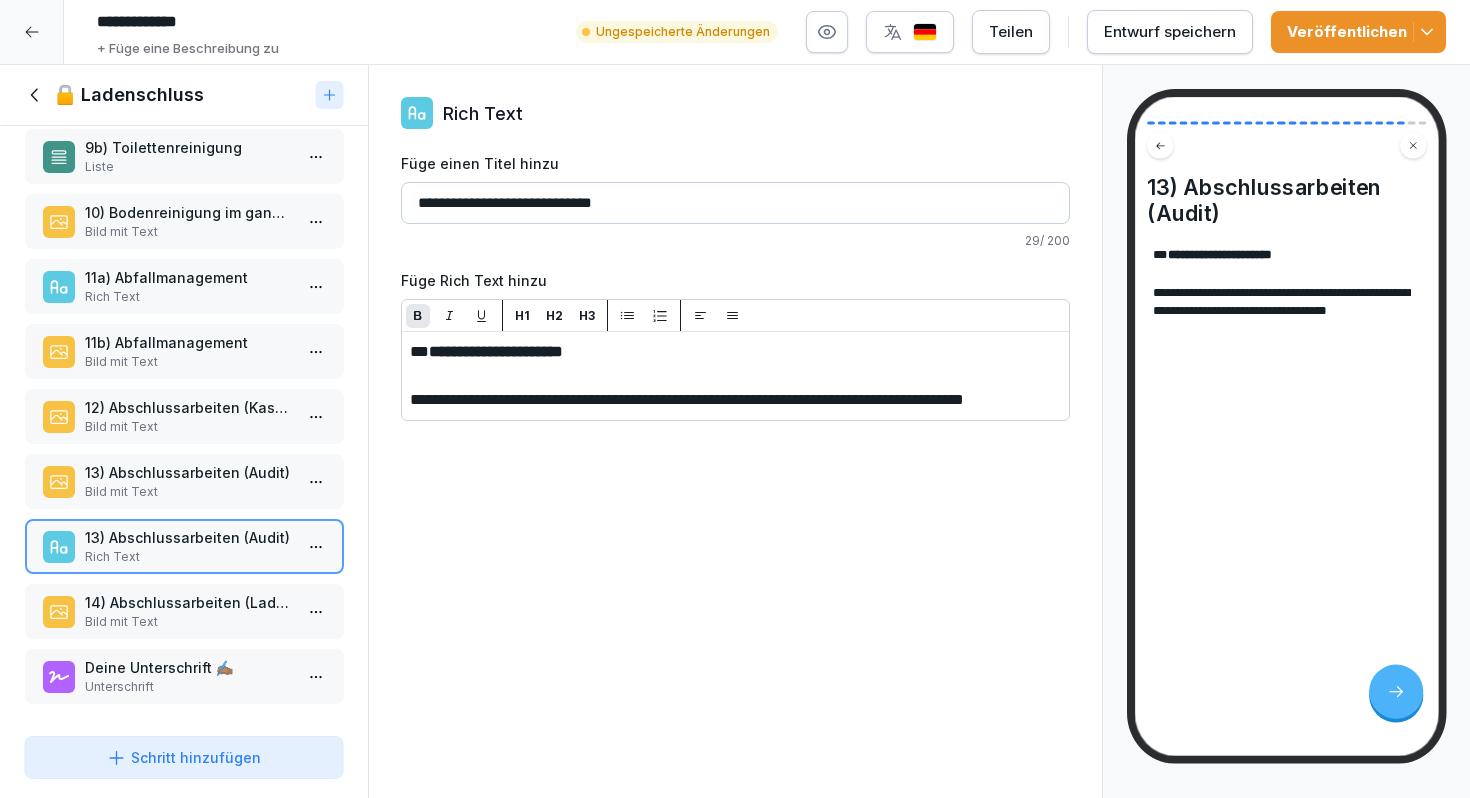 click on "13) Abschlussarbeiten (Audit)" at bounding box center [188, 472] 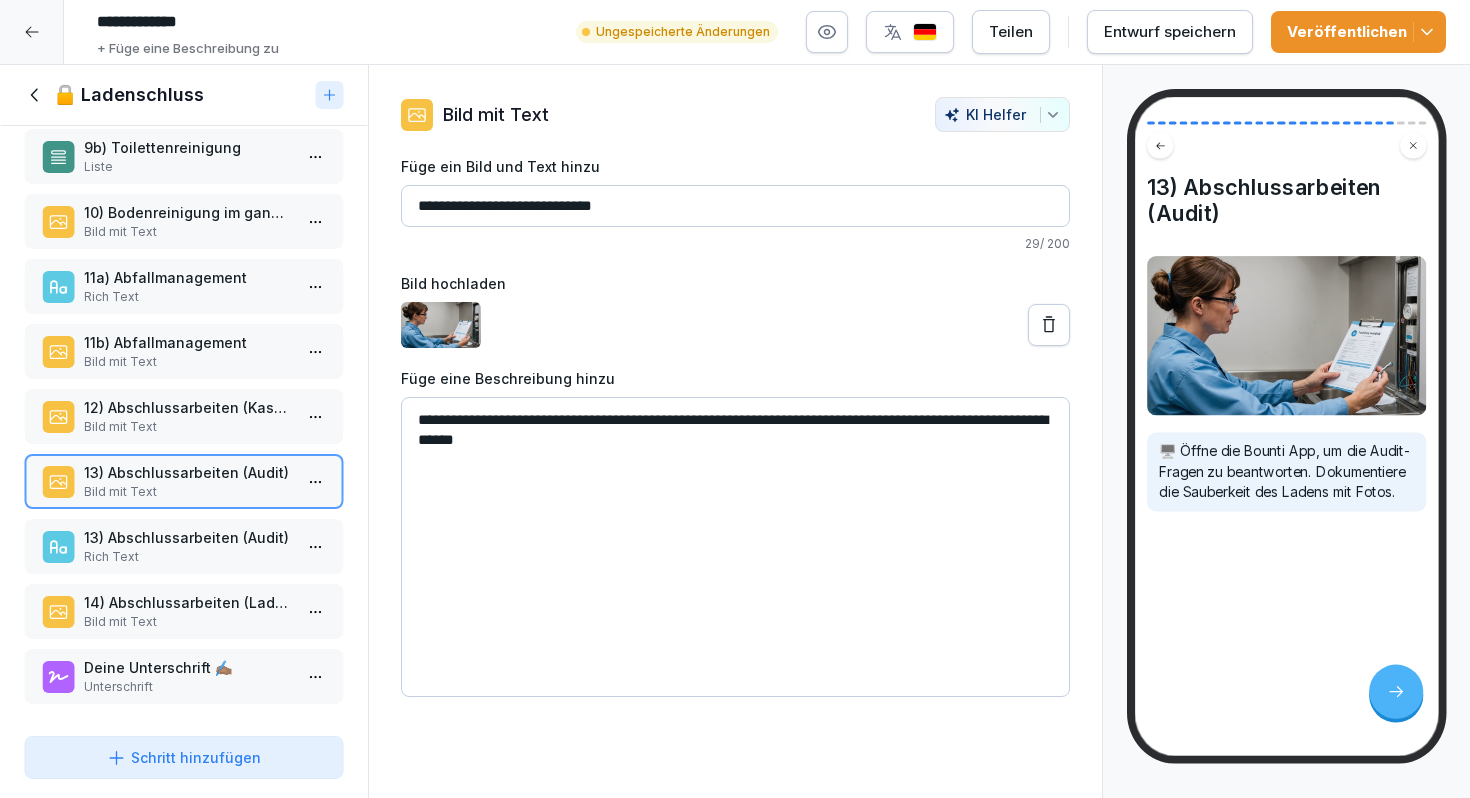 click on "13) Abschlussarbeiten (Audit)" at bounding box center [188, 537] 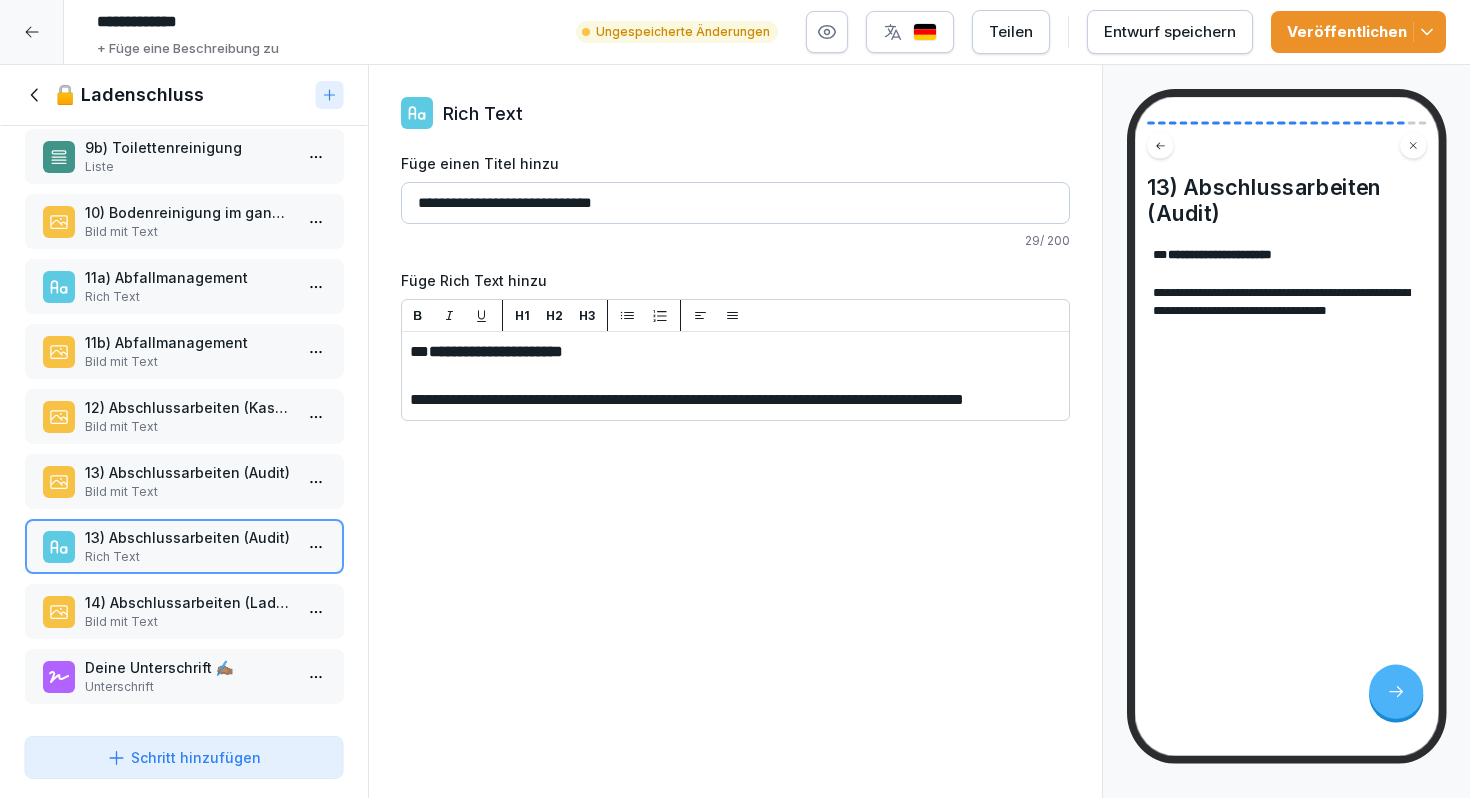 click on "Bild mit Text" at bounding box center (188, 492) 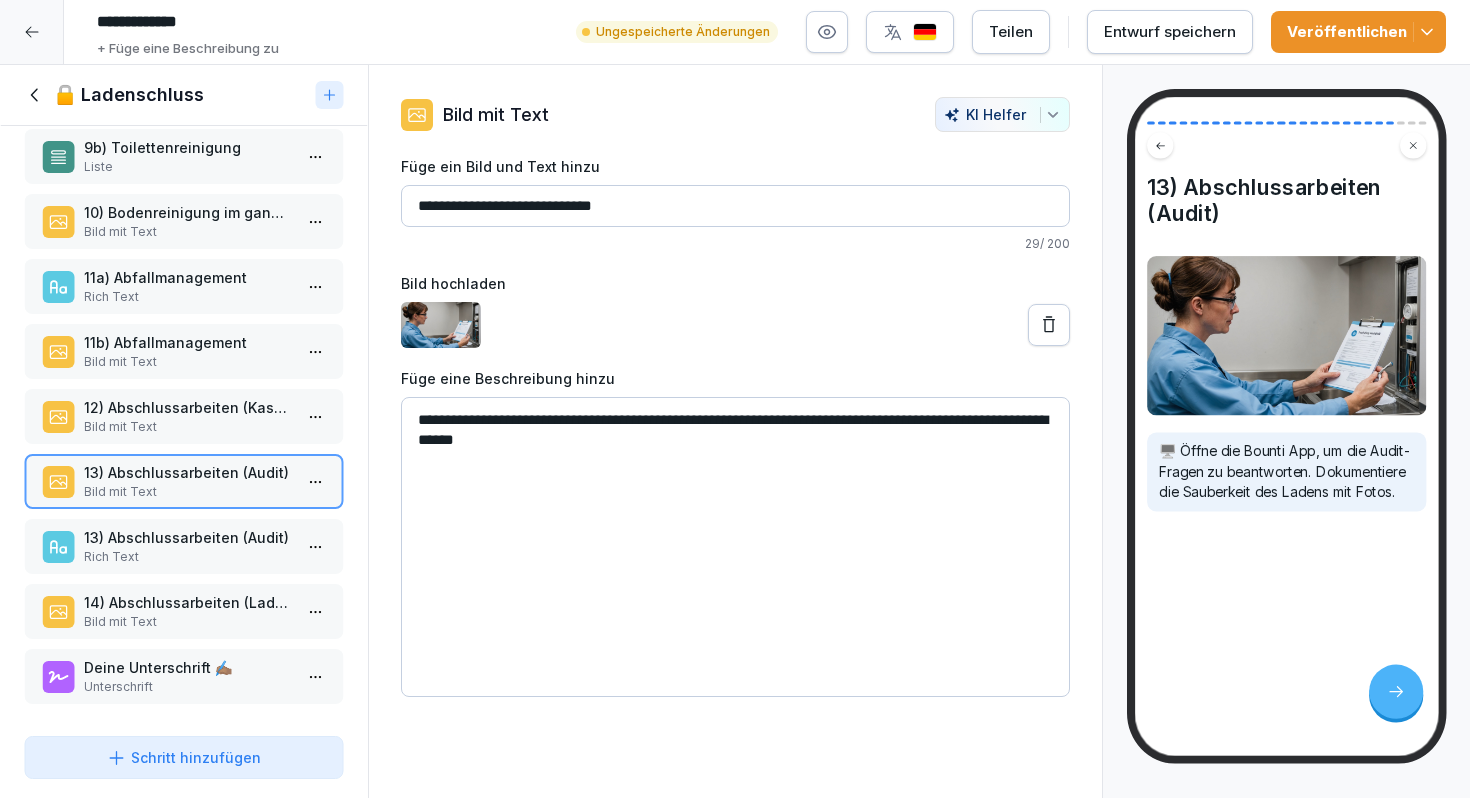 drag, startPoint x: 683, startPoint y: 439, endPoint x: 381, endPoint y: 416, distance: 302.87457 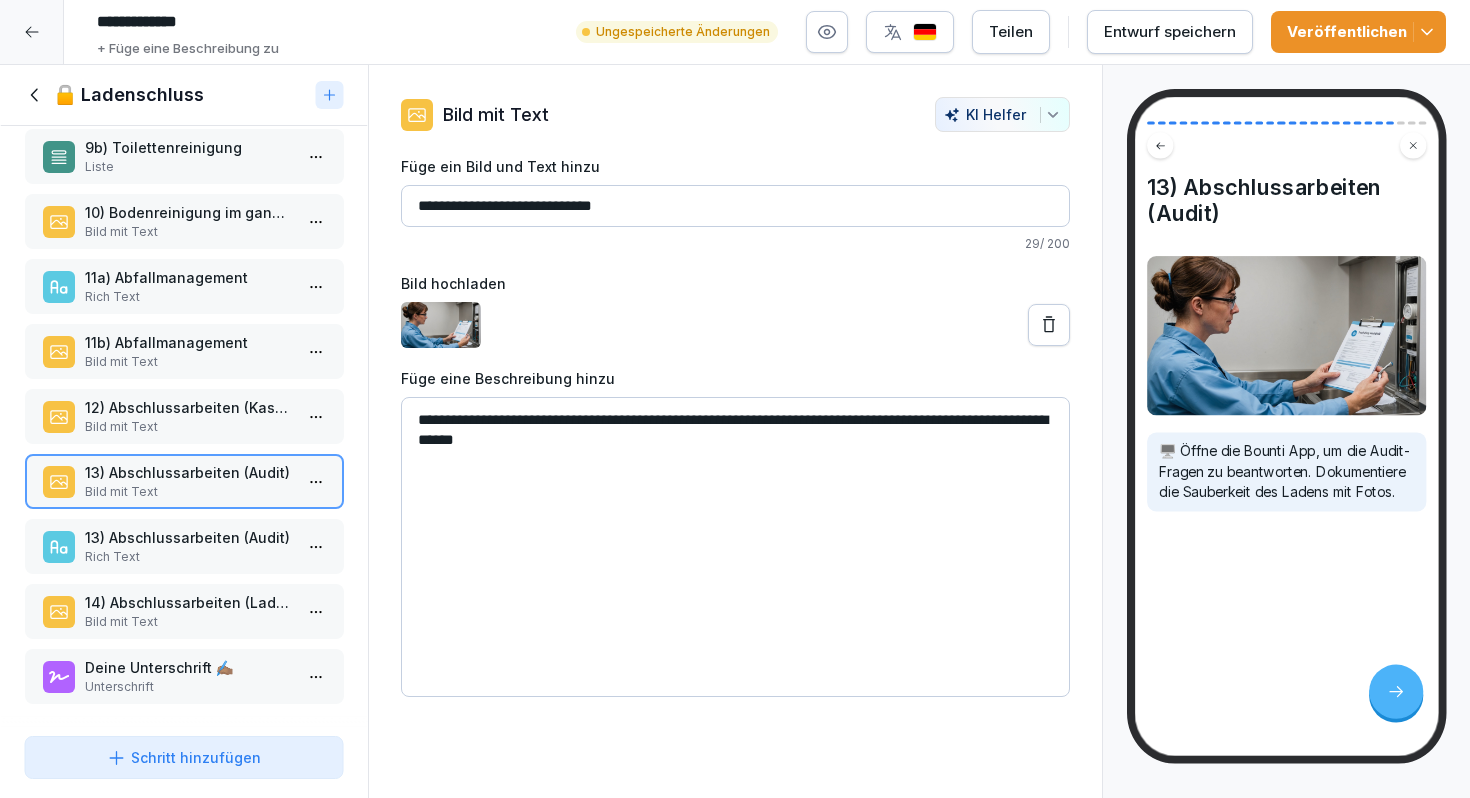 click on "Rich Text" at bounding box center [188, 557] 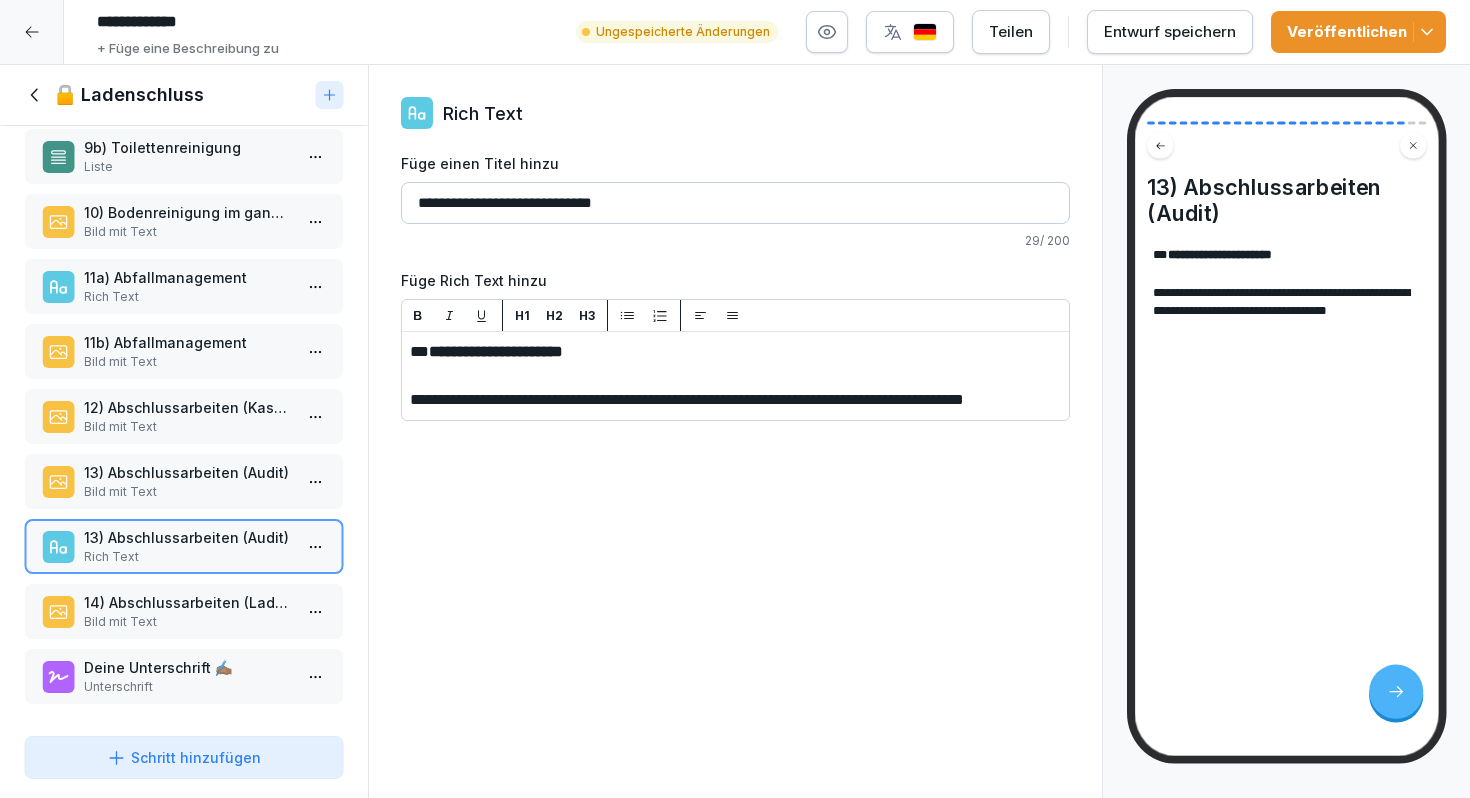 drag, startPoint x: 551, startPoint y: 430, endPoint x: 412, endPoint y: 359, distance: 156.08331 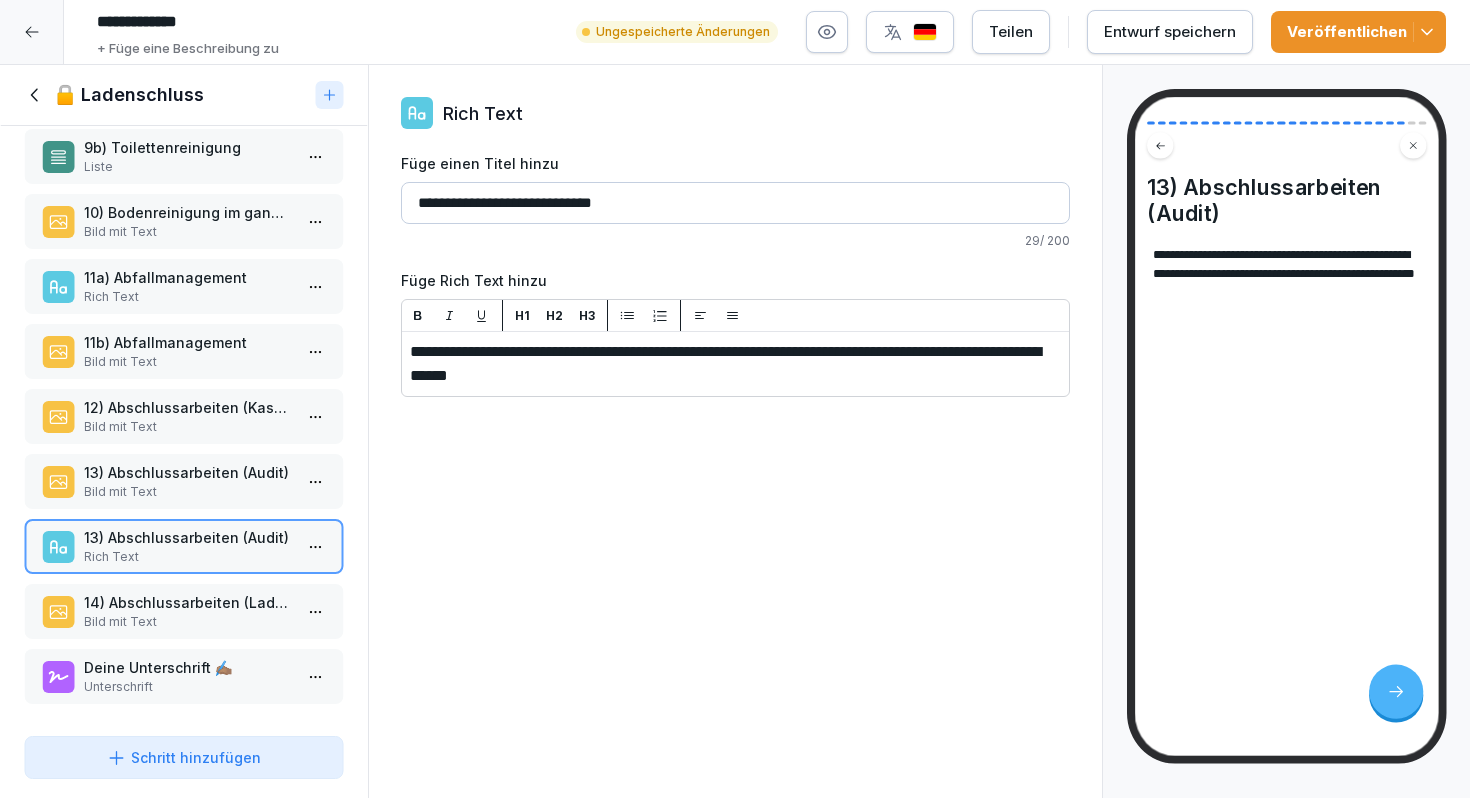 click on "Bild mit Text" at bounding box center (188, 492) 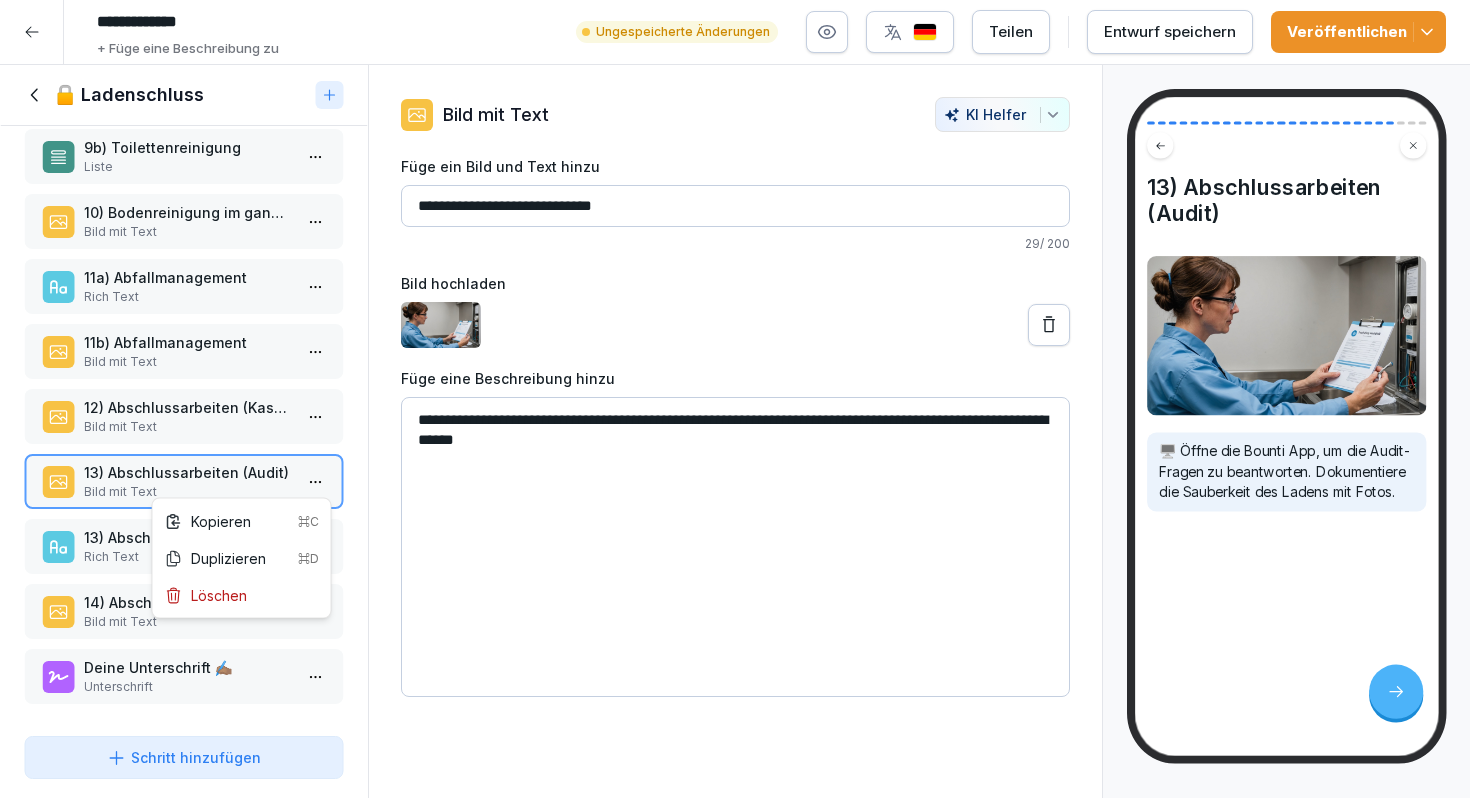 click on "**********" at bounding box center [735, 399] 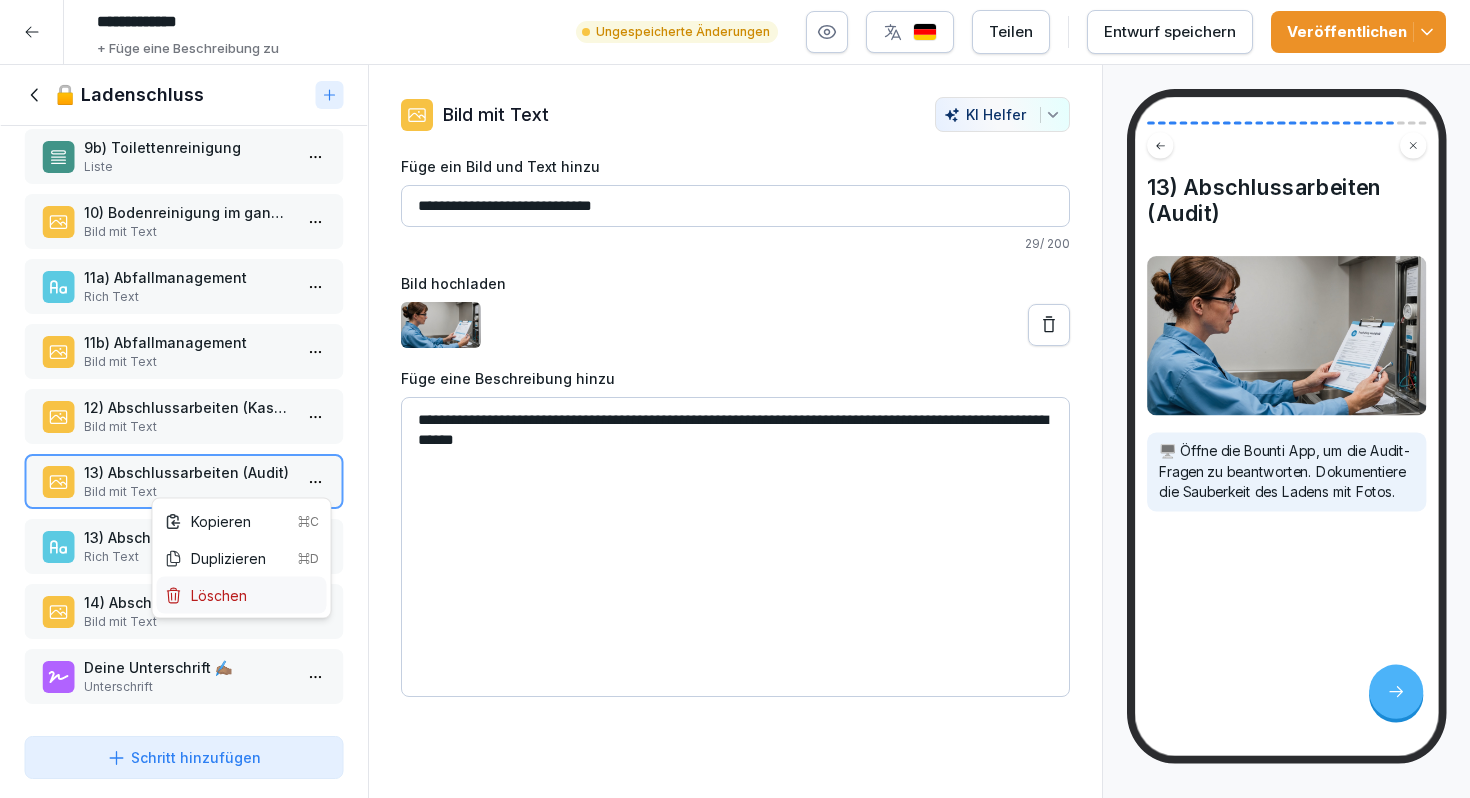 click on "Löschen" at bounding box center (242, 595) 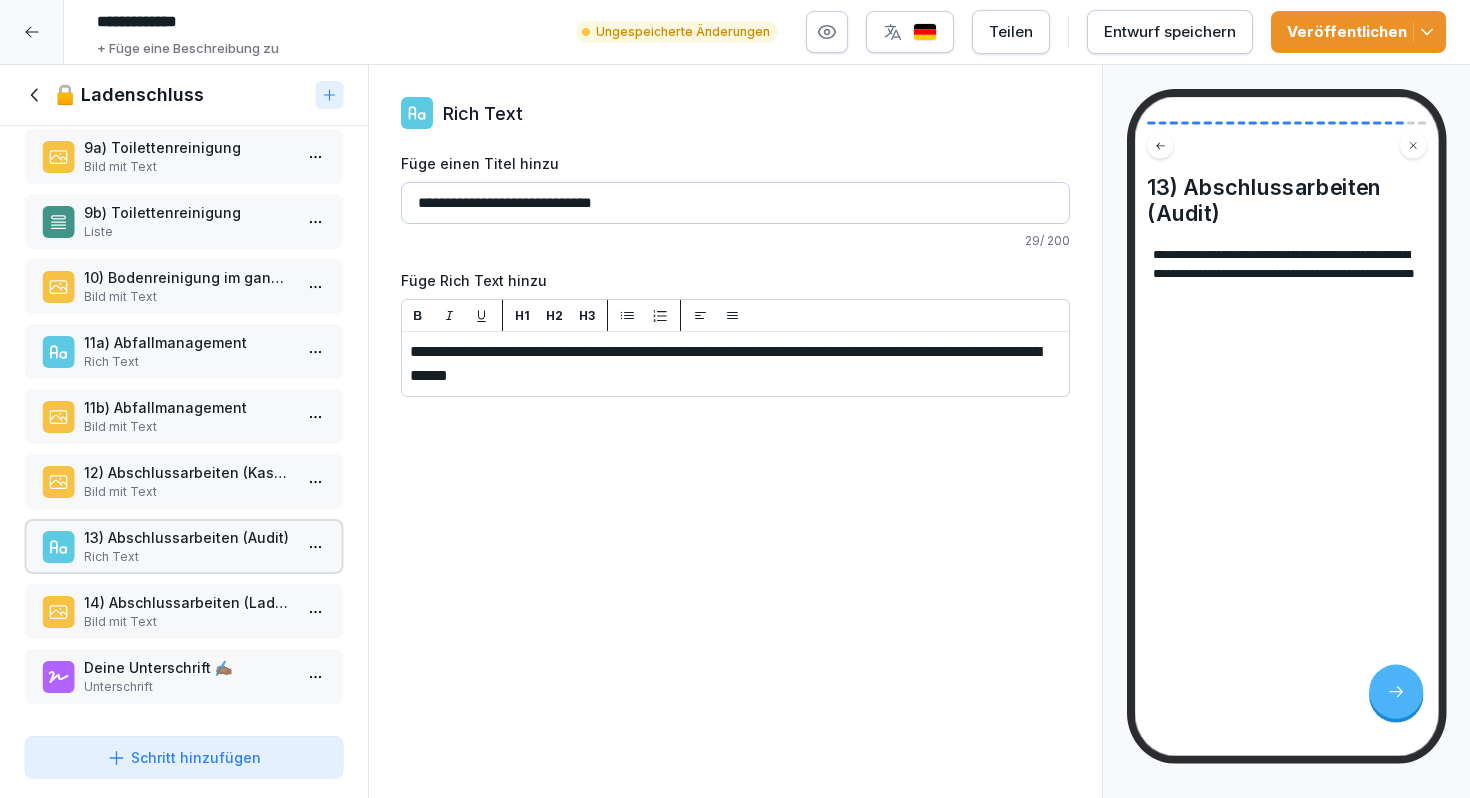 scroll, scrollTop: 1061, scrollLeft: 0, axis: vertical 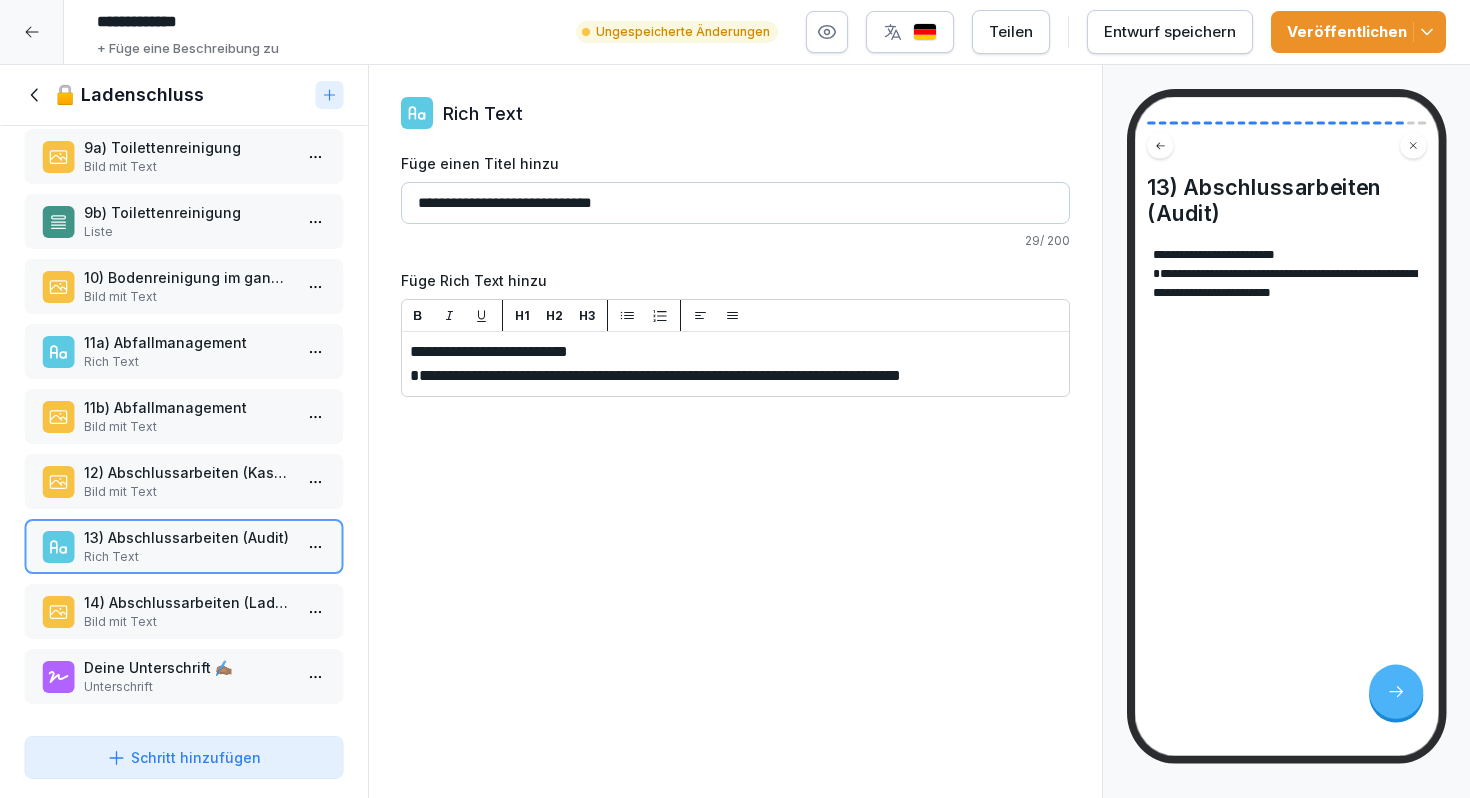 type 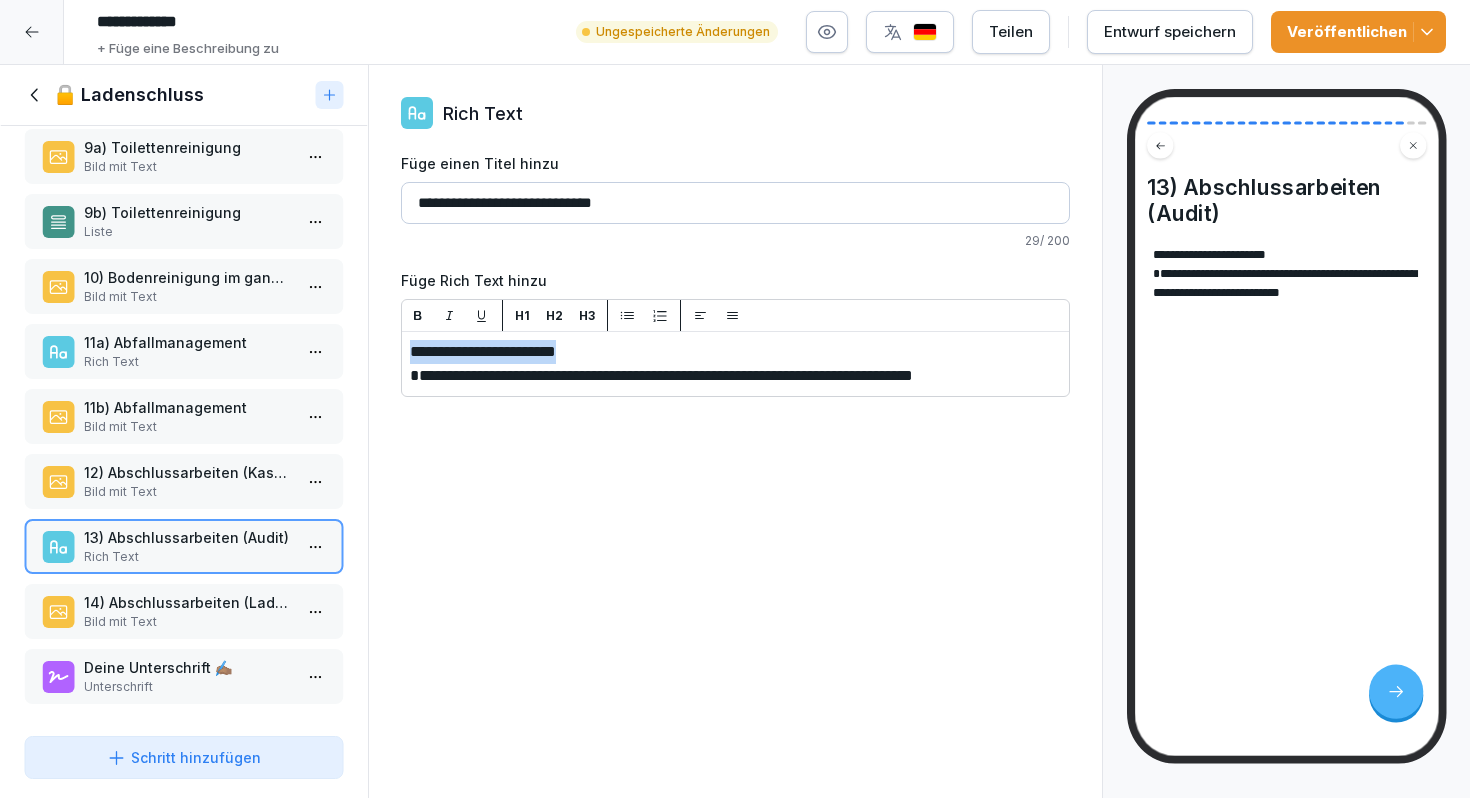 drag, startPoint x: 594, startPoint y: 350, endPoint x: 395, endPoint y: 350, distance: 199 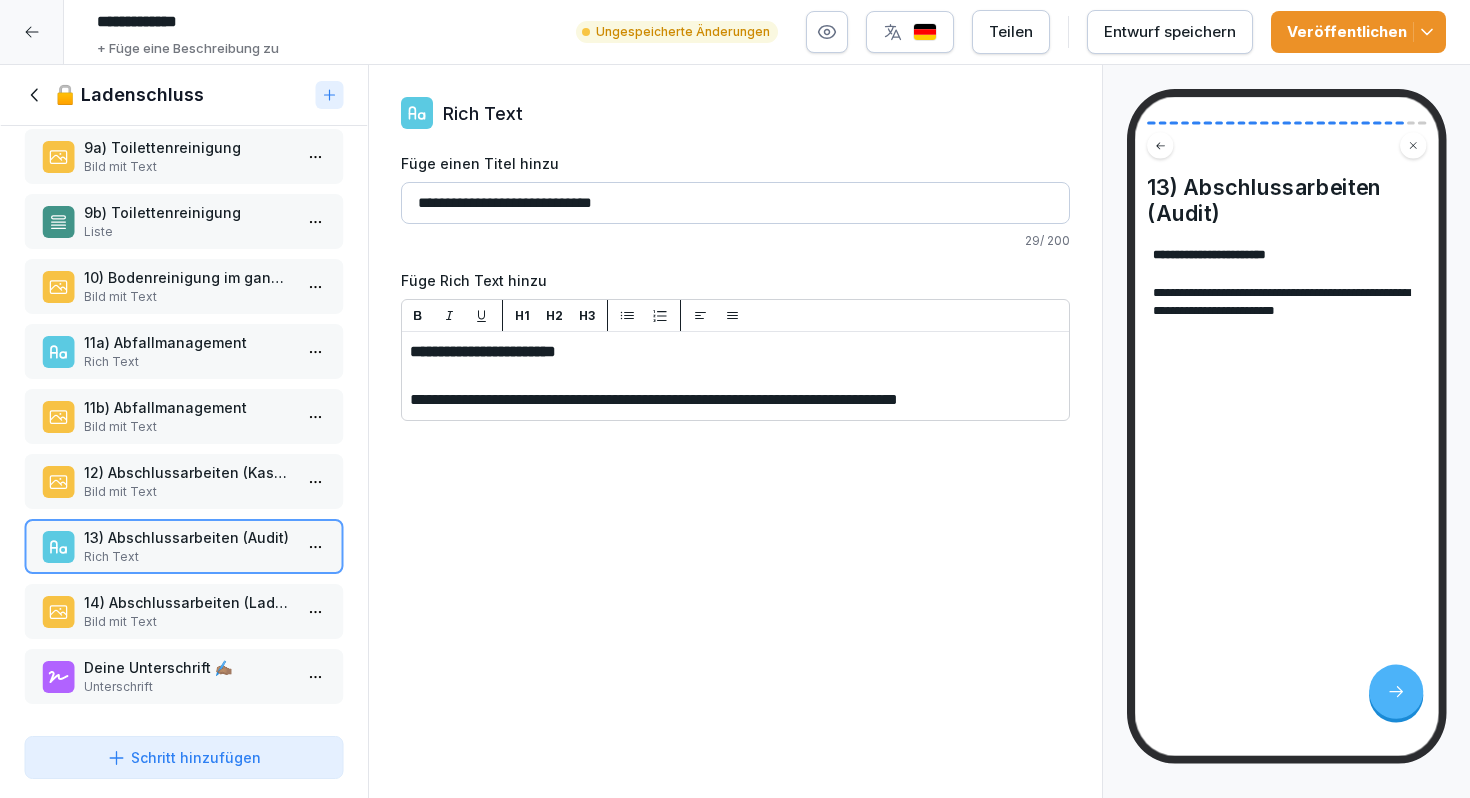 click on "Veröffentlichen" at bounding box center (1358, 32) 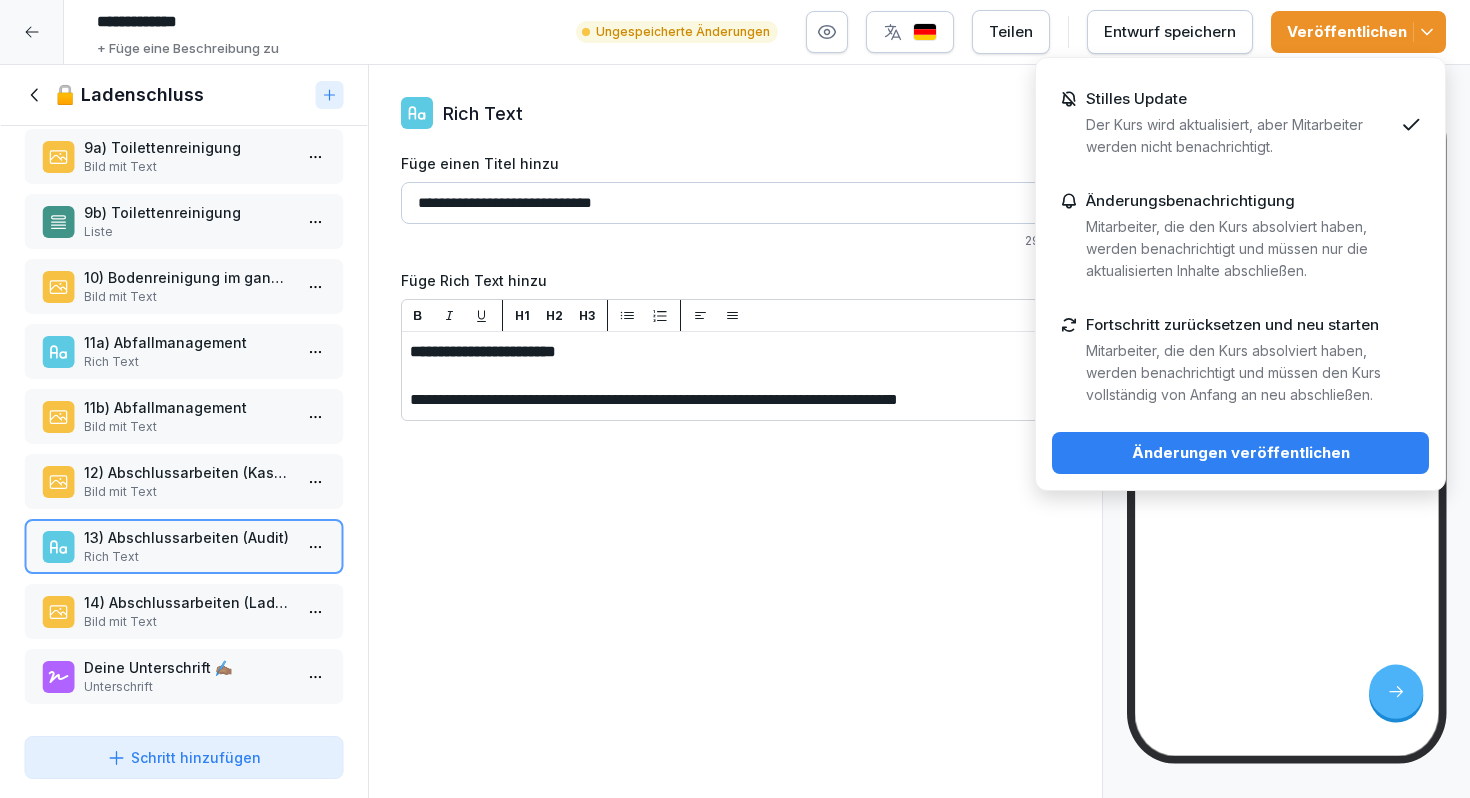 click on "Änderungen veröffentlichen" at bounding box center (1240, 453) 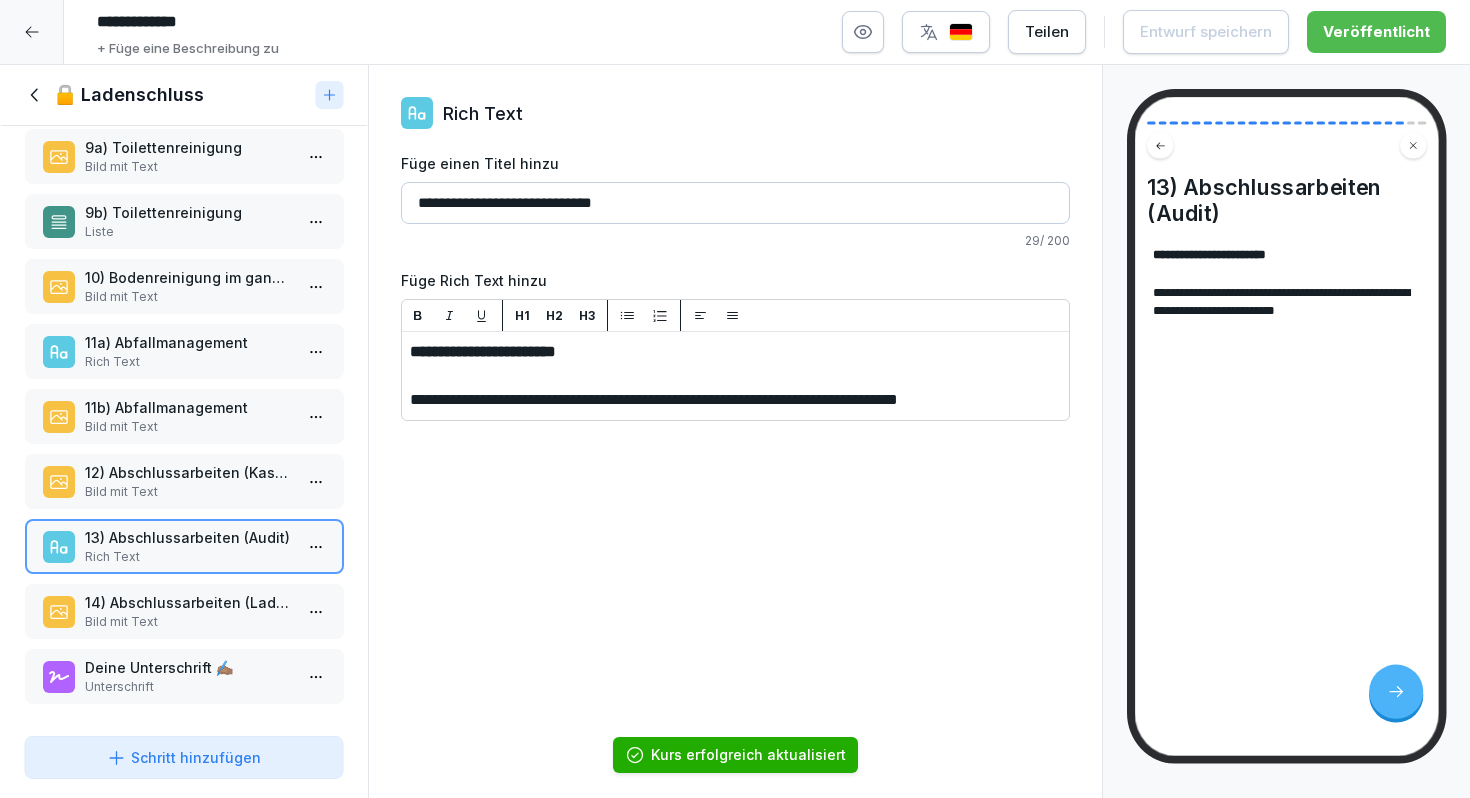 click on "Bild mit Text" at bounding box center [188, 622] 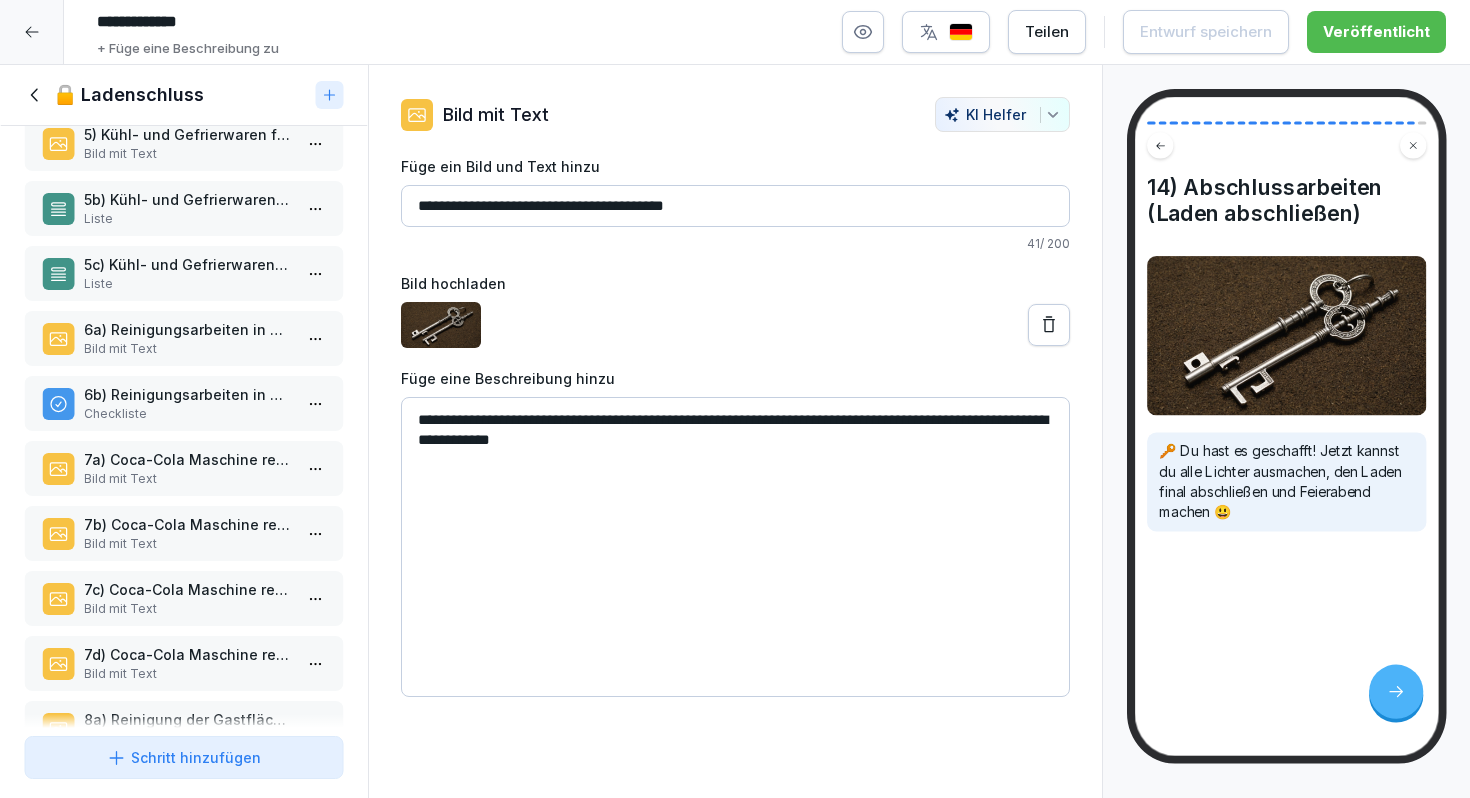 scroll, scrollTop: 380, scrollLeft: 0, axis: vertical 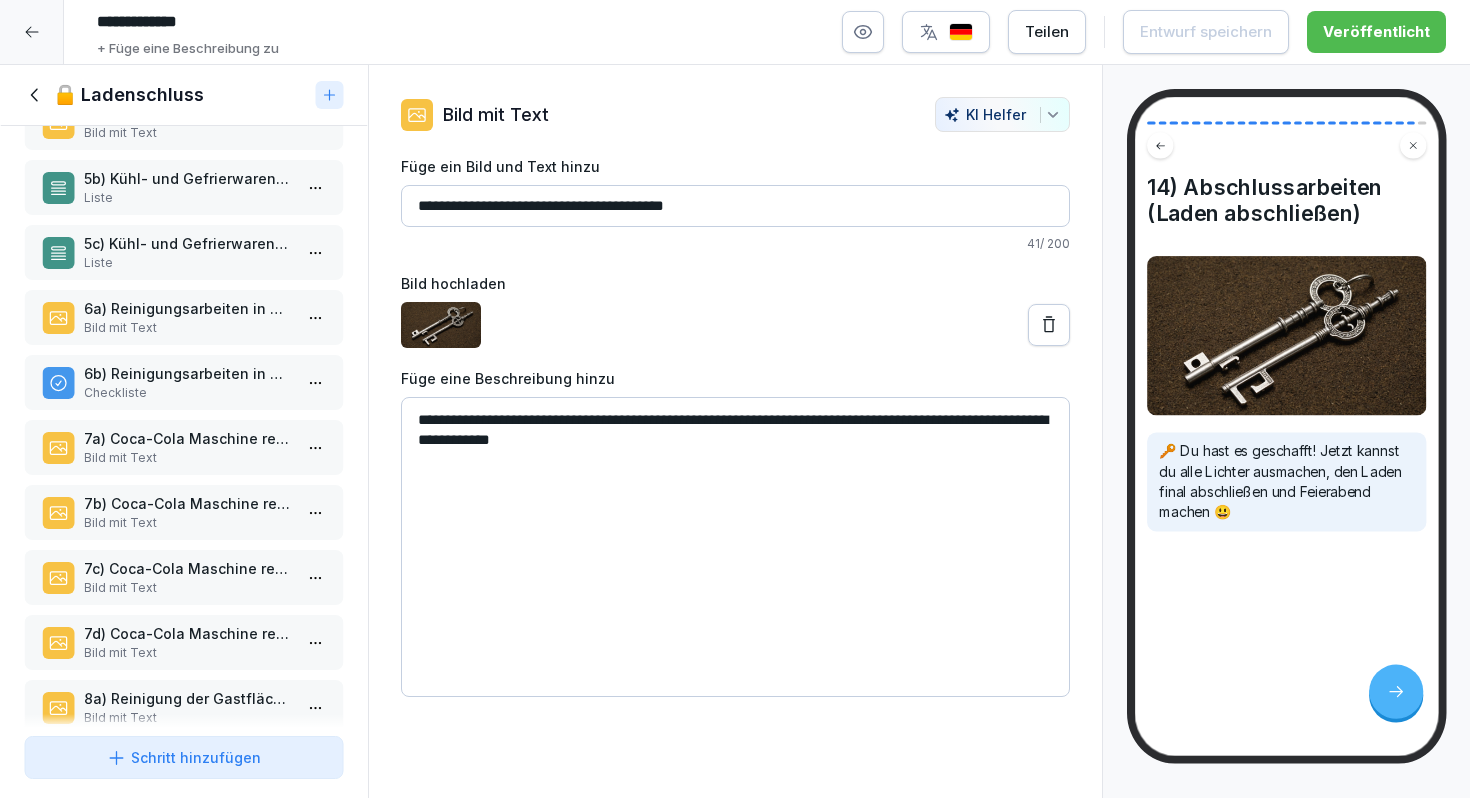 click on "Bild mit Text" at bounding box center (188, 328) 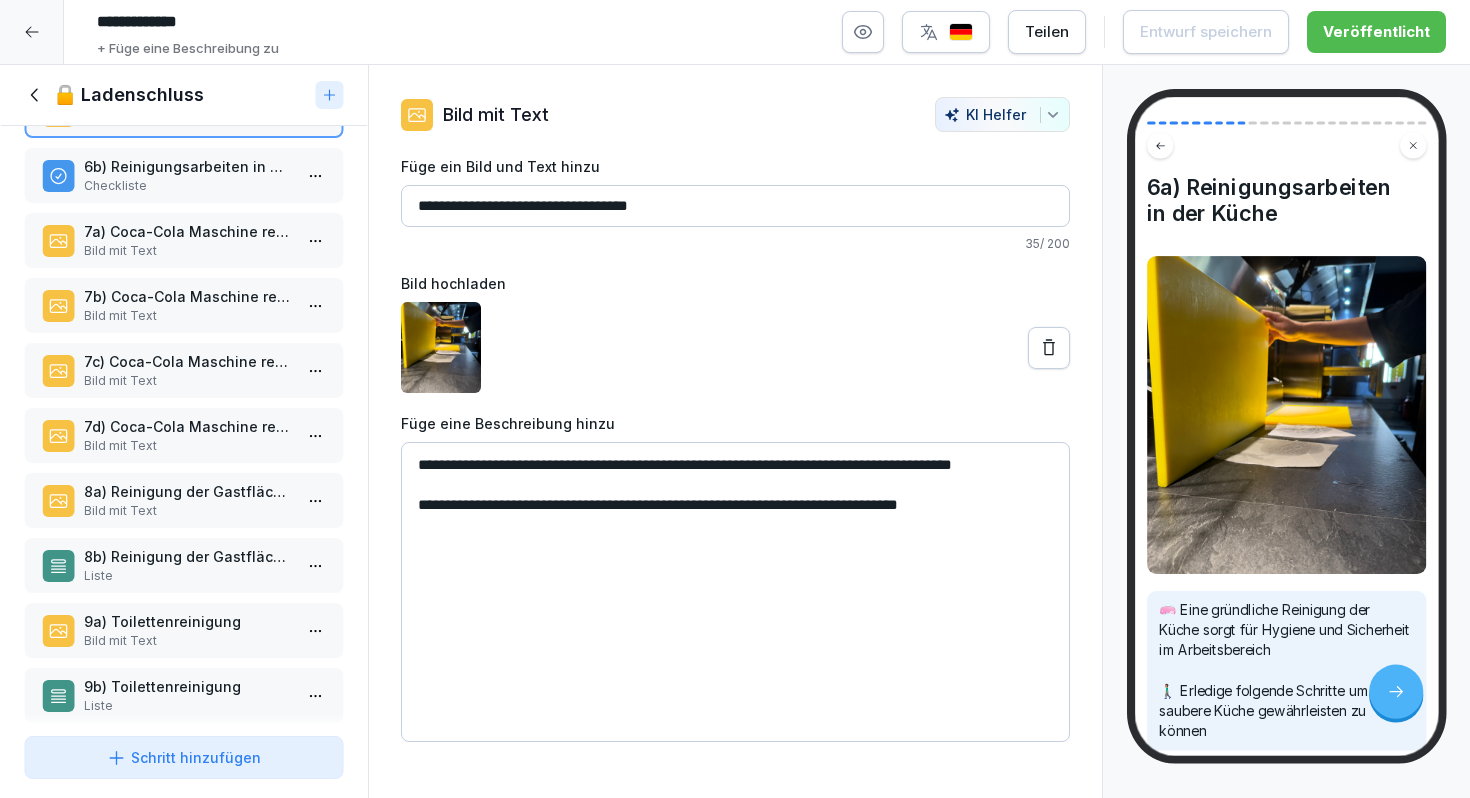 scroll, scrollTop: 590, scrollLeft: 0, axis: vertical 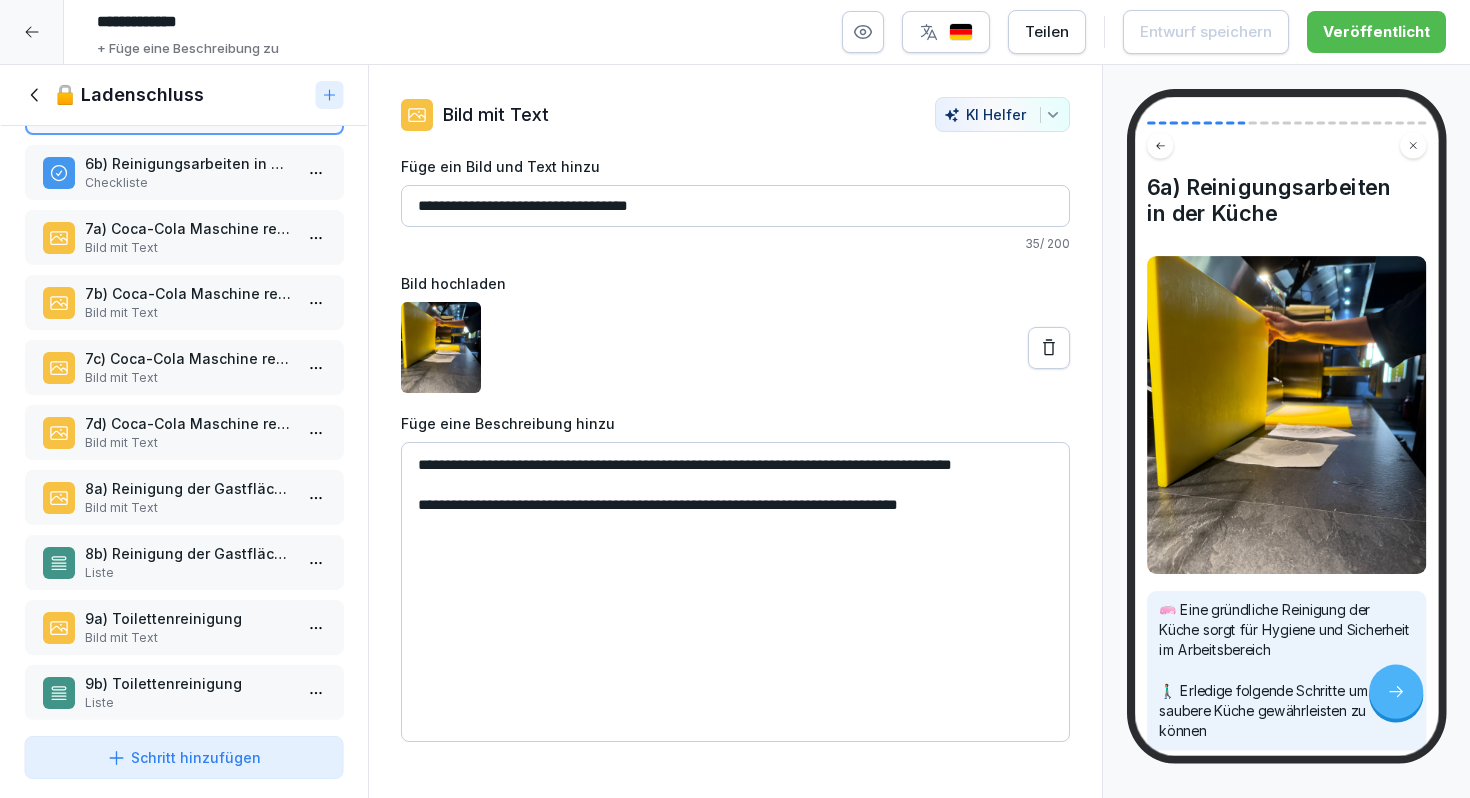click on "8b) Reinigung der Gastflächen" at bounding box center [188, 553] 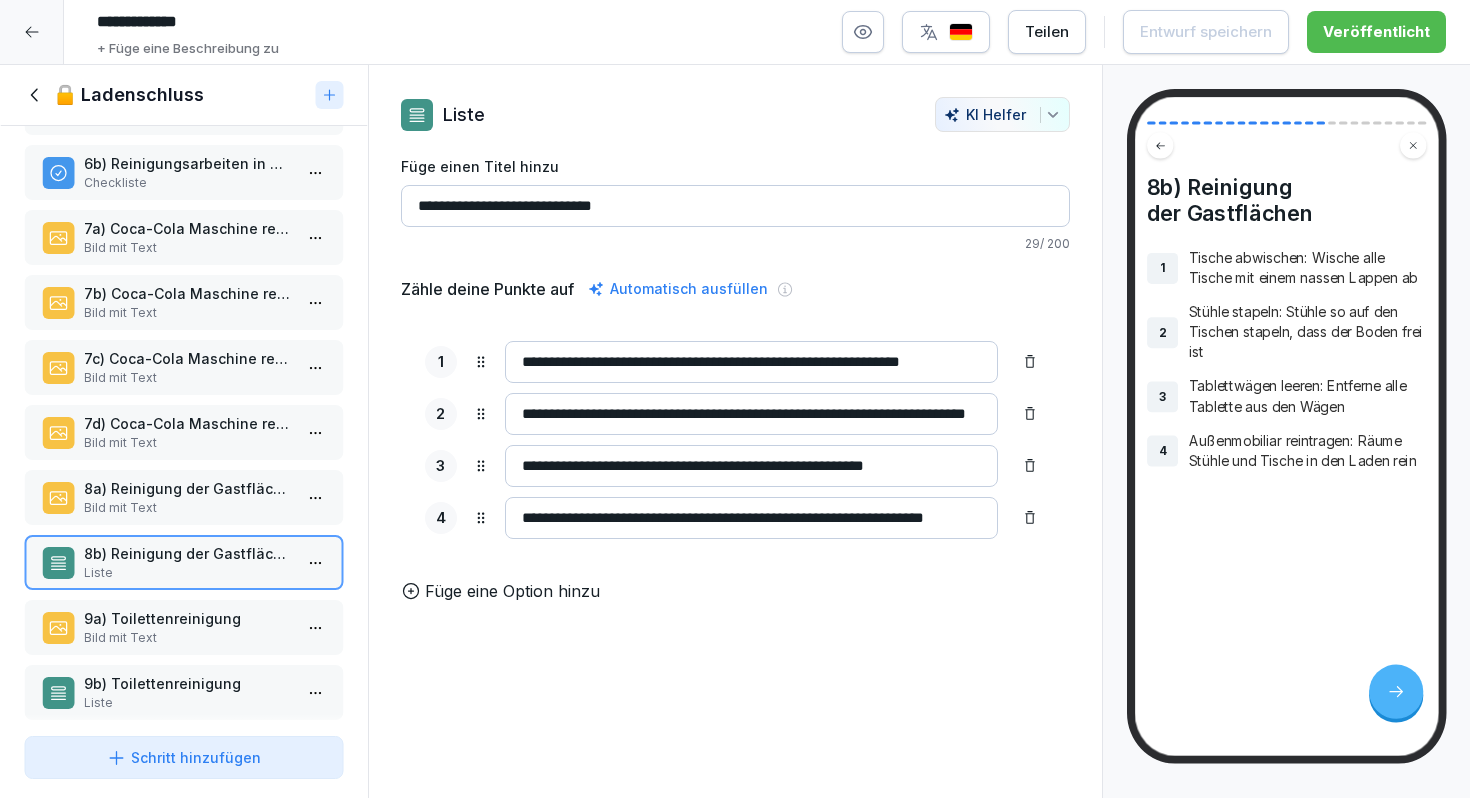 click on "**********" at bounding box center [751, 518] 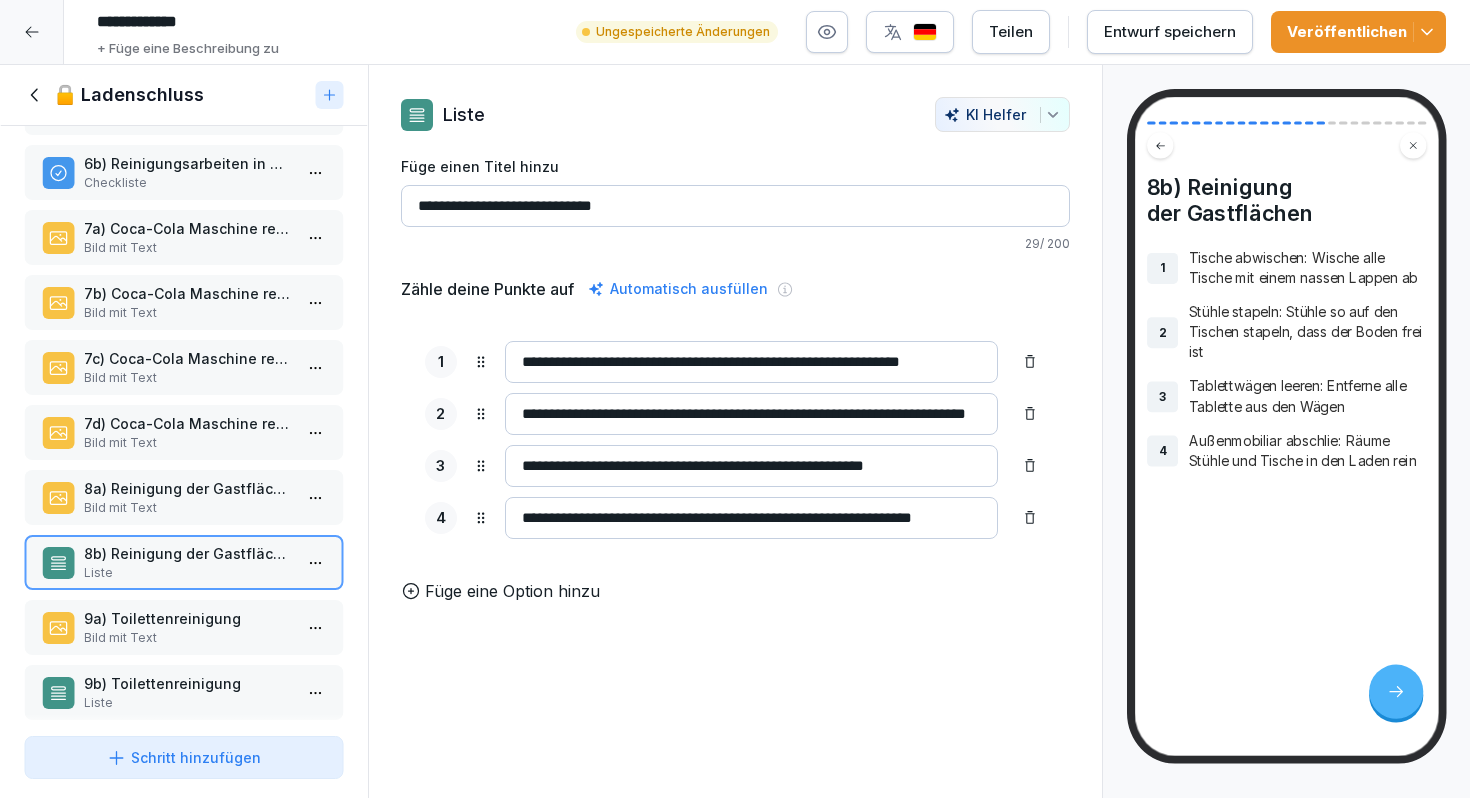 click on "**********" at bounding box center (751, 518) 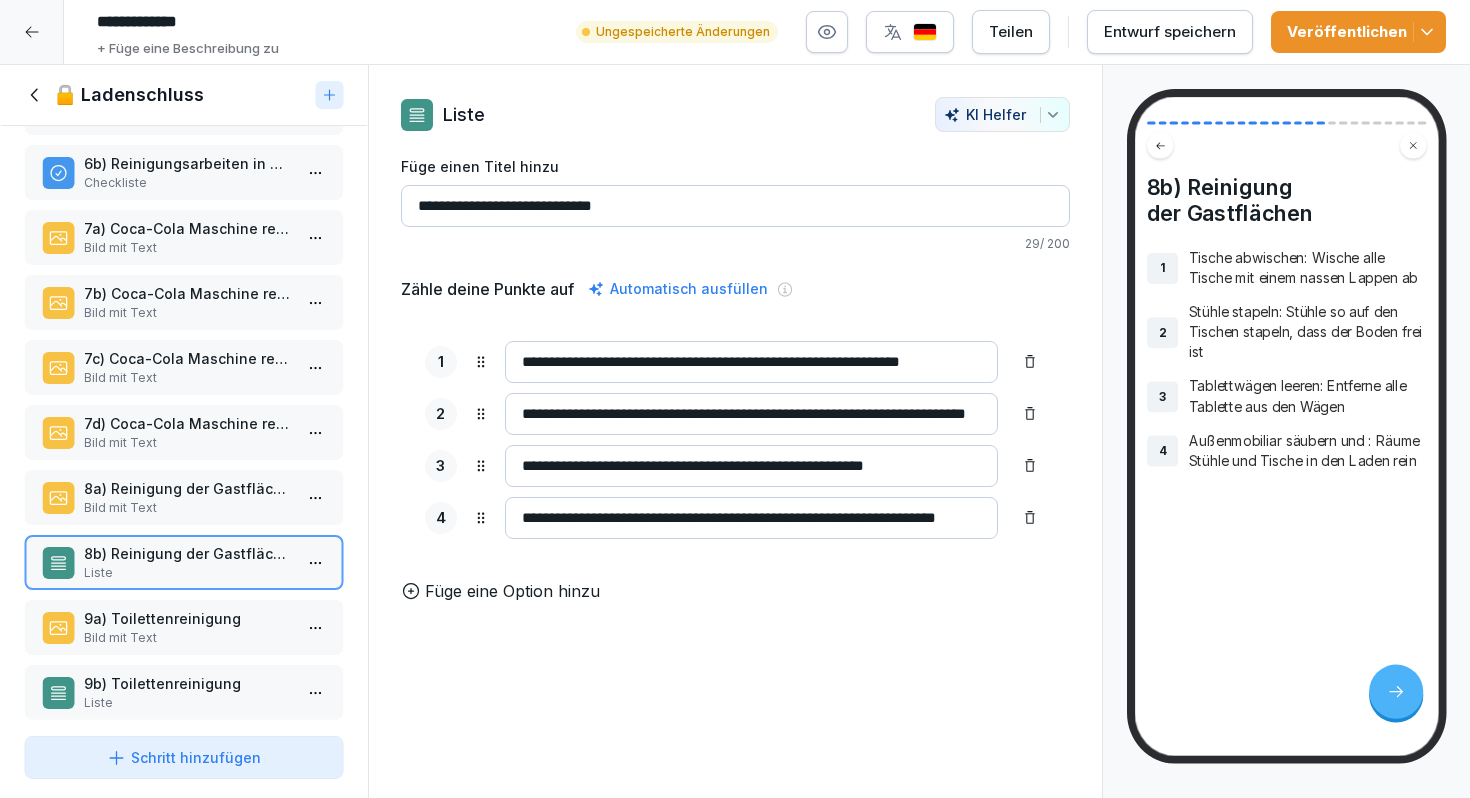 click on "**********" at bounding box center (751, 518) 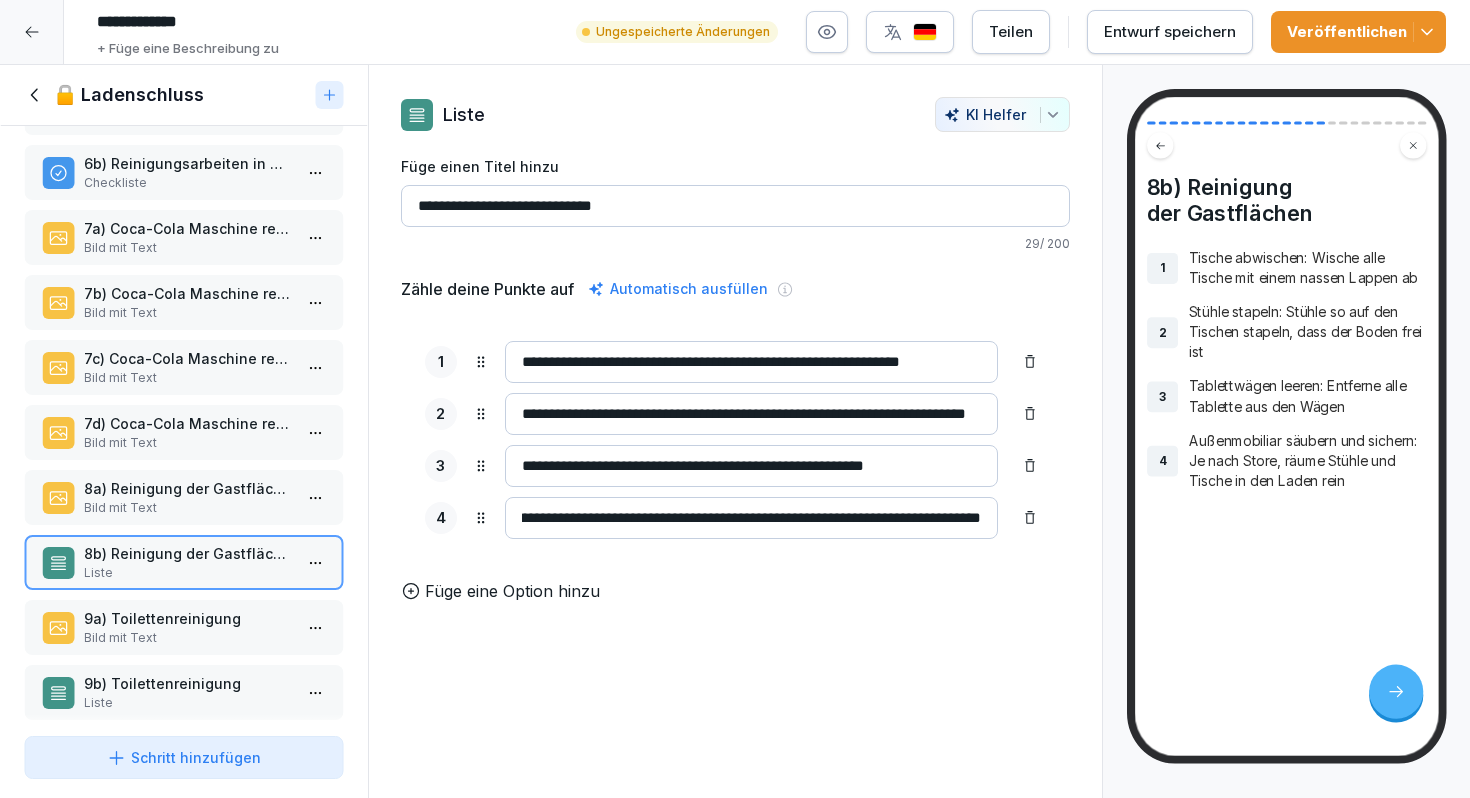 scroll, scrollTop: 0, scrollLeft: 211, axis: horizontal 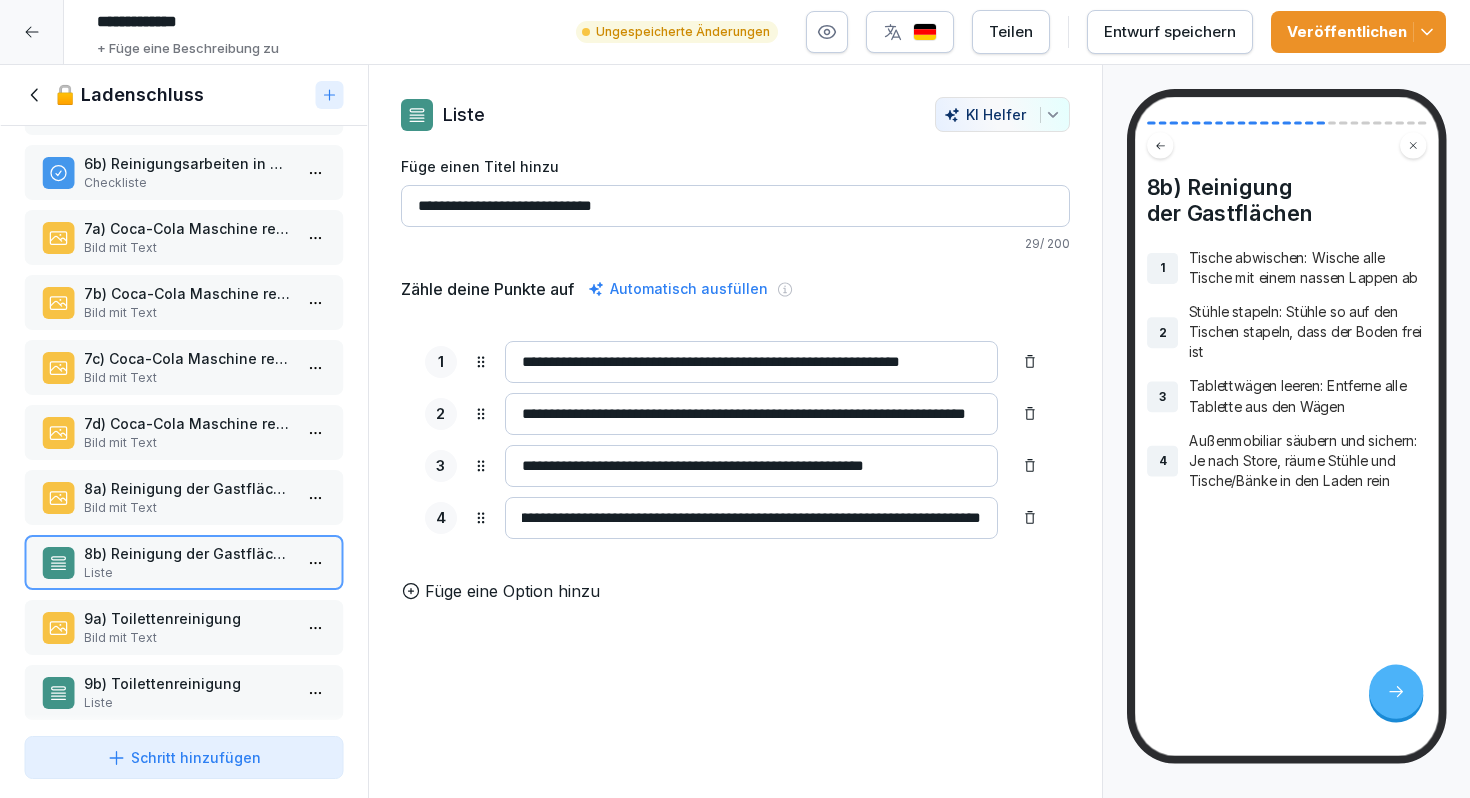click on "**********" at bounding box center [751, 518] 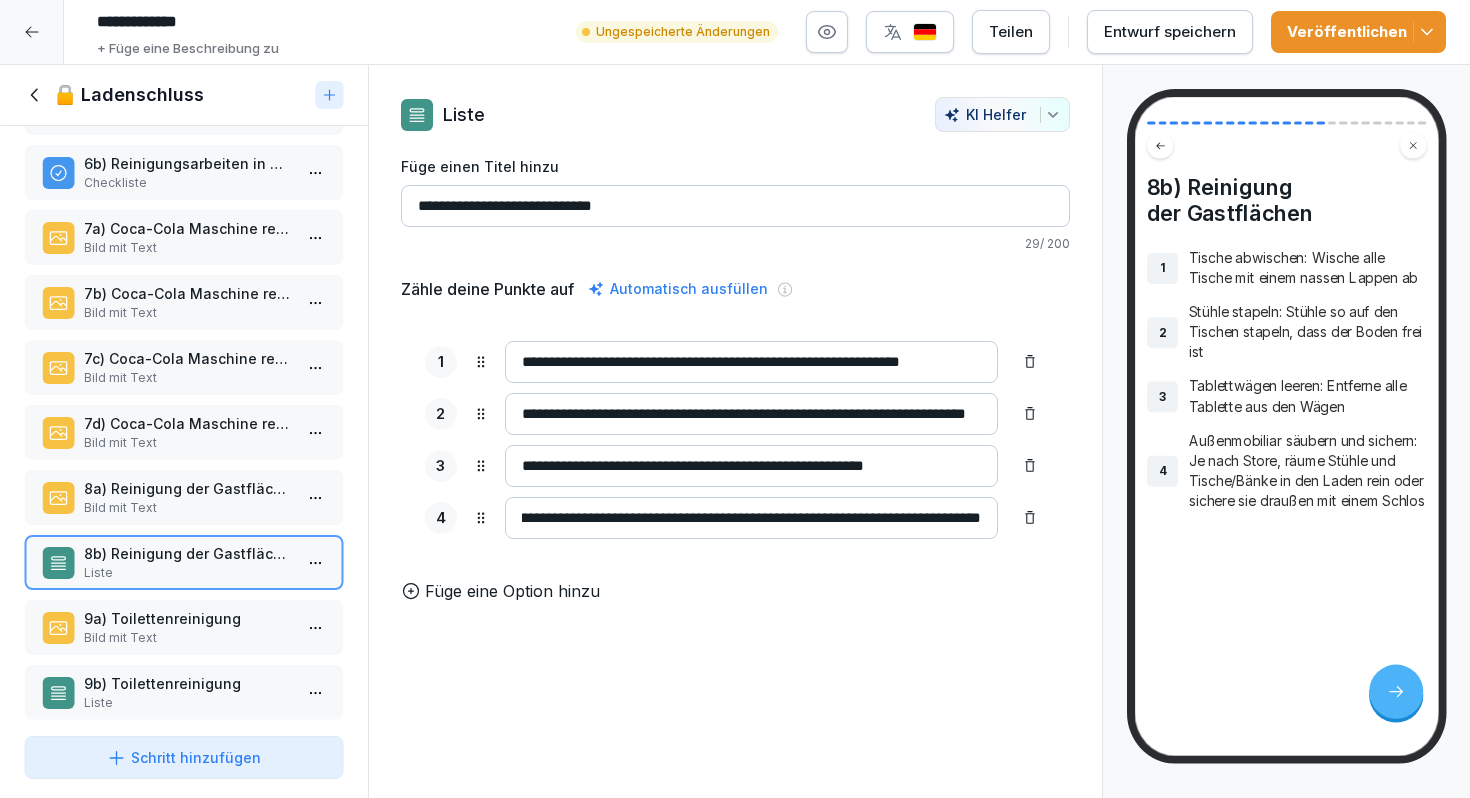 scroll, scrollTop: 0, scrollLeft: 574, axis: horizontal 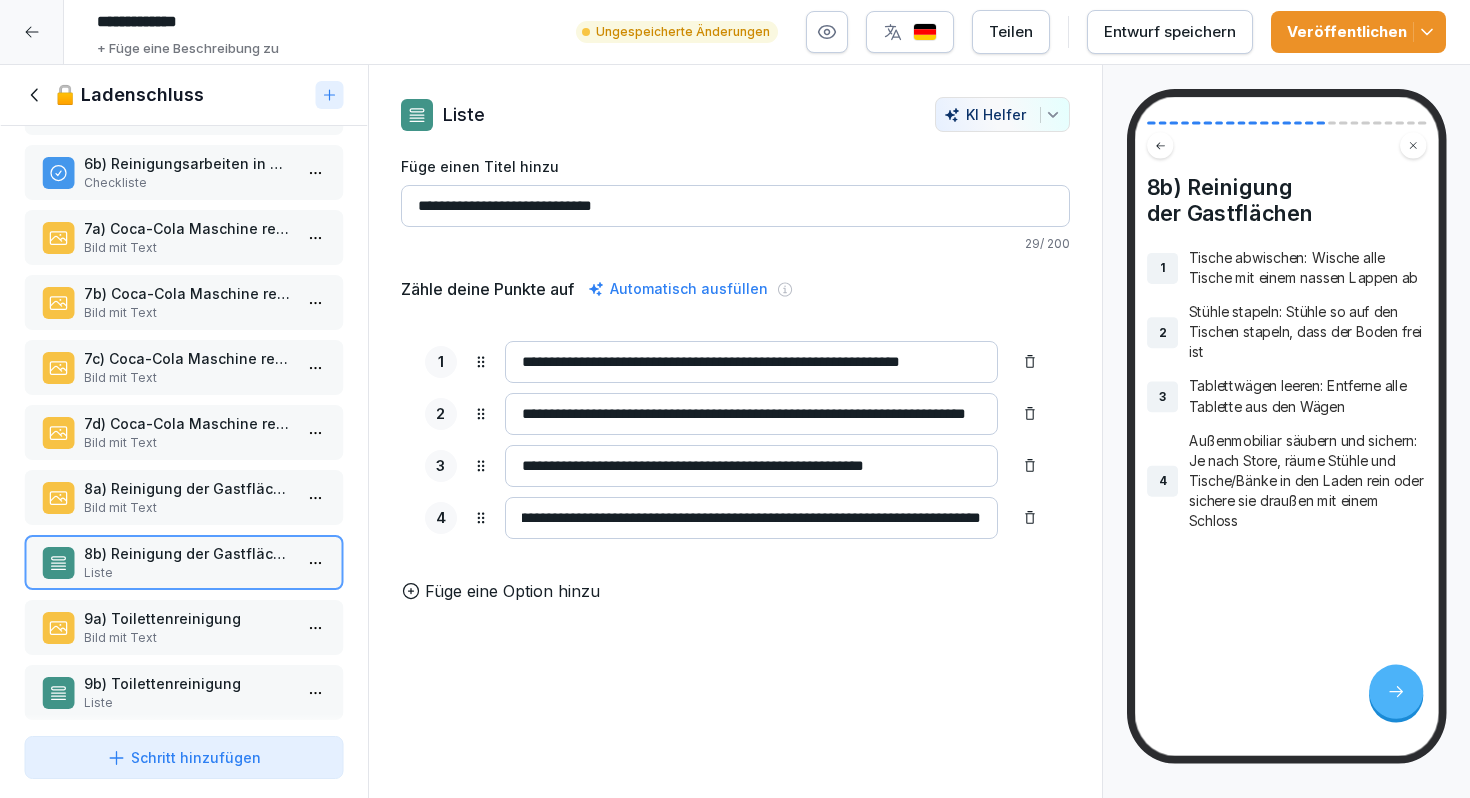 type on "**********" 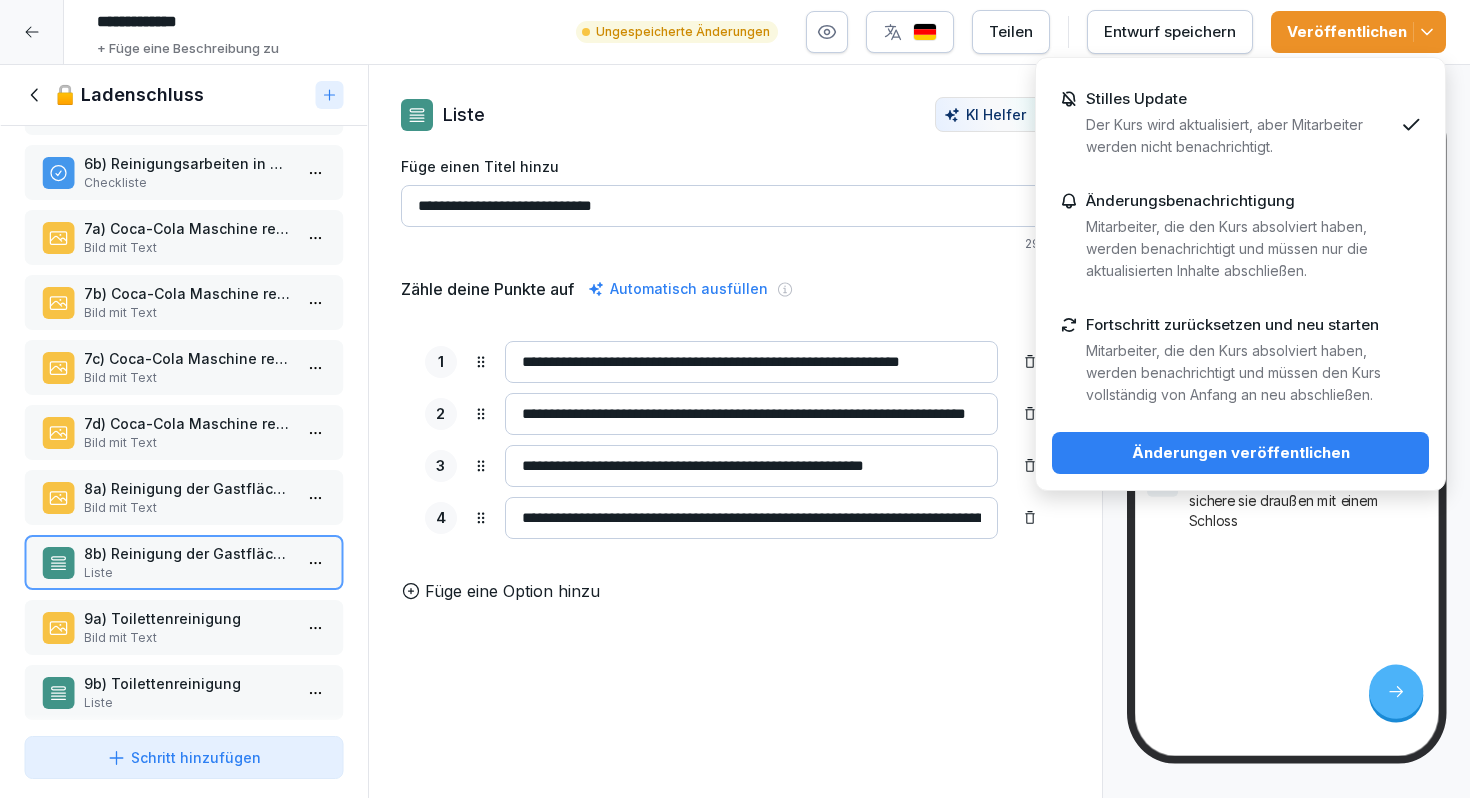 click on "Änderungen veröffentlichen" at bounding box center (1240, 453) 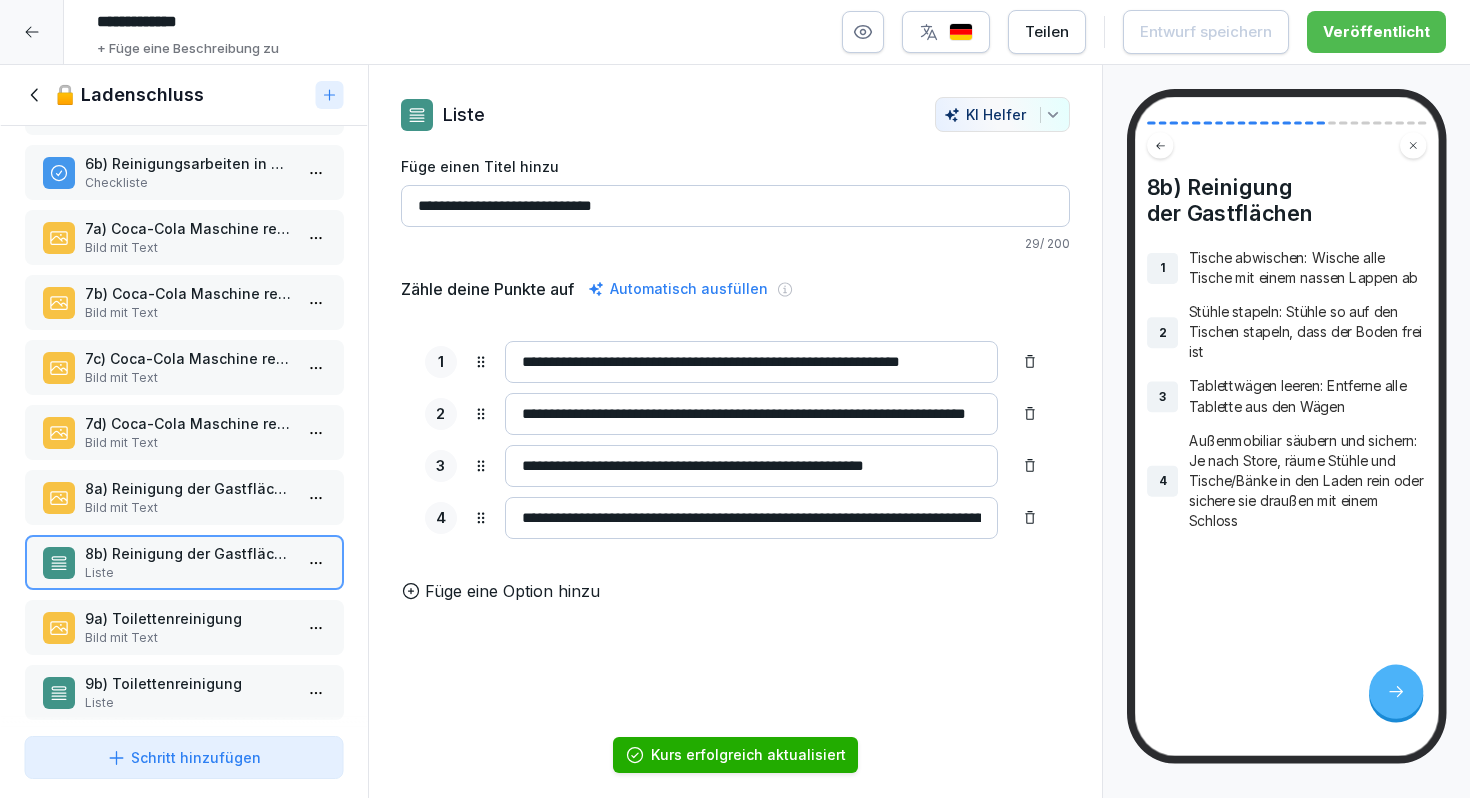 click on "Bild mit Text" at bounding box center [188, 508] 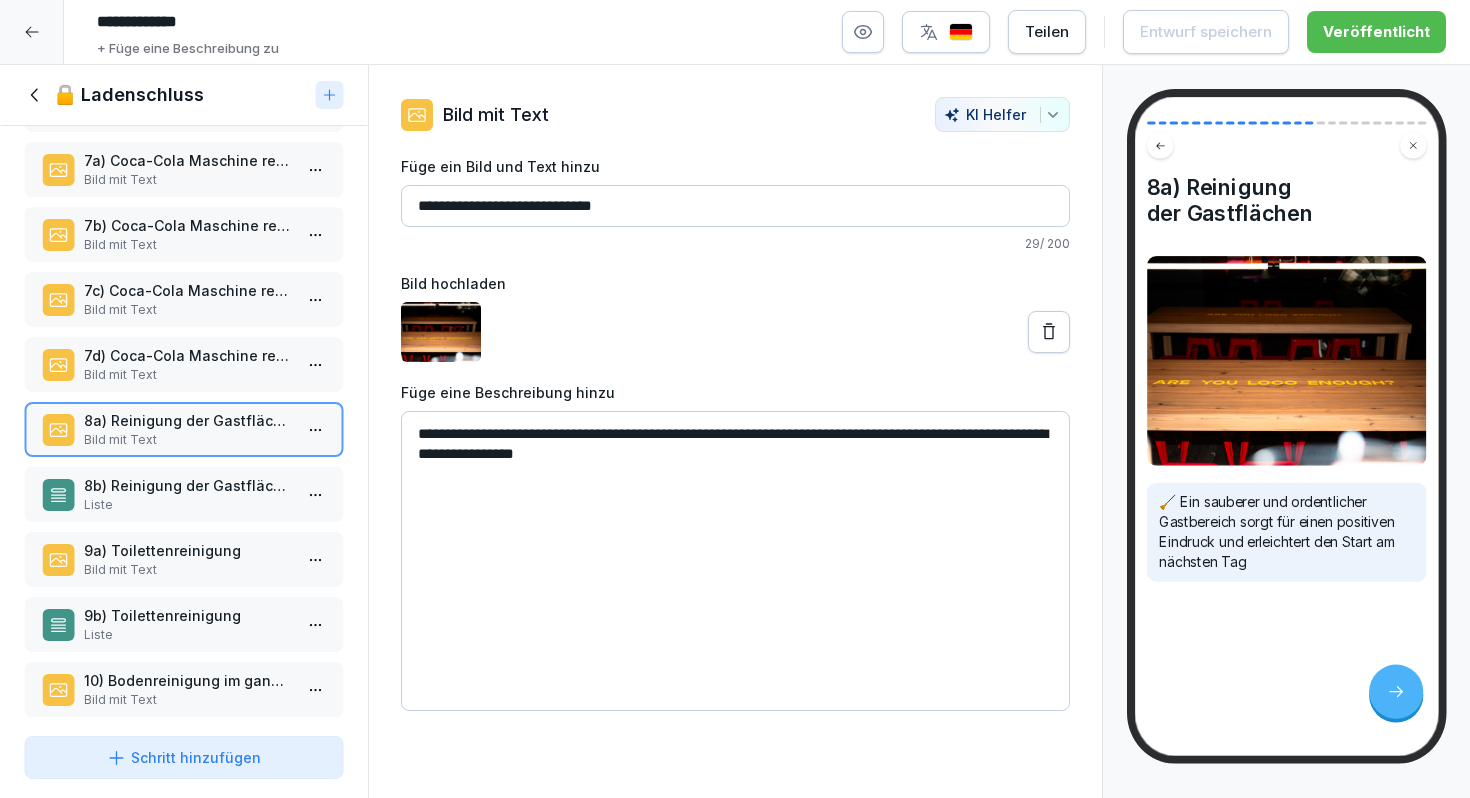 scroll, scrollTop: 664, scrollLeft: 0, axis: vertical 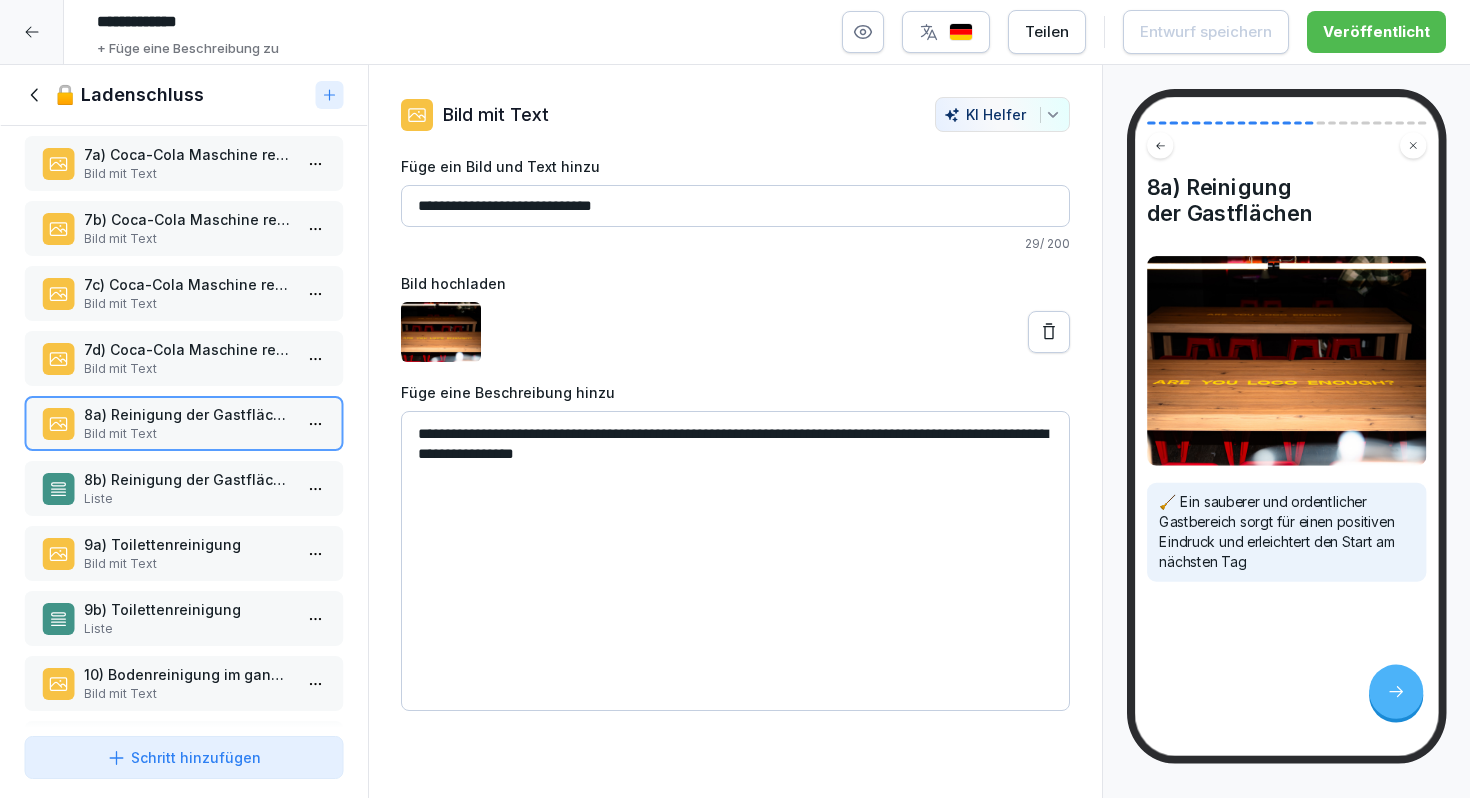 click on "9a) Toilettenreinigung" at bounding box center (188, 544) 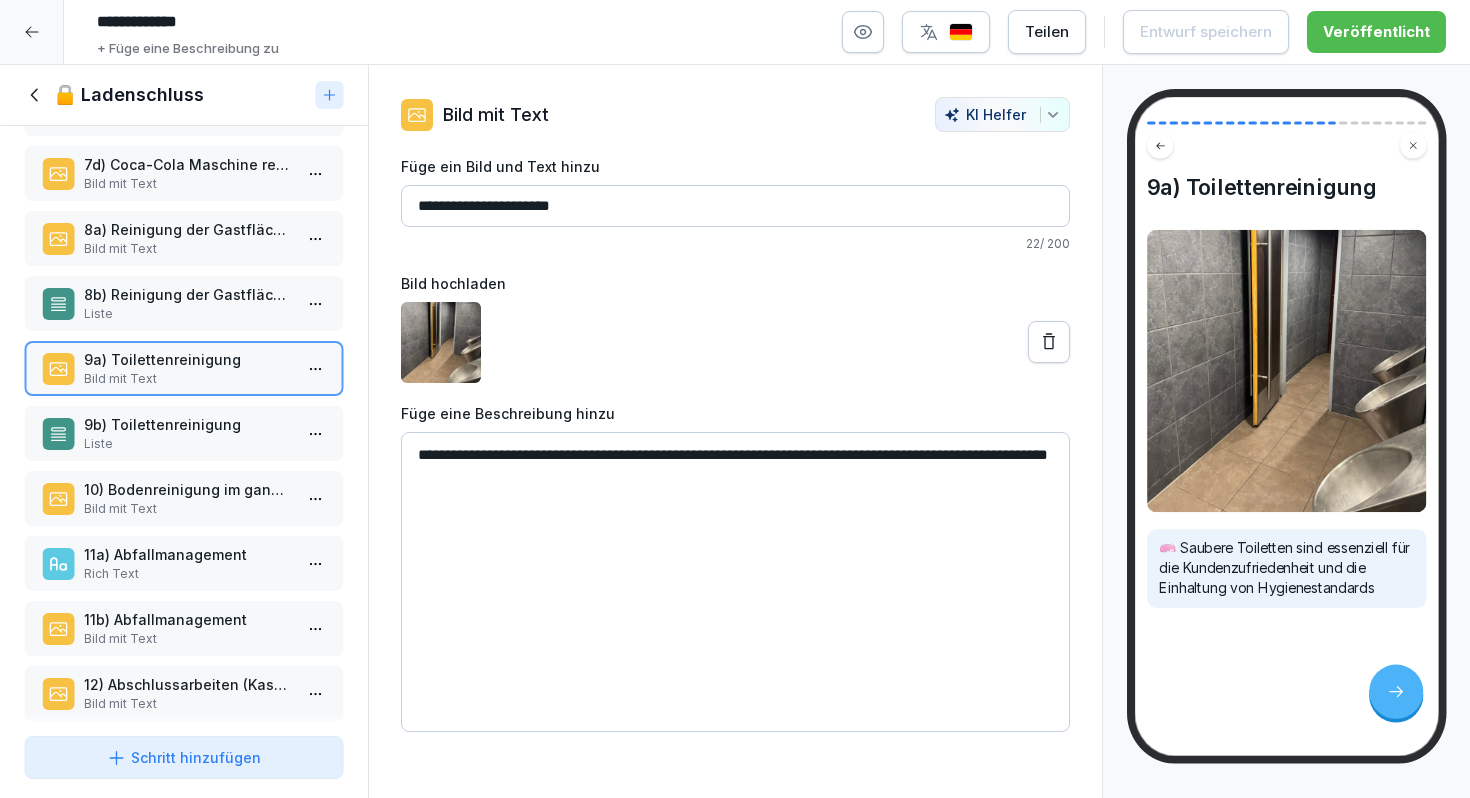 scroll, scrollTop: 850, scrollLeft: 0, axis: vertical 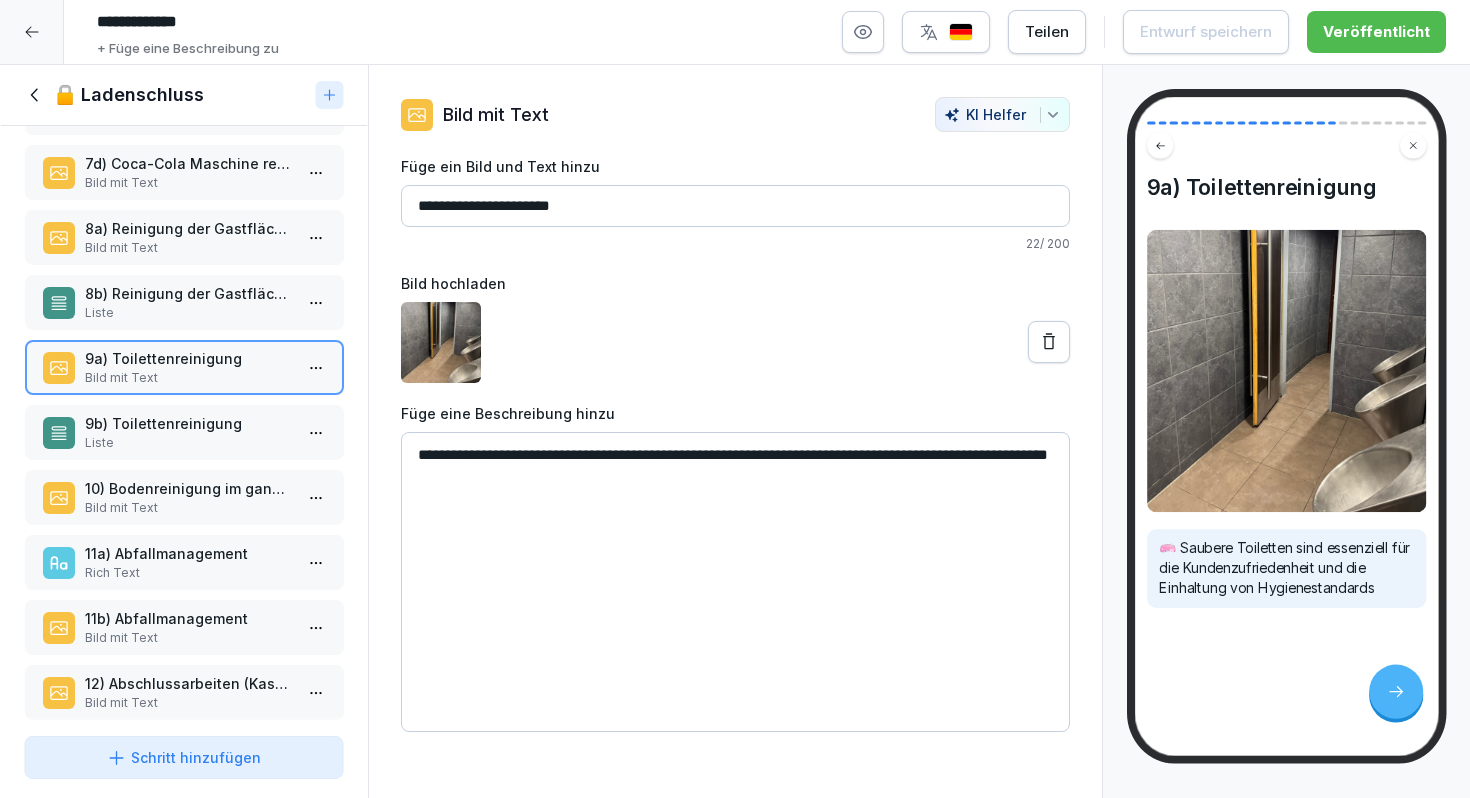 click on "10) Bodenreinigung im ganzen Laden" at bounding box center [188, 488] 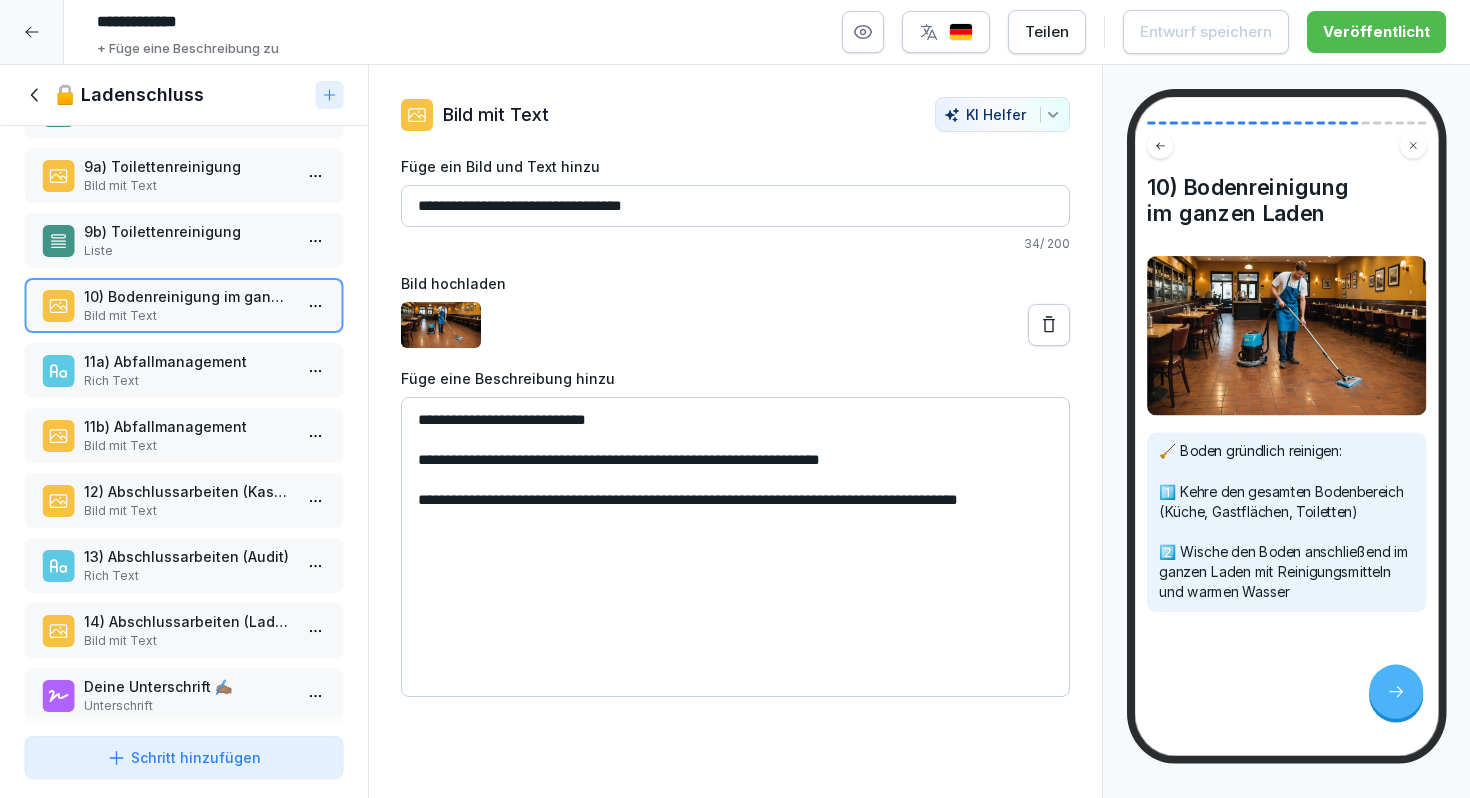 scroll, scrollTop: 1043, scrollLeft: 0, axis: vertical 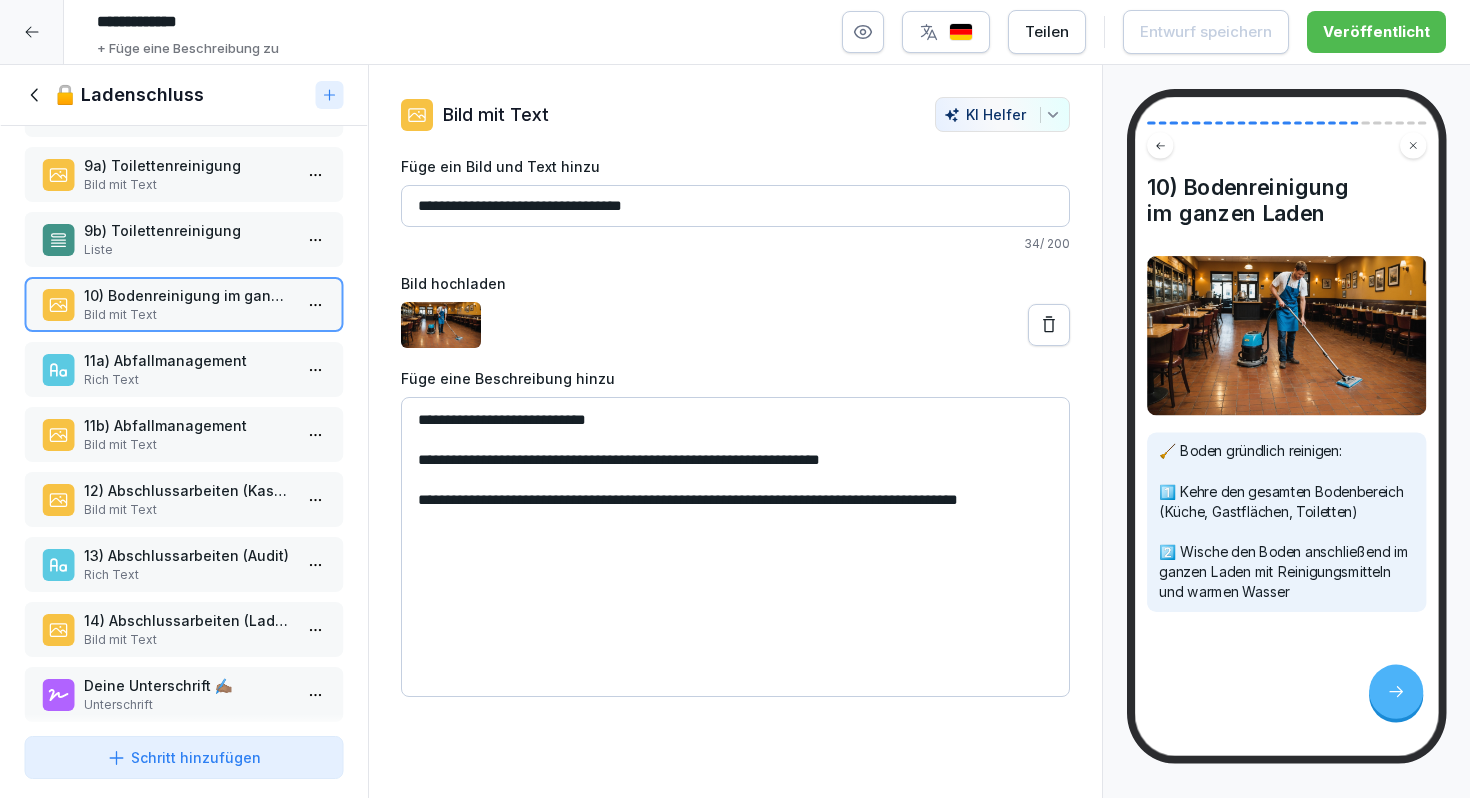 click on "Bild mit Text" at bounding box center [188, 445] 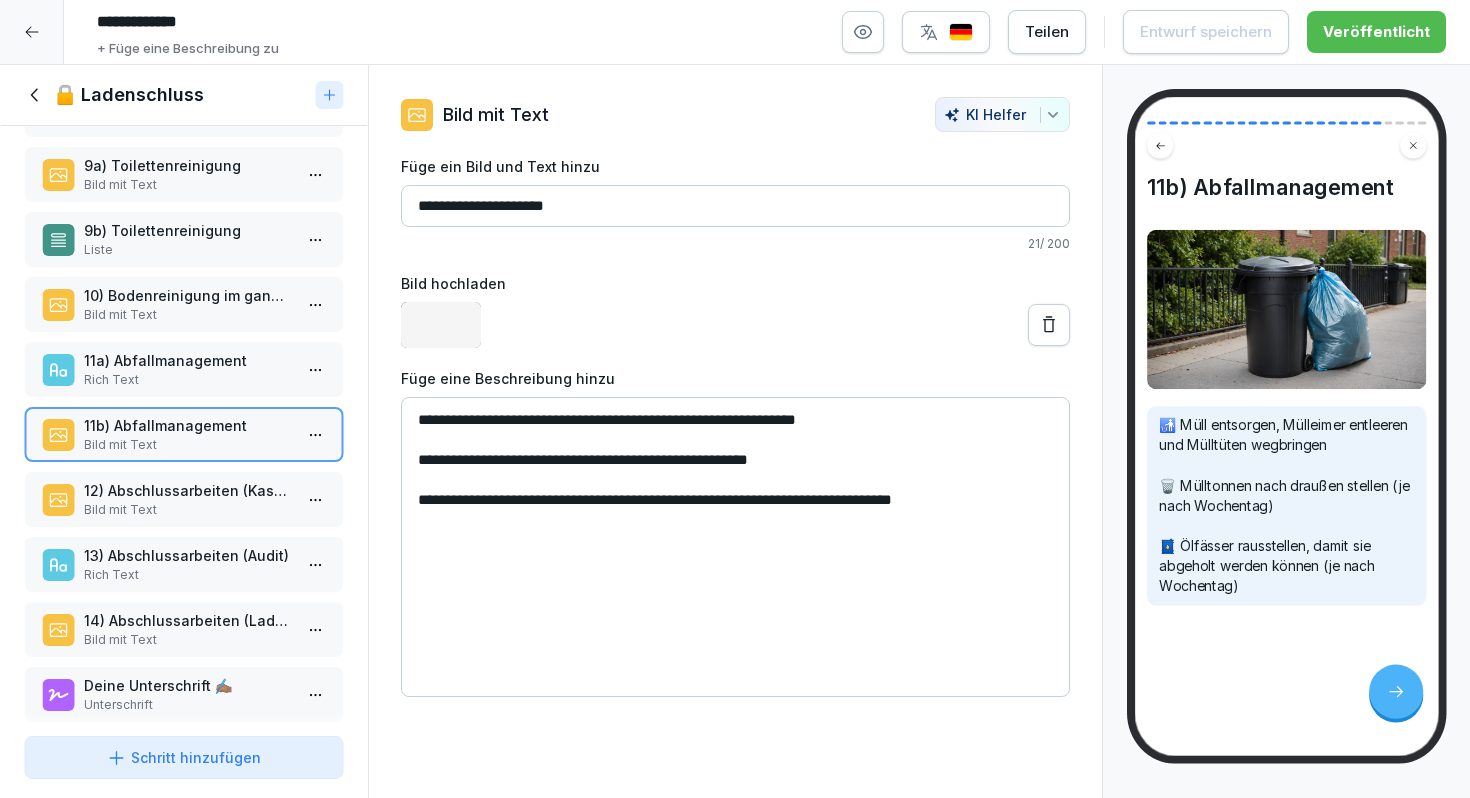 click on "12) Abschlussarbeiten (Kassenabschluss)" at bounding box center (188, 490) 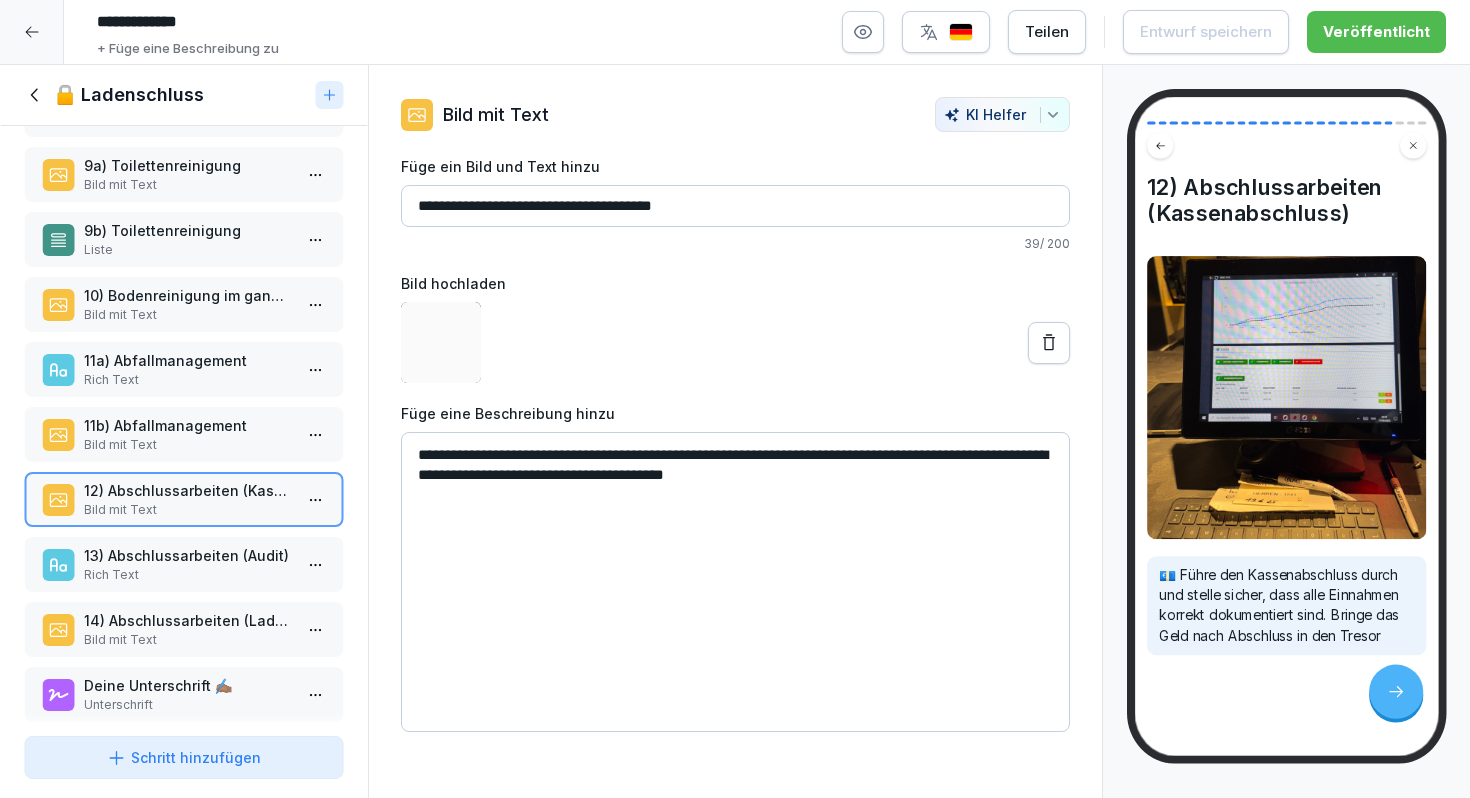 scroll, scrollTop: 1061, scrollLeft: 0, axis: vertical 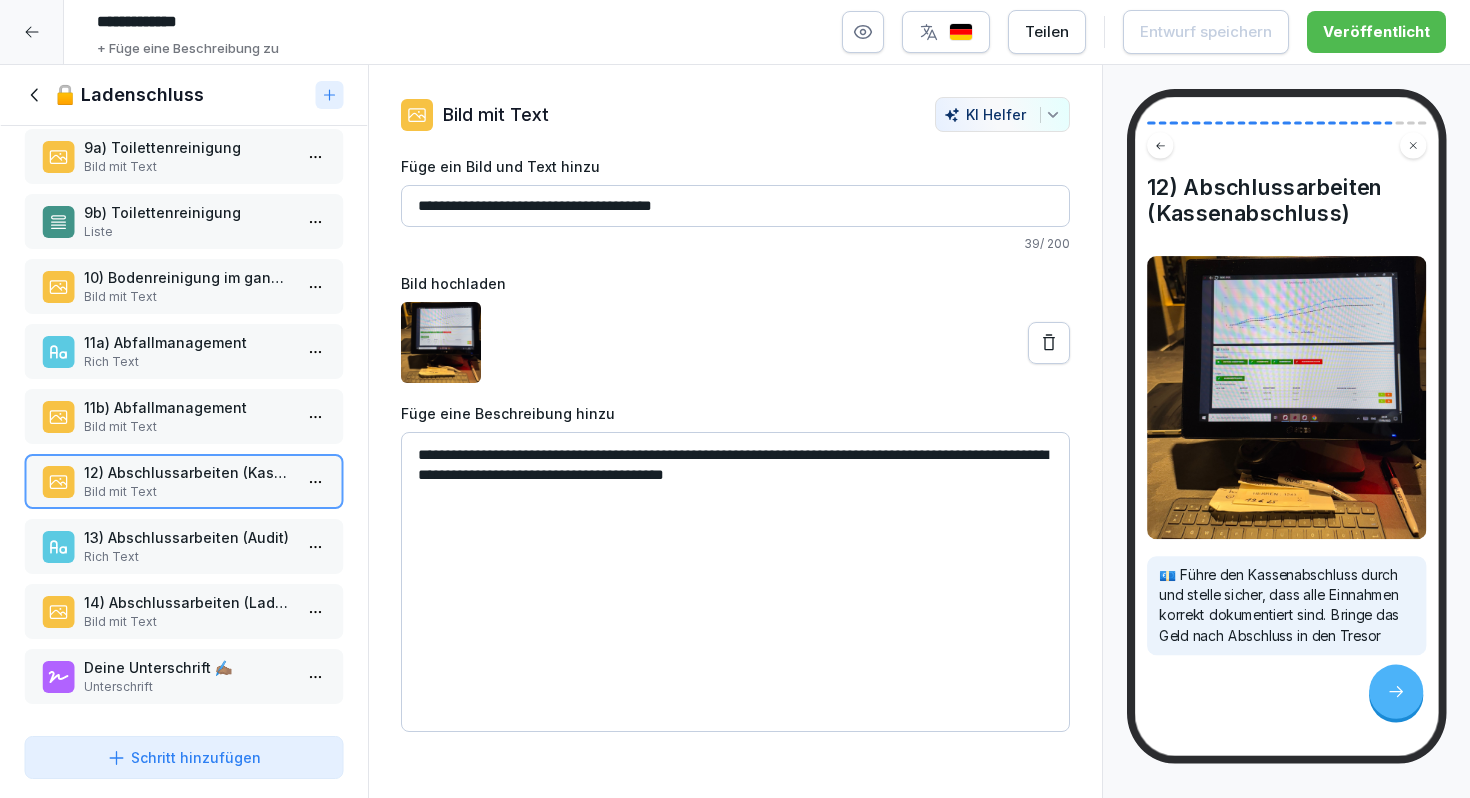 click on "Warum ist der Closing-Prozess wichtig? Checkliste 1) Abschlussarbeiten (Laden abschließen) Bild mit Text 2) GN-Behälter abdecken Bild mit Text 3) Fritteuse ausschalten und reinigen Bild mit Text 4) Folgende Geräte müssen ausgeschaltet werden: Liste 5) Kühl- und Gefrierwaren für den nächsten Tag auffüllen  Bild mit Text 5b) Kühl- und Gefrierwaren auffüllen (Chickenprodukte) Liste 5c) Kühl- und Gefrierwaren auffüllen (Kartoffelprodukte) Liste 6a) Reinigungsarbeiten in der Küche Bild mit Text 6b) Reinigungsarbeiten in der Küche Checkliste 7a) Coca-Cola Maschine reinigen Bild mit Text 7b) Coca-Cola Maschine reinigen Bild mit Text 7c) Coca-Cola Maschine reinigen Bild mit Text 7d) Coca-Cola Maschine reinigen Bild mit Text 8a) Reinigung der Gastflächen Bild mit Text 8b) Reinigung der Gastflächen Liste 9a) Toilettenreinigung Bild mit Text 9b) Toilettenreinigung Liste 10) Bodenreinigung im ganzen Laden Bild mit Text 11a) Abfallmanagement Rich Text 11b) Abfallmanagement Bild mit Text Bild mit Text" at bounding box center (184, 427) 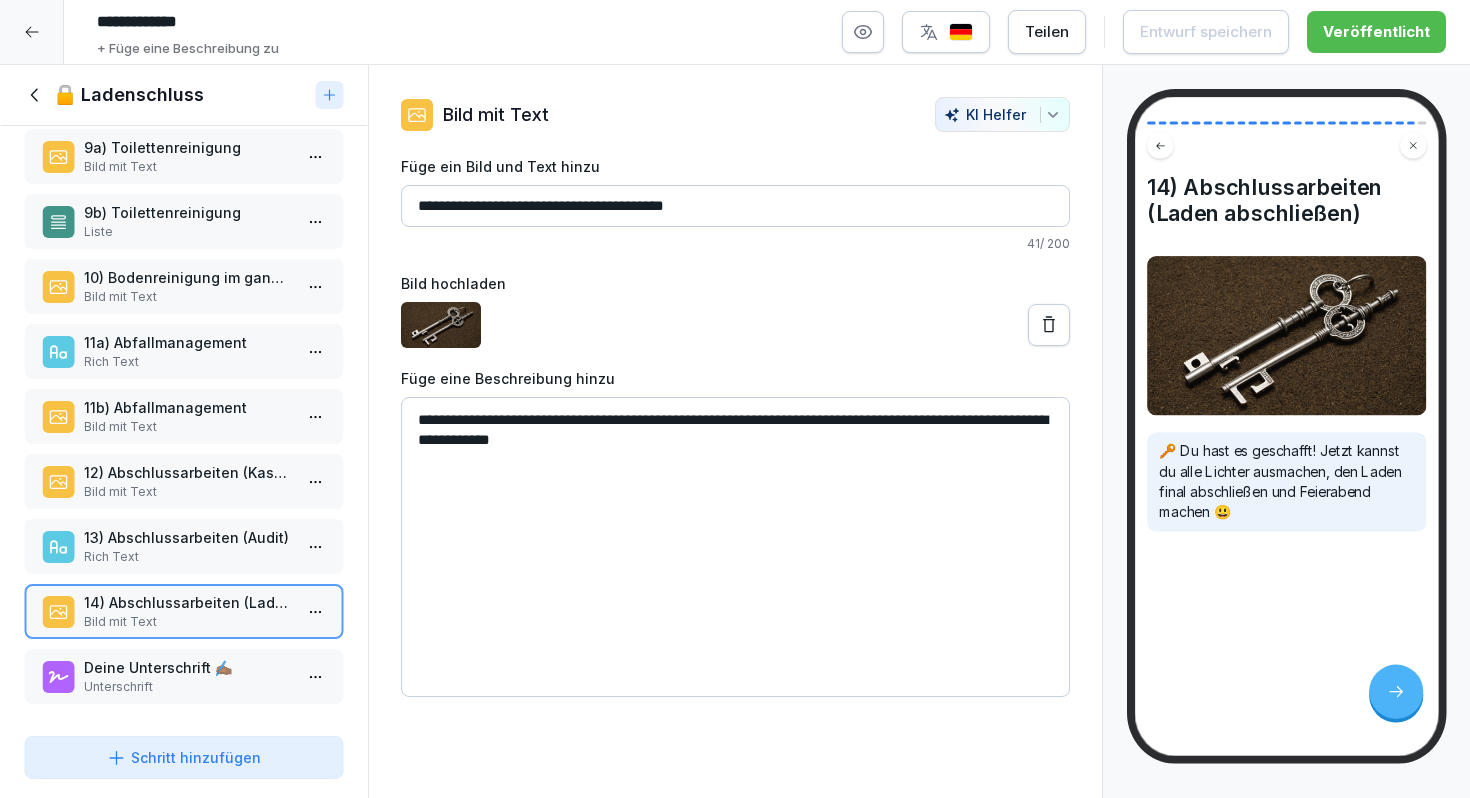 click at bounding box center [32, 32] 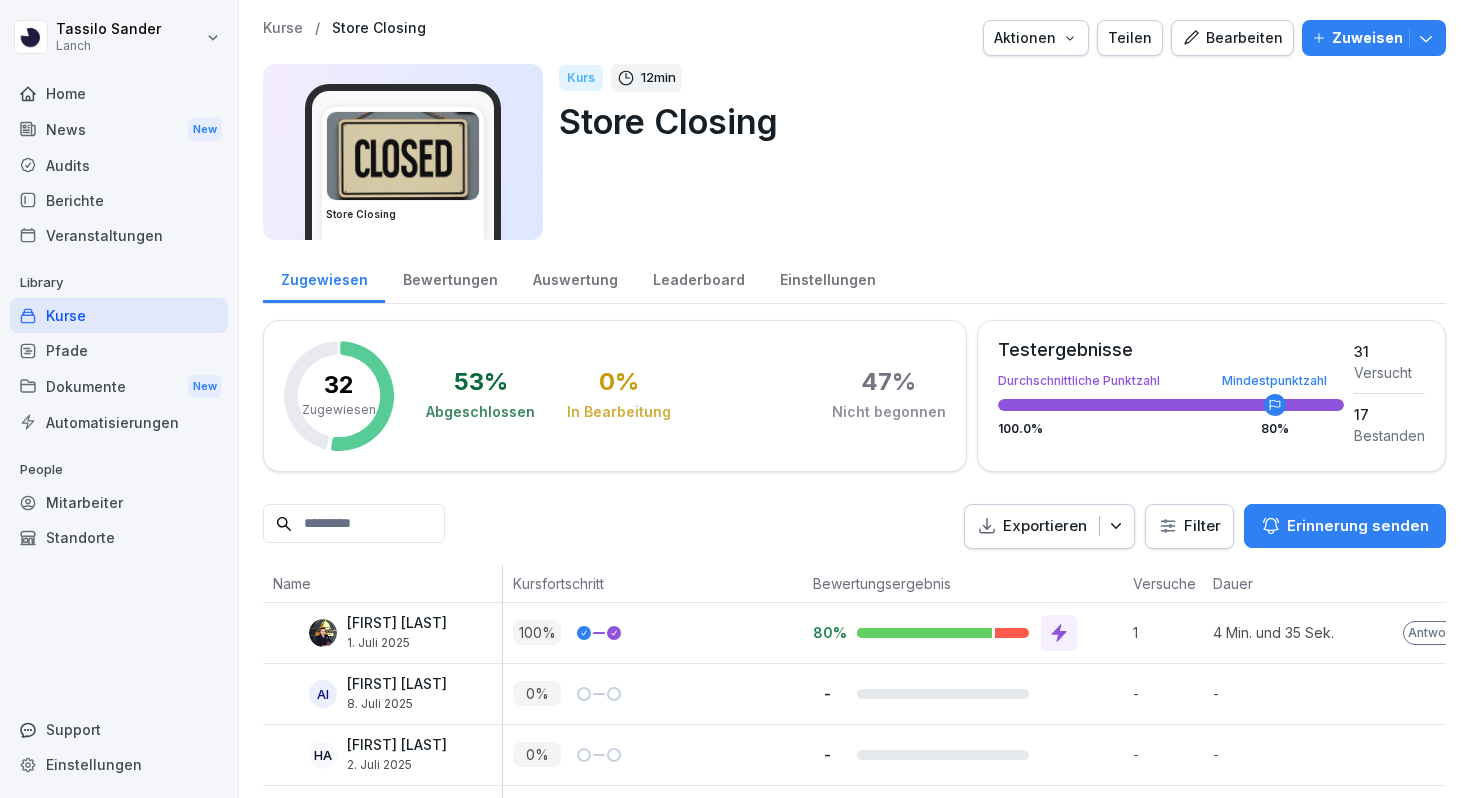 click on "Kurse" at bounding box center (119, 315) 